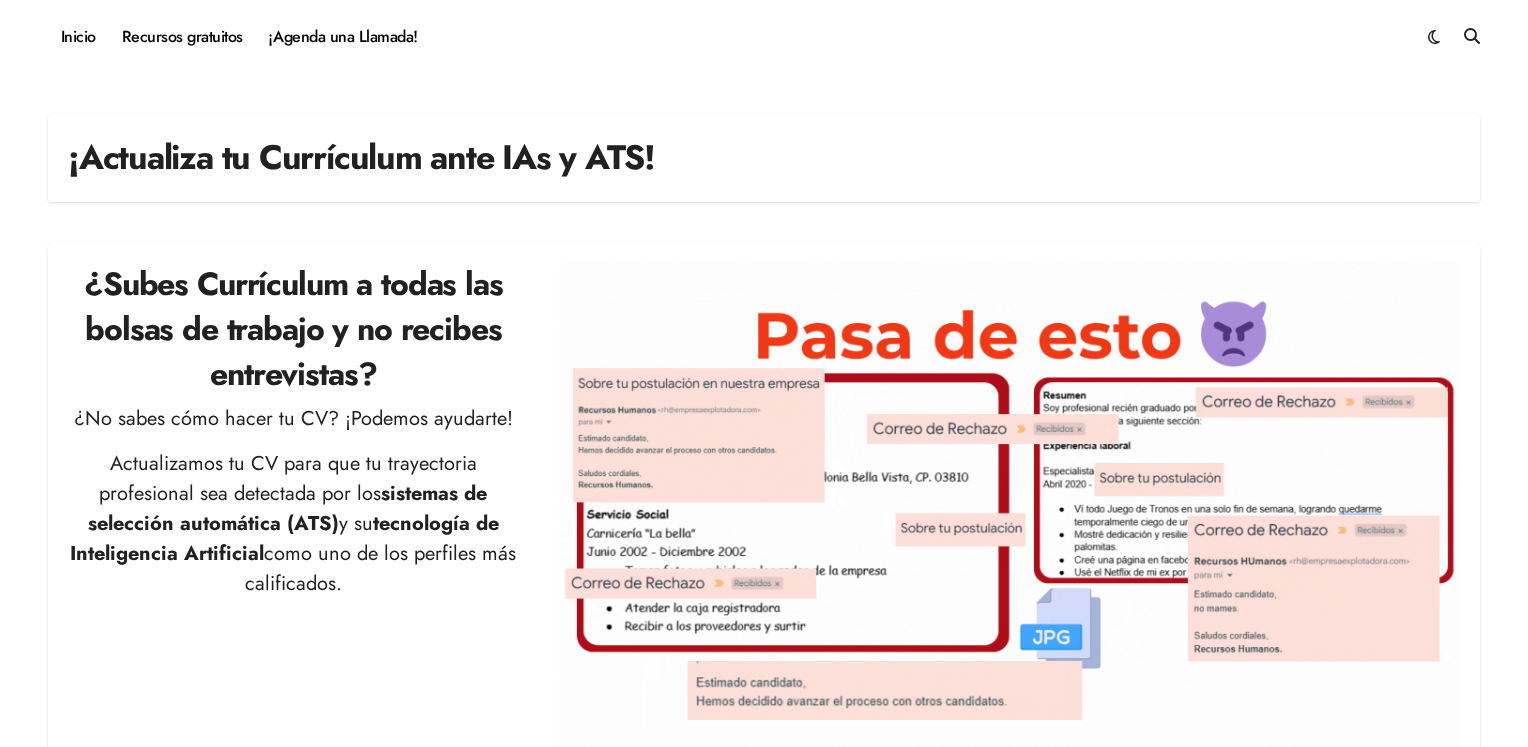 scroll, scrollTop: 0, scrollLeft: 0, axis: both 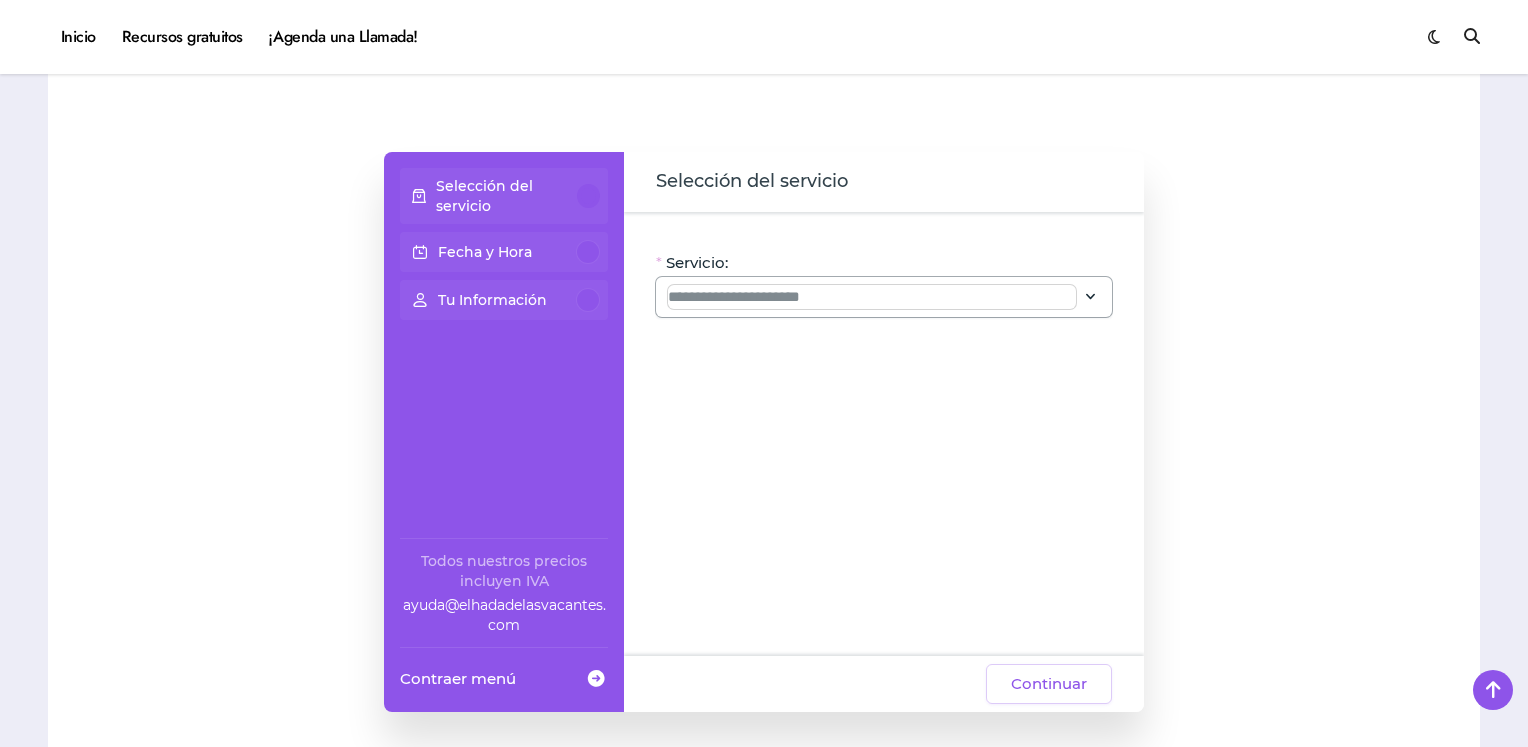 click on "Servicio:" at bounding box center (872, 297) 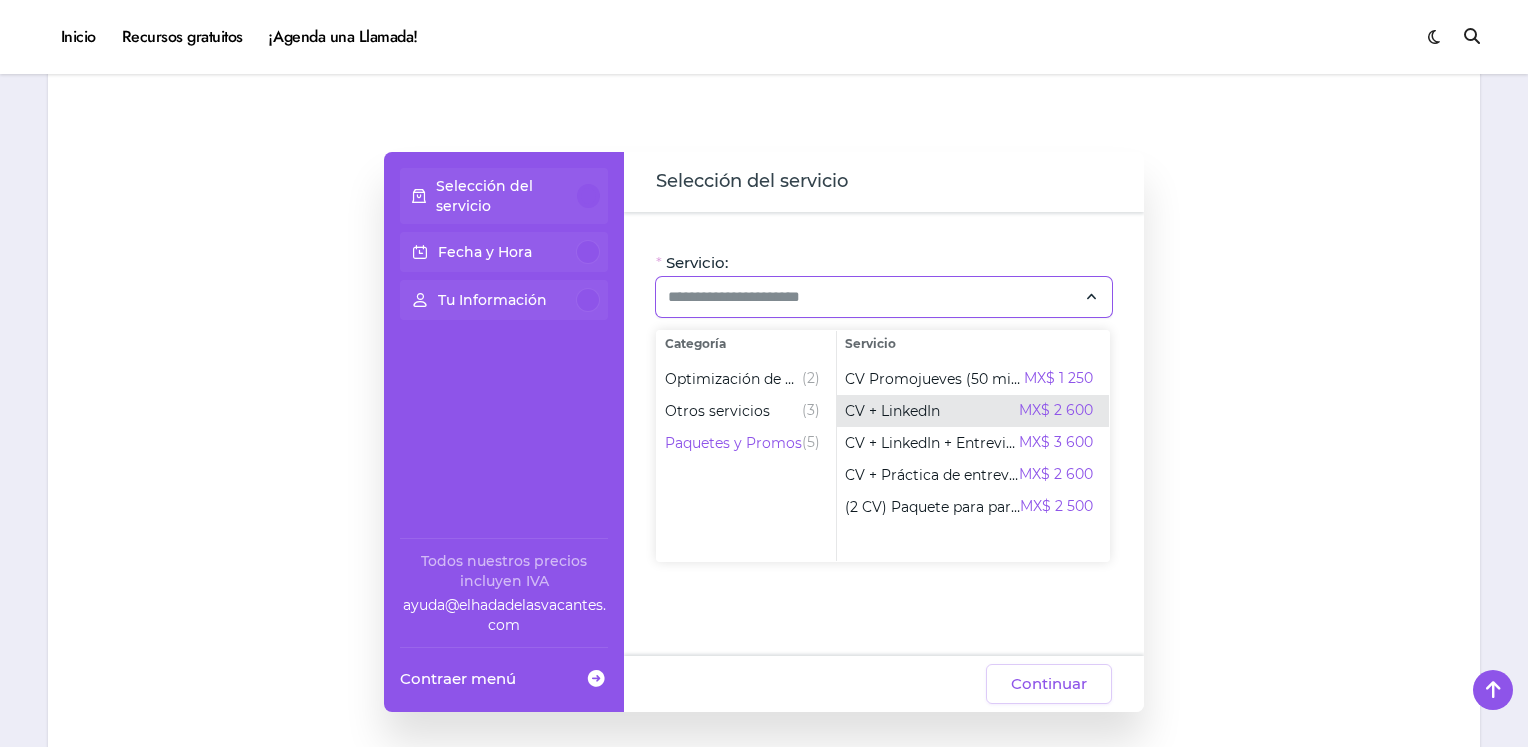 click on "CV + LinkedIn MX$ 2 600" at bounding box center (973, 411) 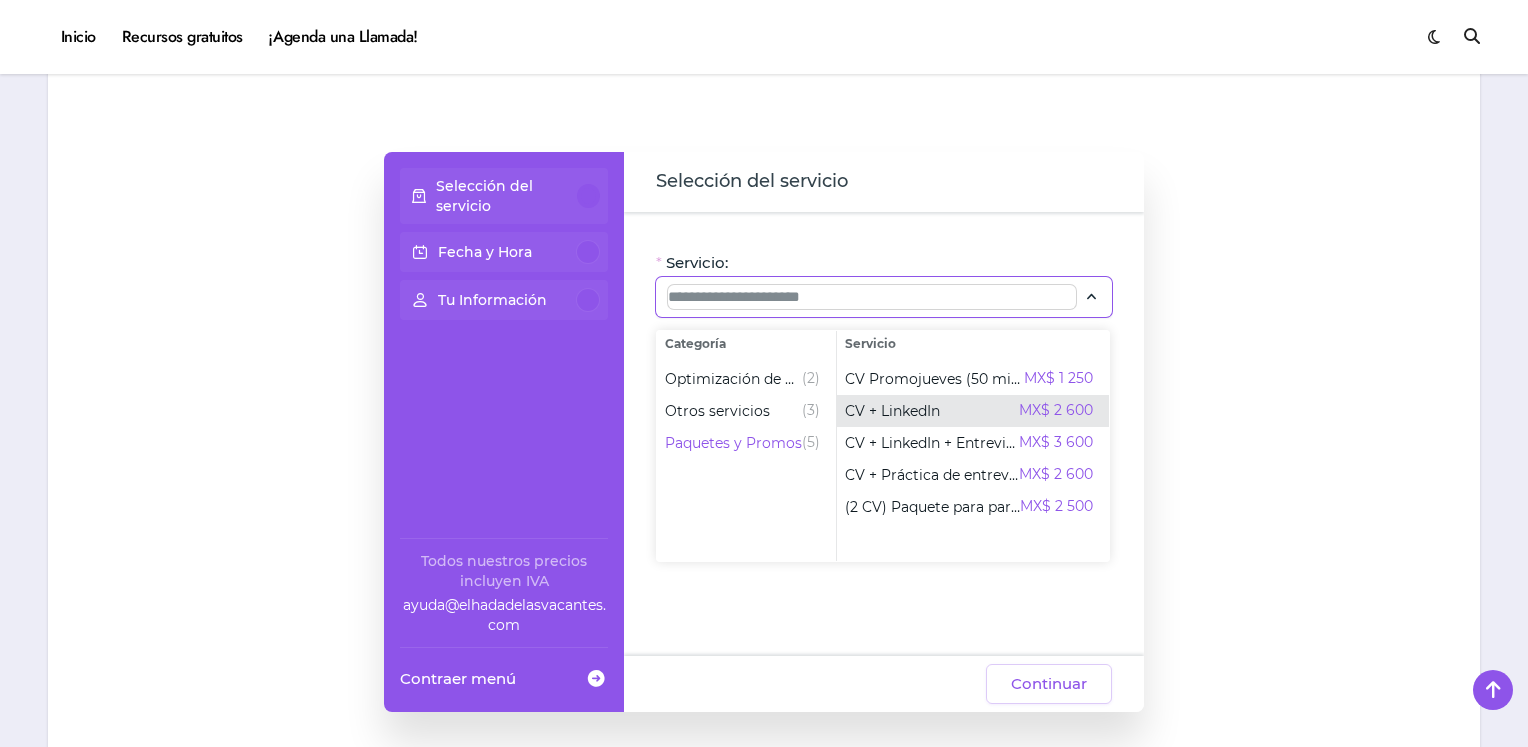 type on "**********" 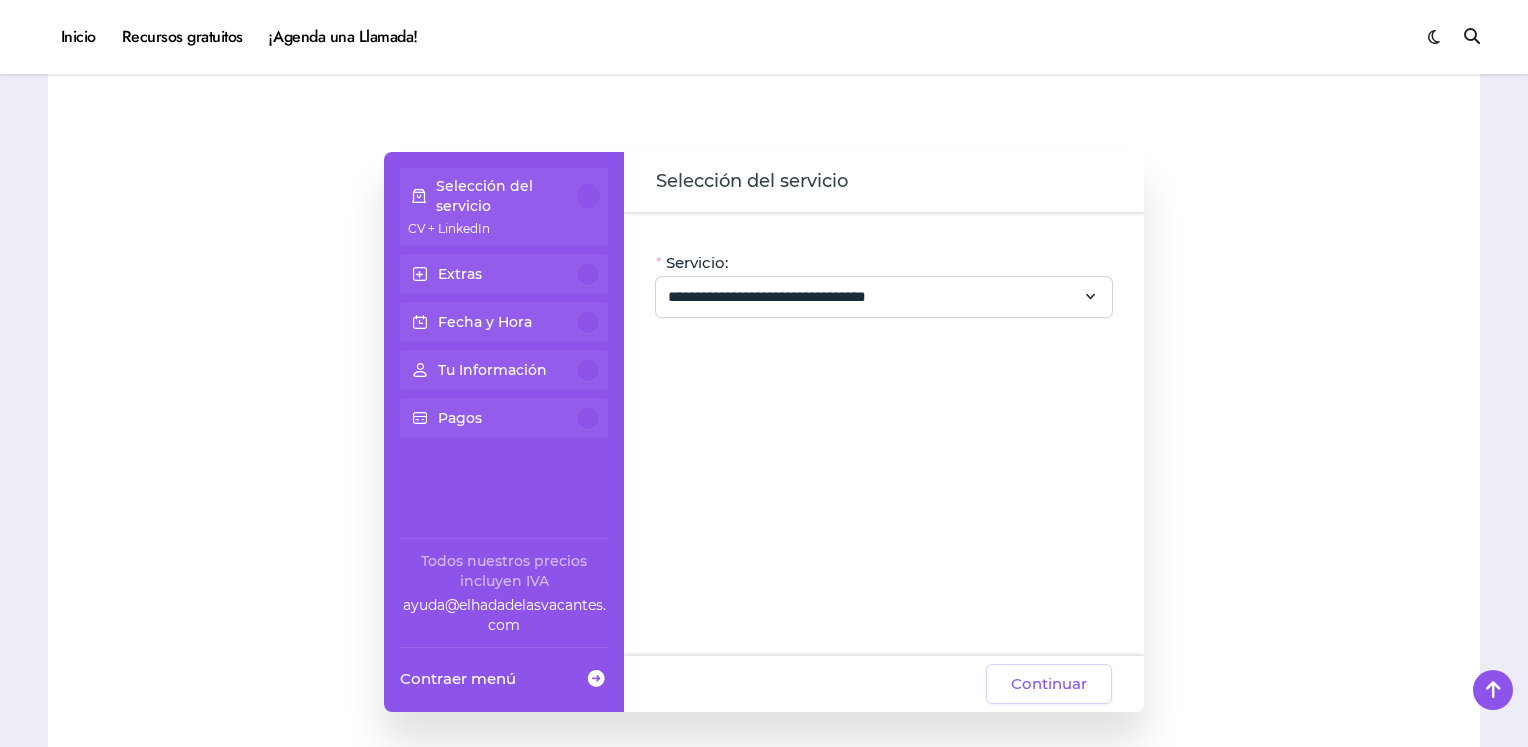 click at bounding box center [588, 418] 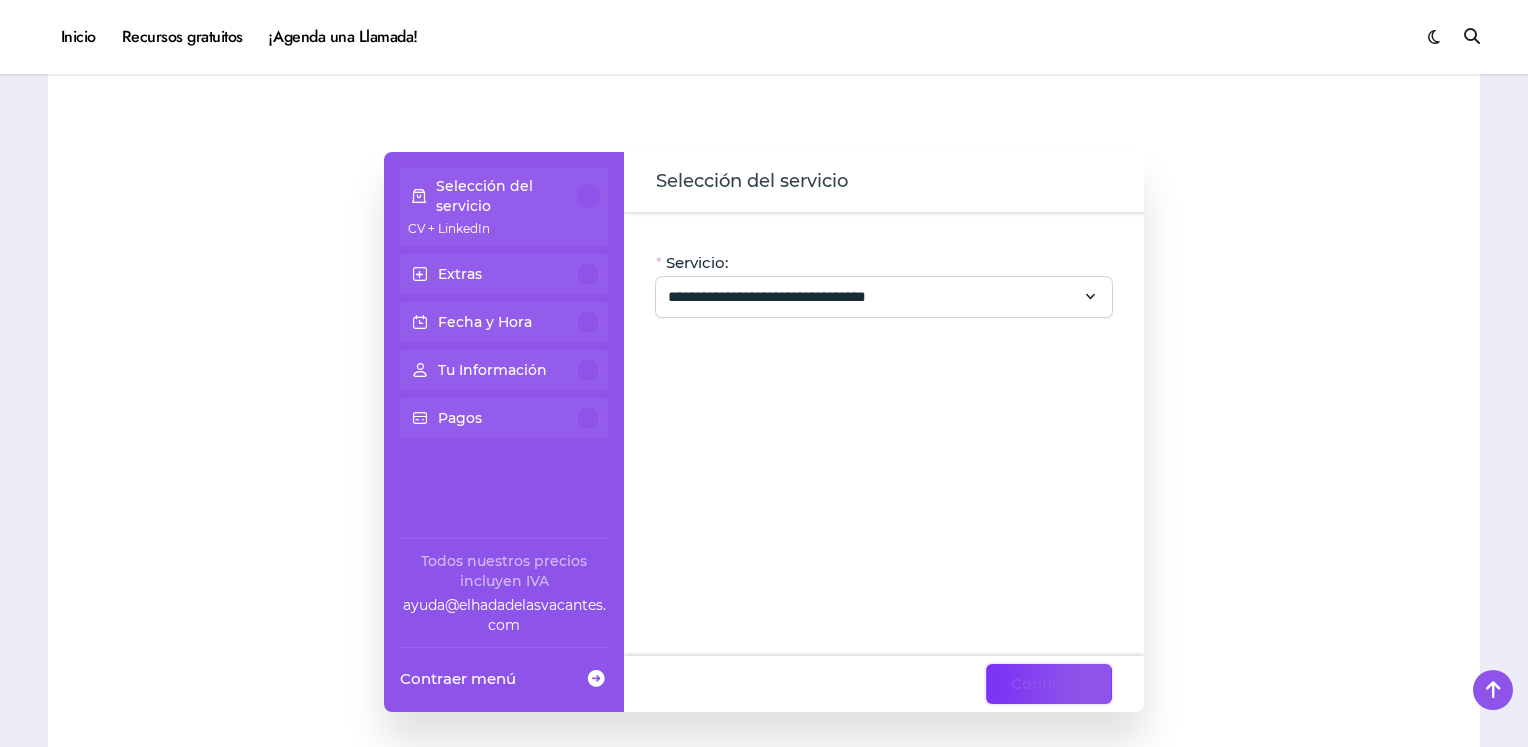 click on "Continuar" at bounding box center [1049, 684] 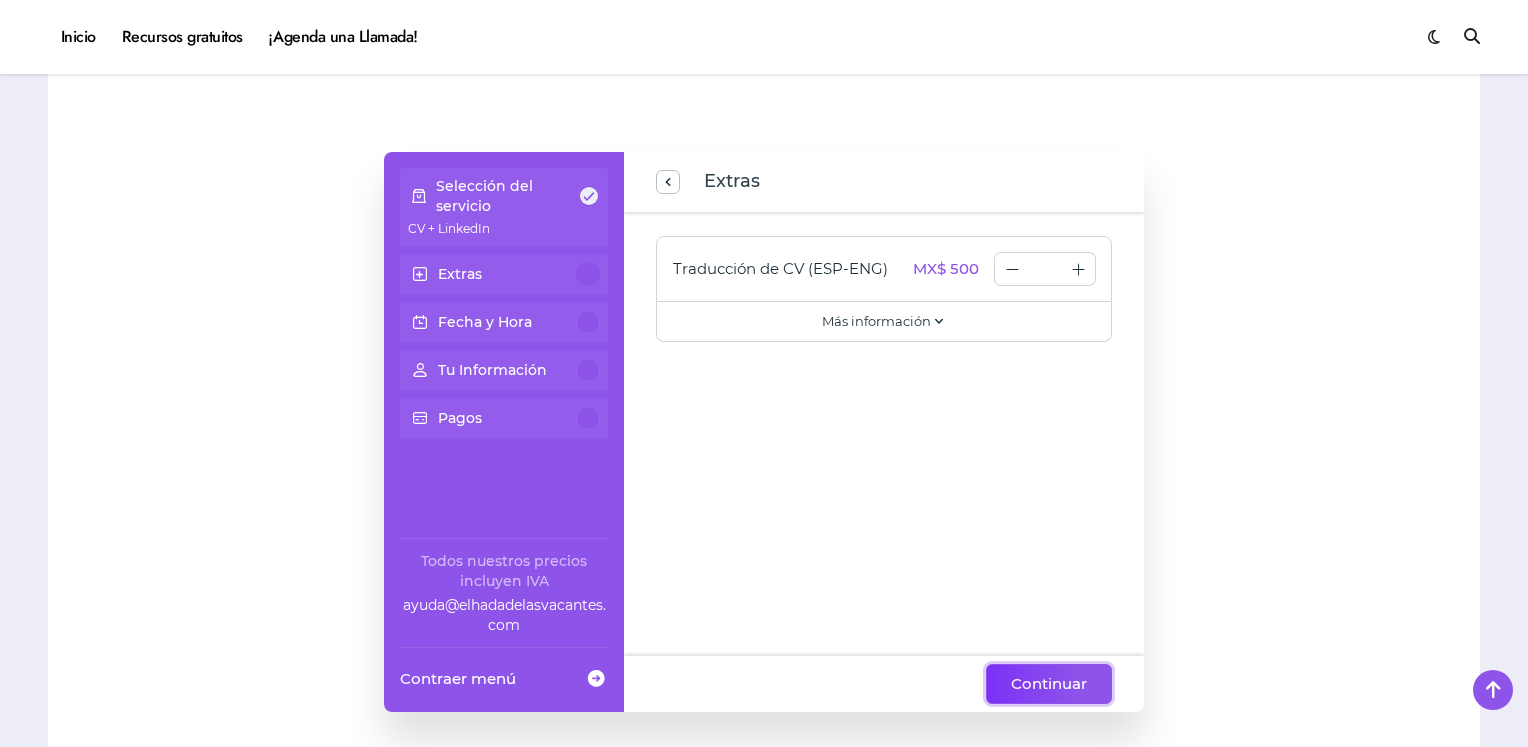 click on "Continuar" 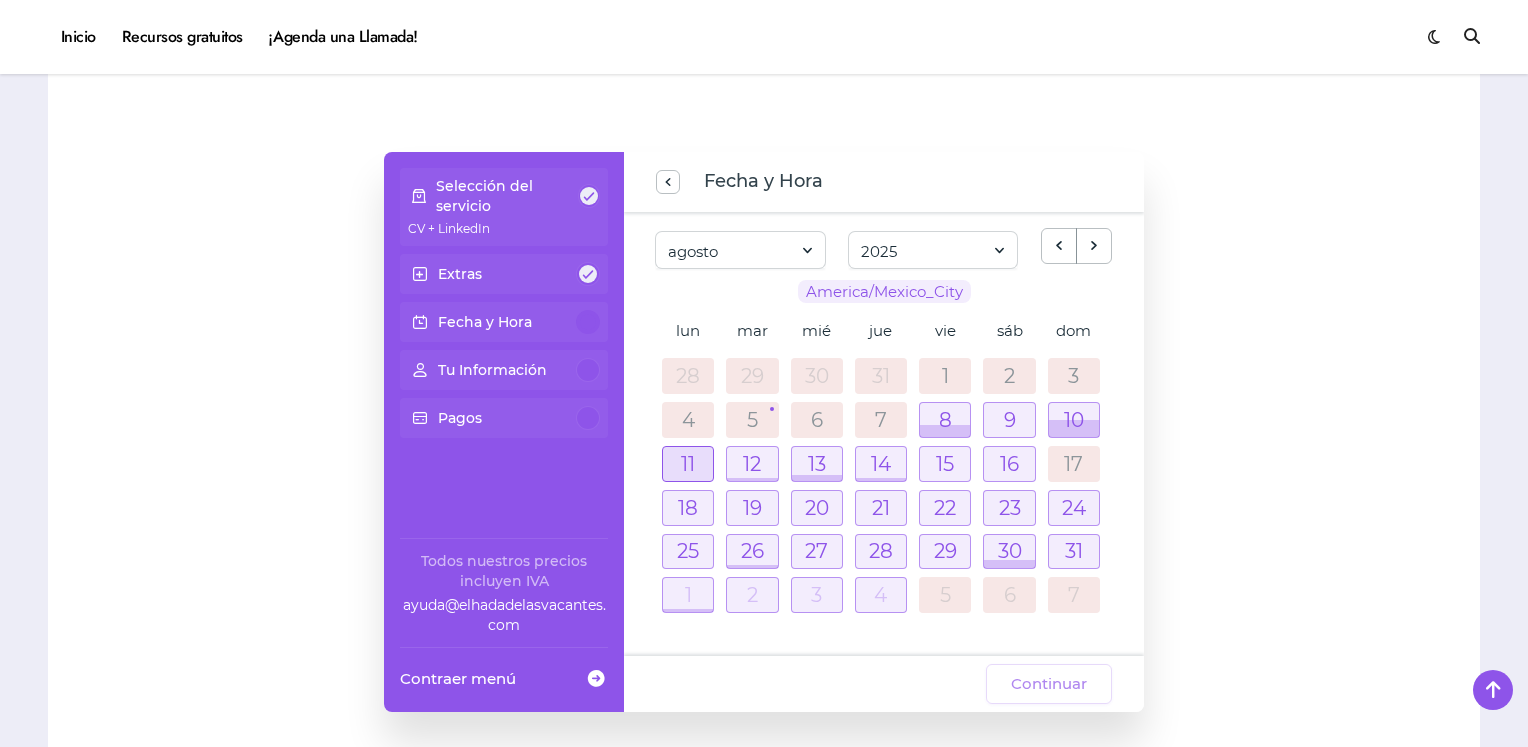 click at bounding box center (688, 464) 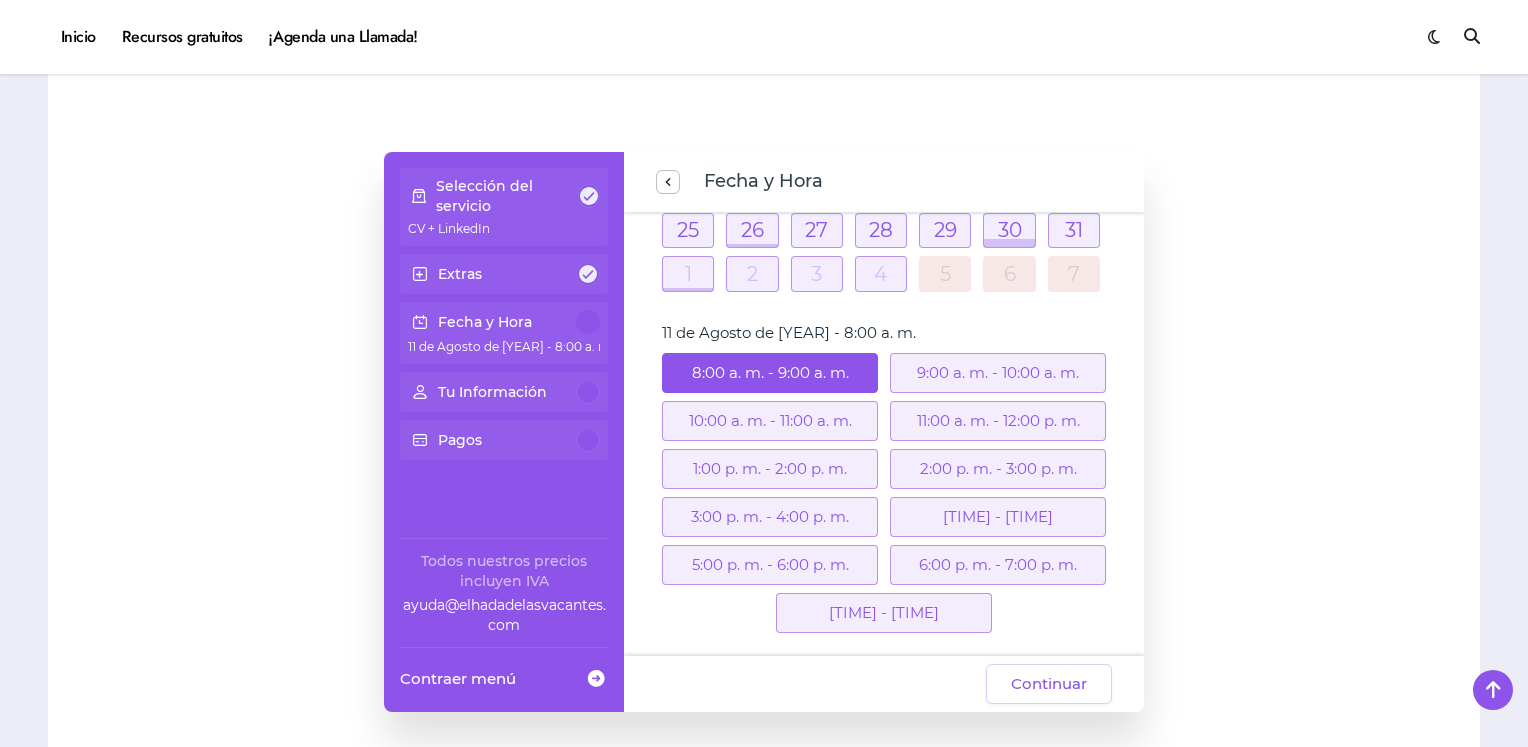 scroll, scrollTop: 329, scrollLeft: 0, axis: vertical 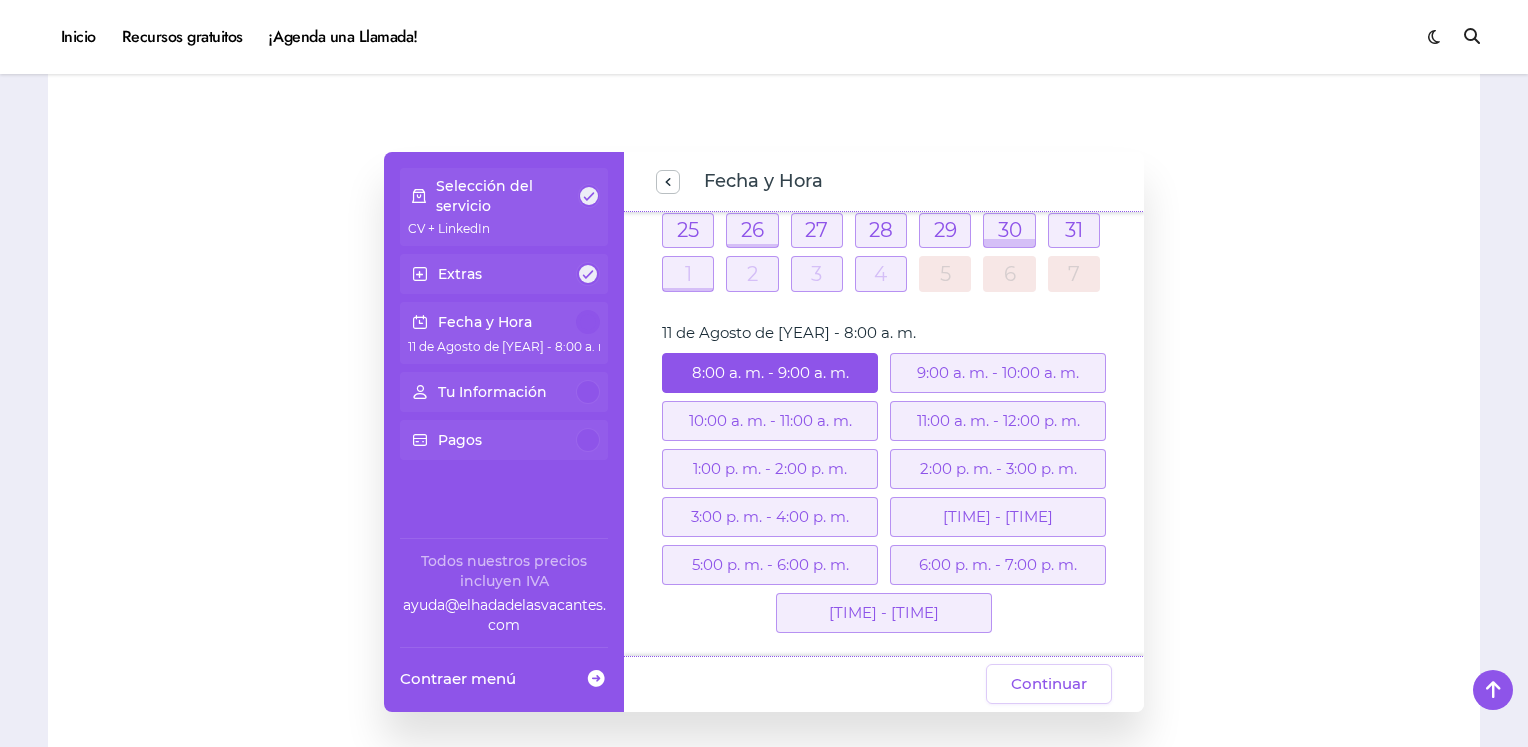click on "10:00 a. m.  - 11:00 a. m." at bounding box center [770, 421] 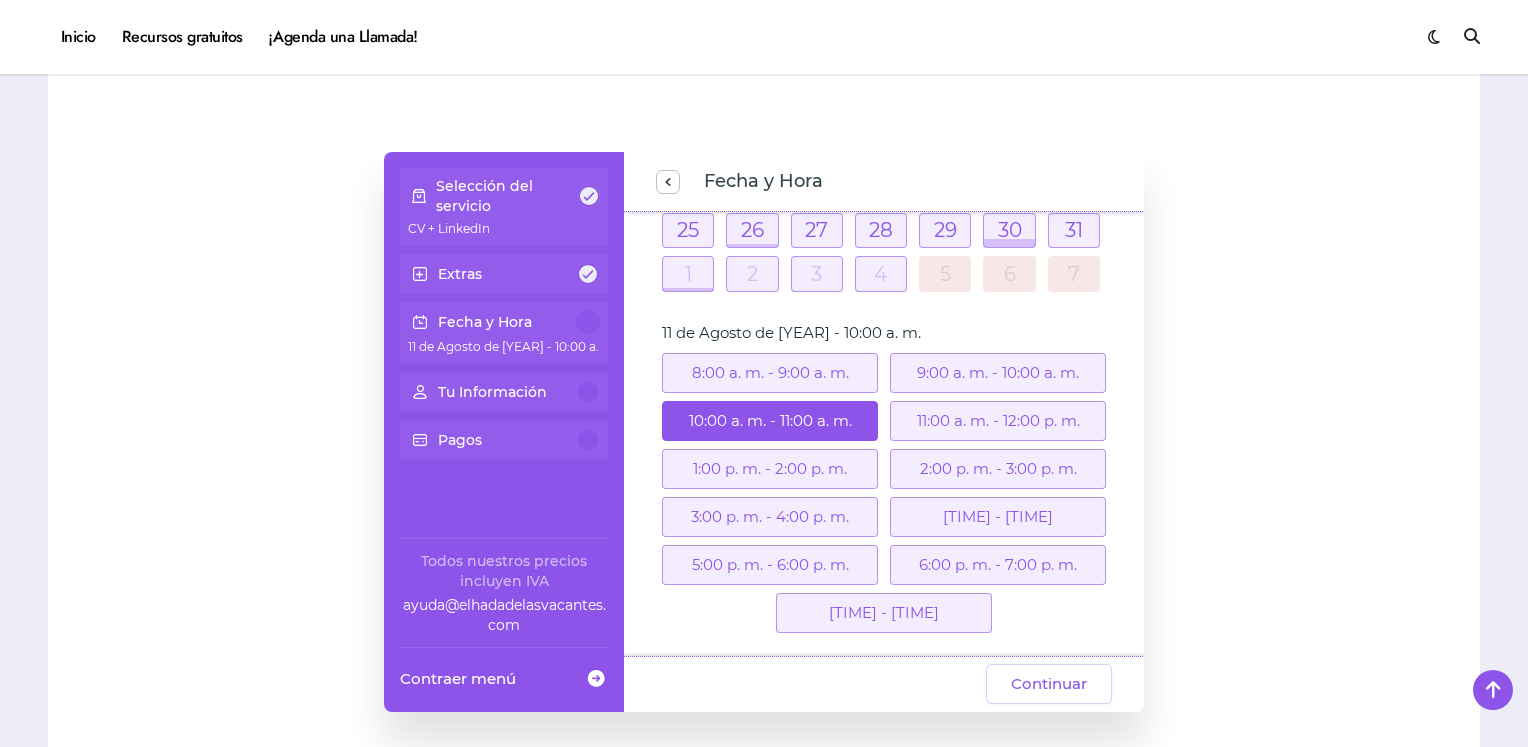 scroll, scrollTop: 318, scrollLeft: 0, axis: vertical 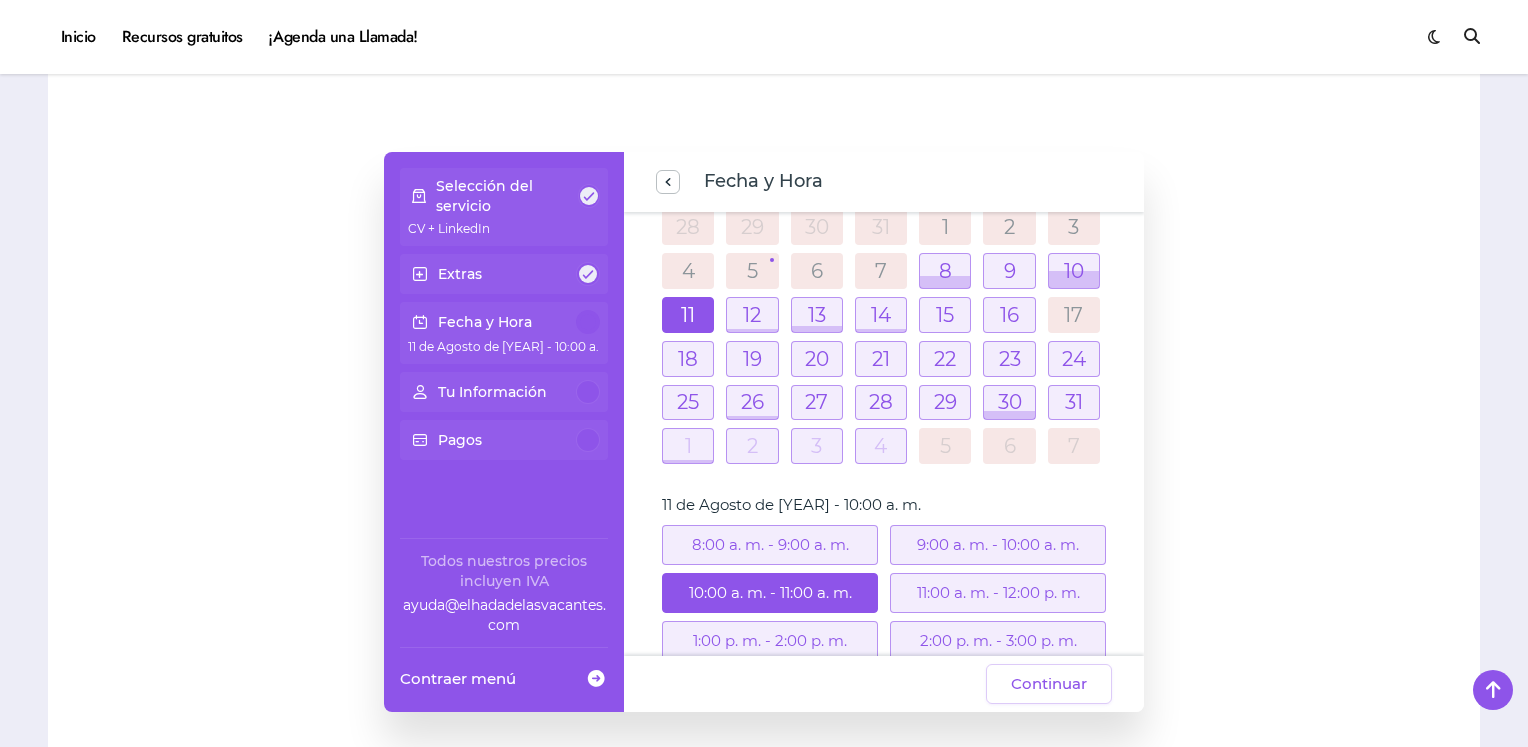 drag, startPoint x: 1144, startPoint y: 389, endPoint x: 1133, endPoint y: 307, distance: 82.73451 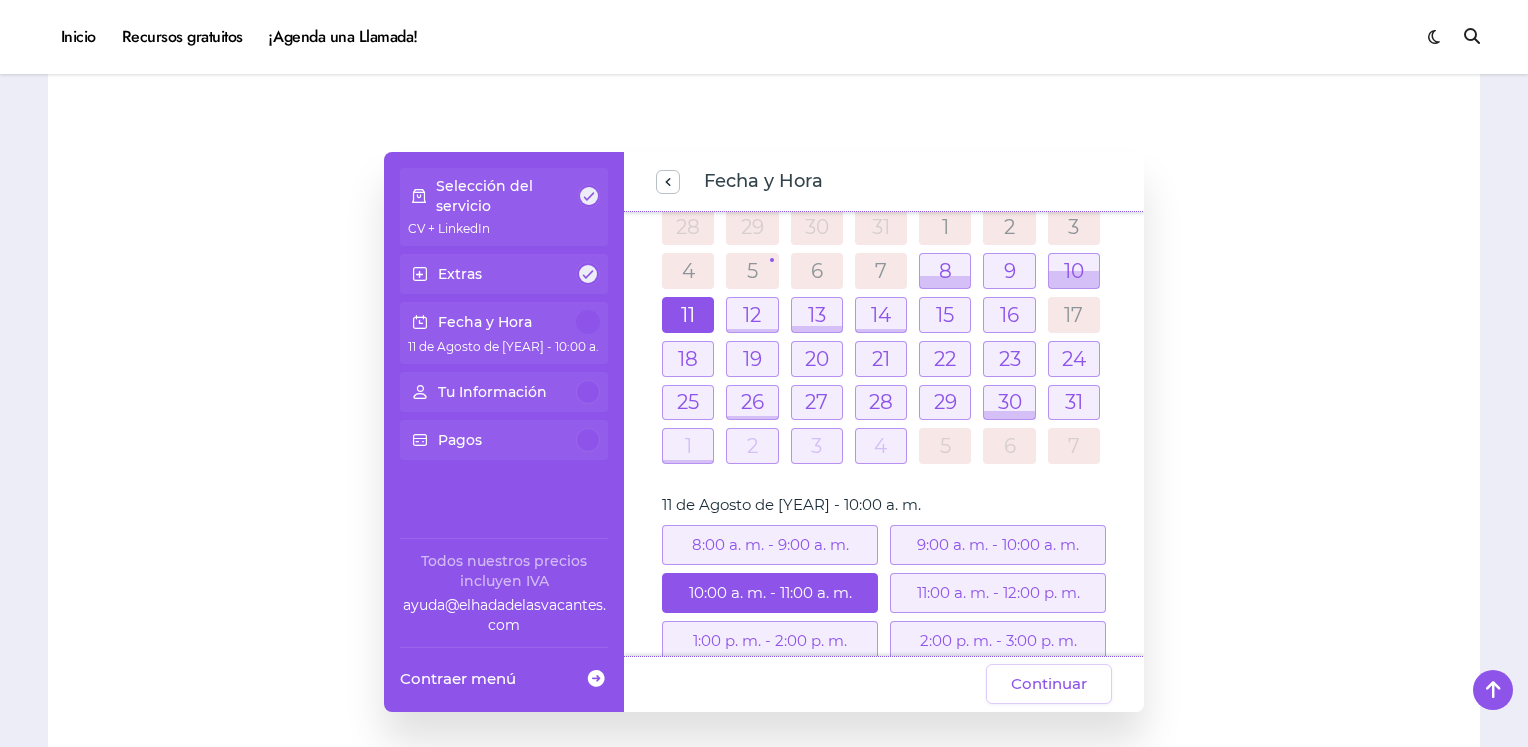 drag, startPoint x: 1133, startPoint y: 307, endPoint x: 1142, endPoint y: 314, distance: 11.401754 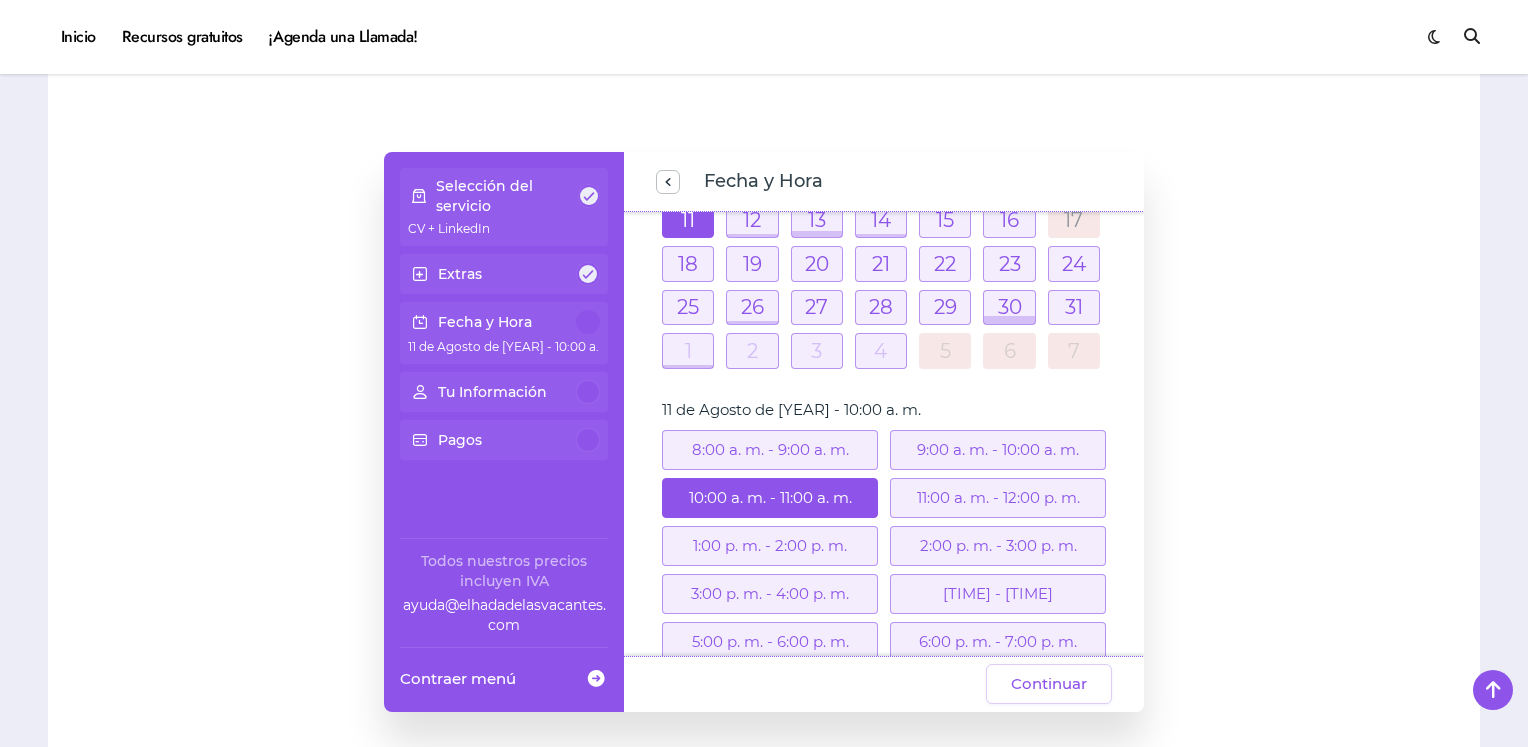 scroll, scrollTop: 318, scrollLeft: 0, axis: vertical 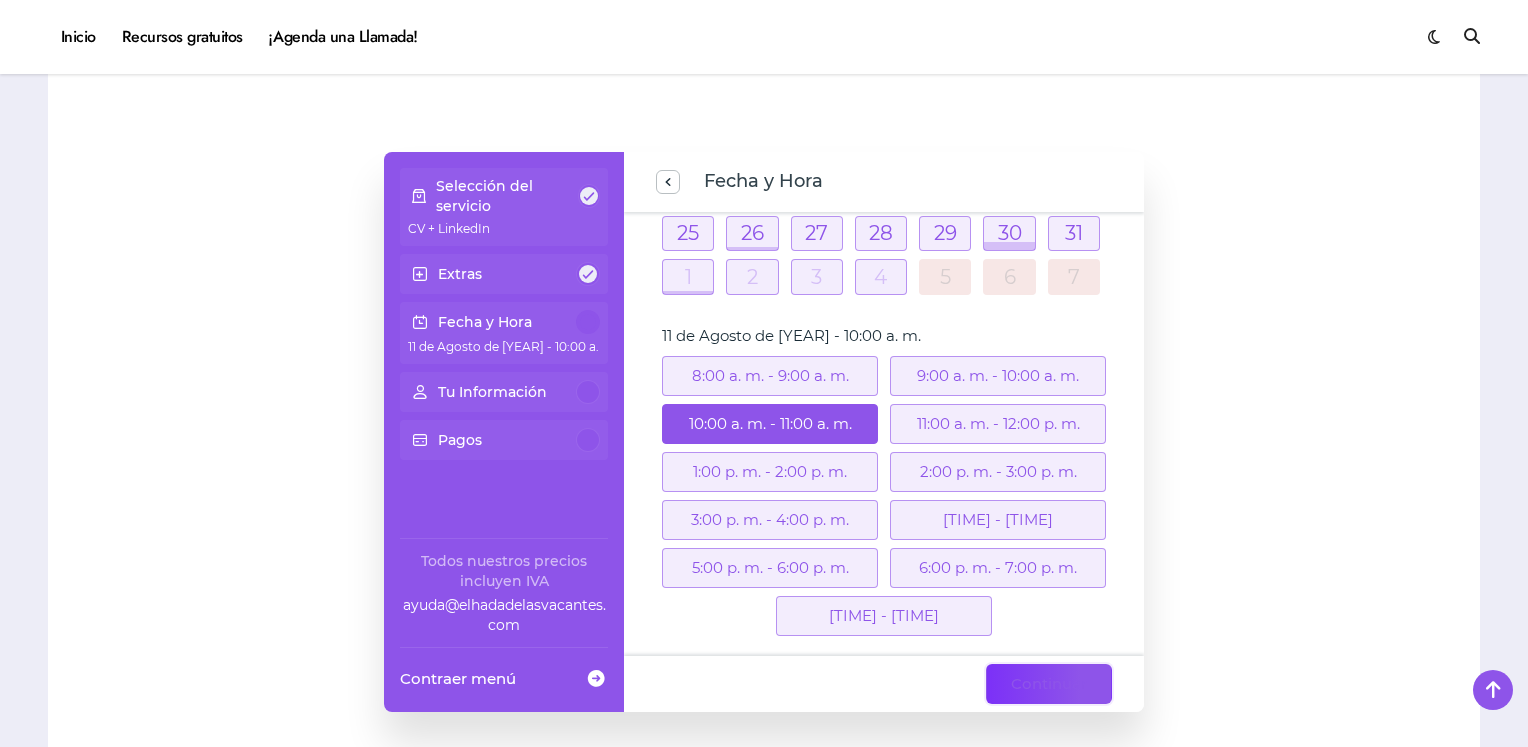 click on "Continuar" at bounding box center (1049, 684) 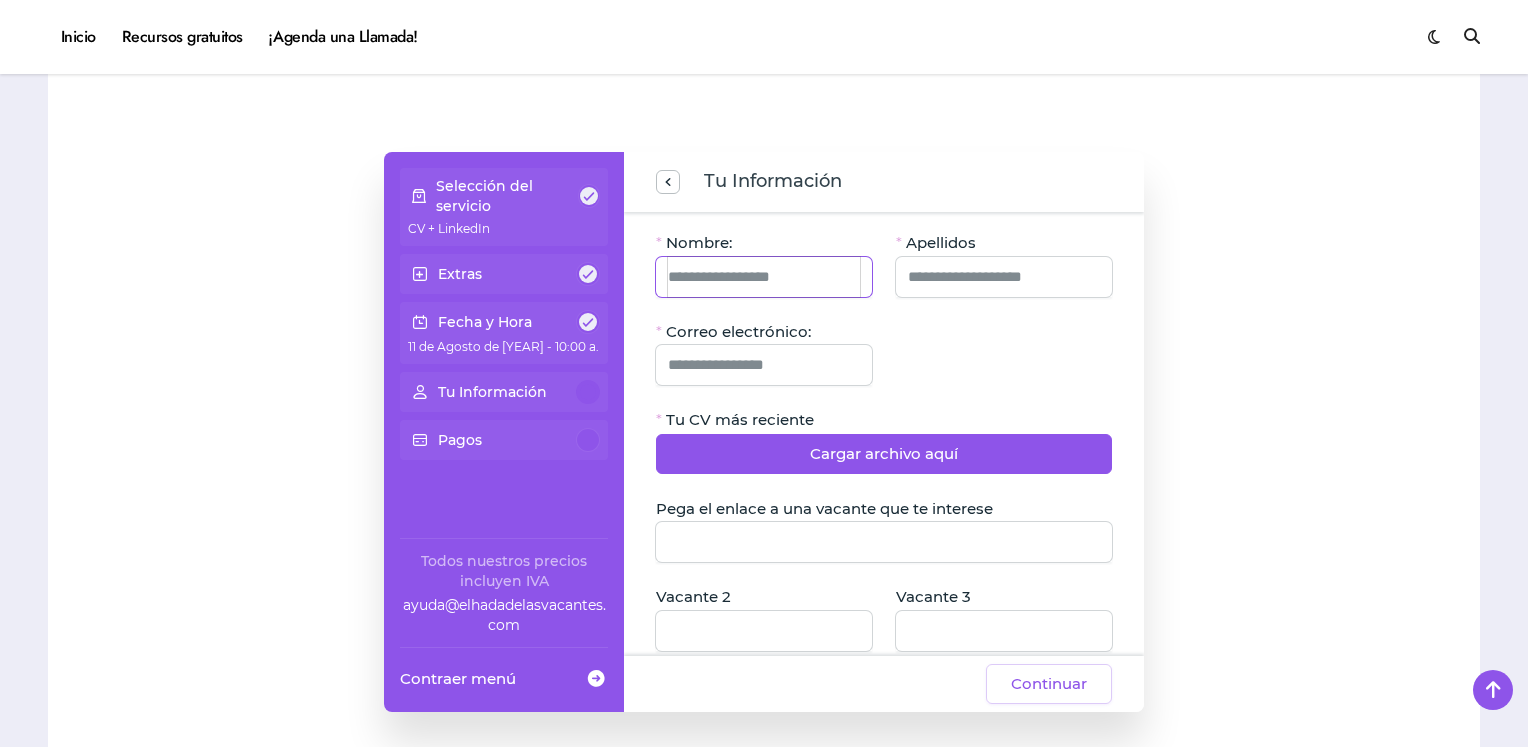 click on "Nombre:" at bounding box center (764, 277) 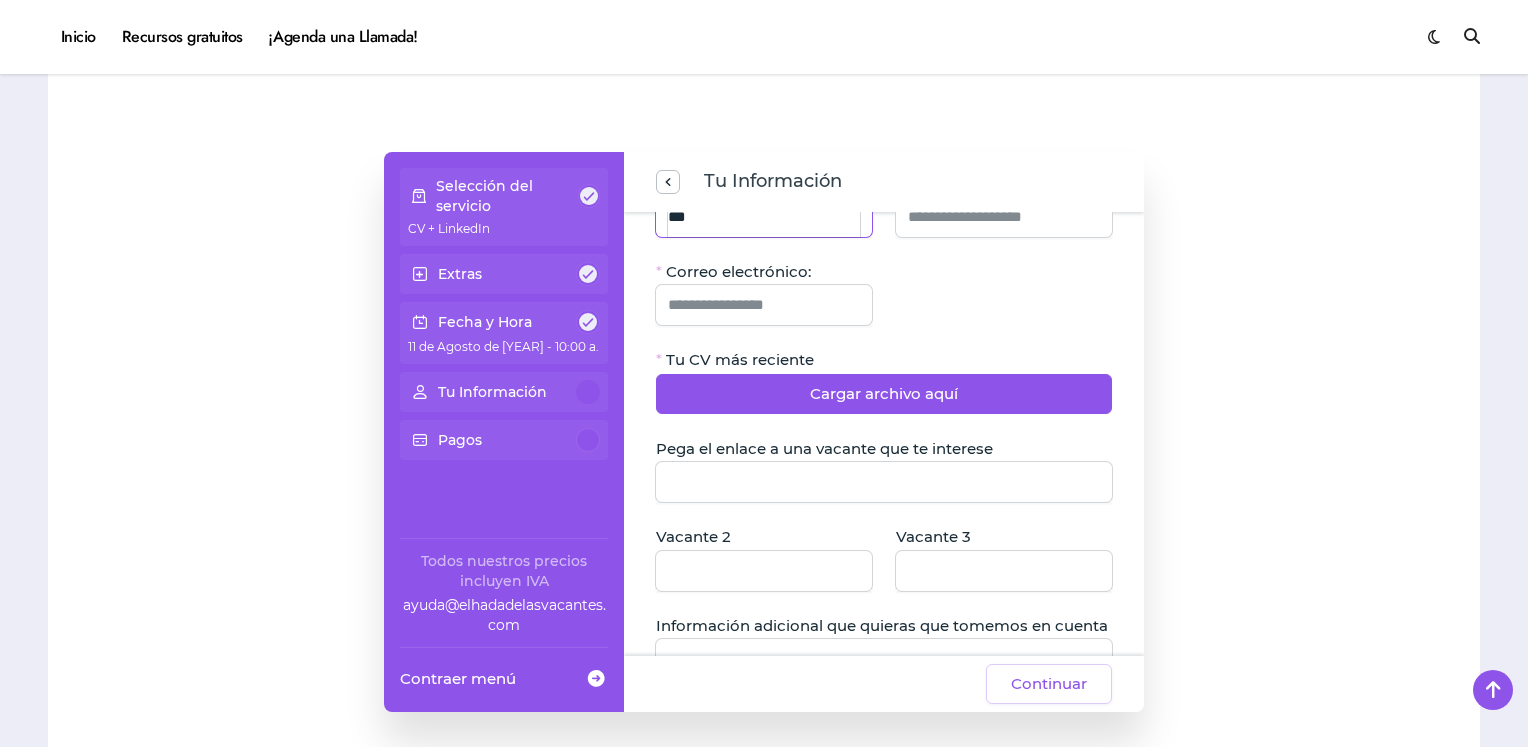 scroll, scrollTop: 72, scrollLeft: 0, axis: vertical 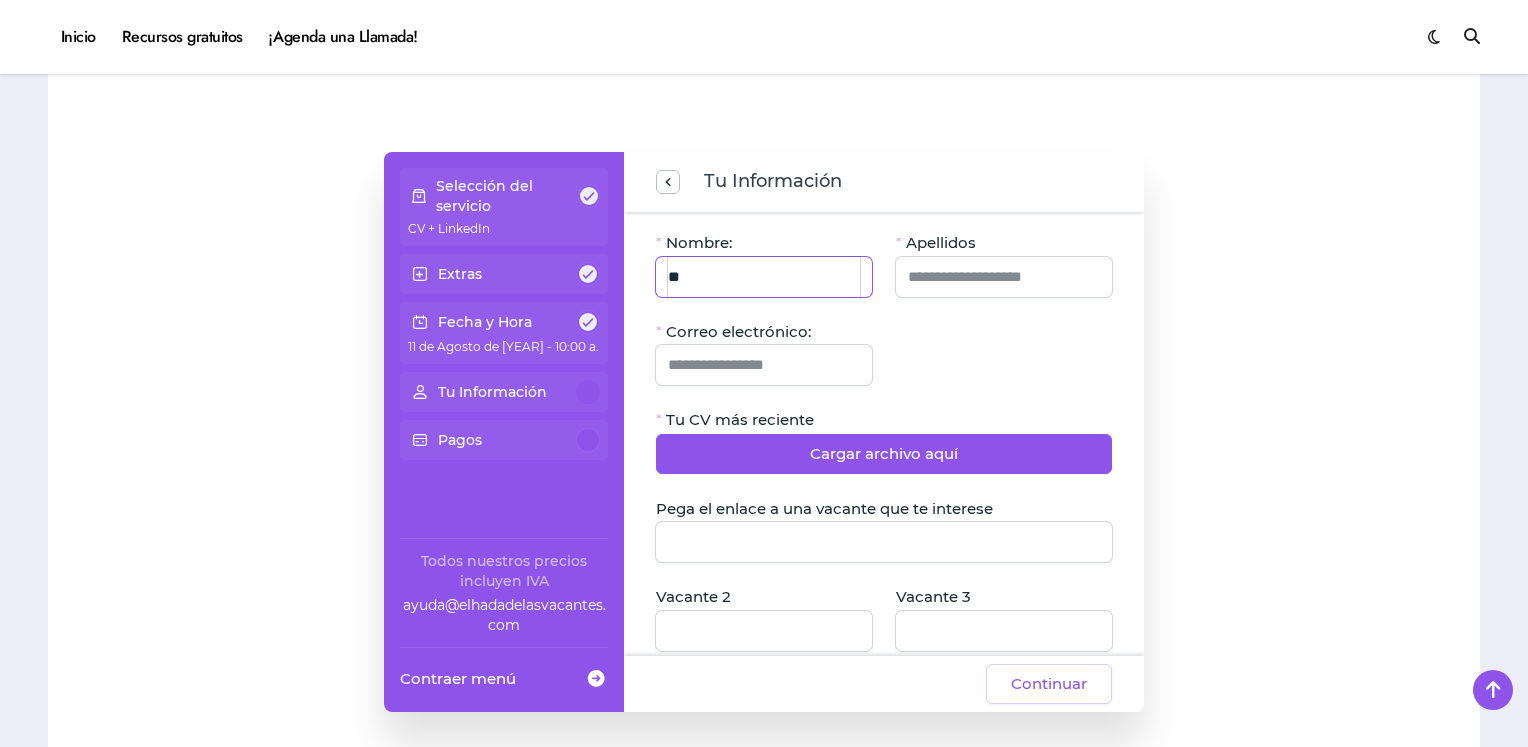 type on "*" 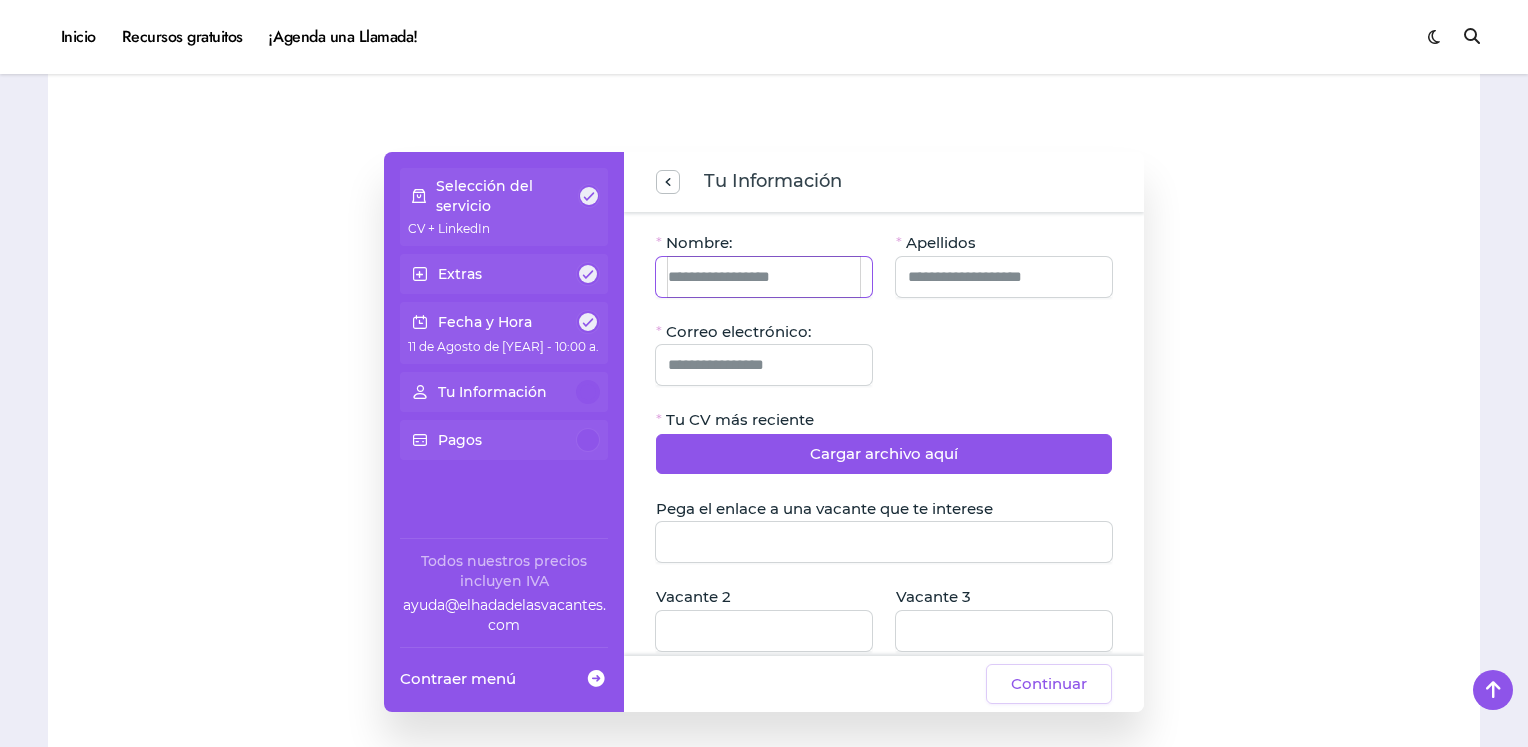 type 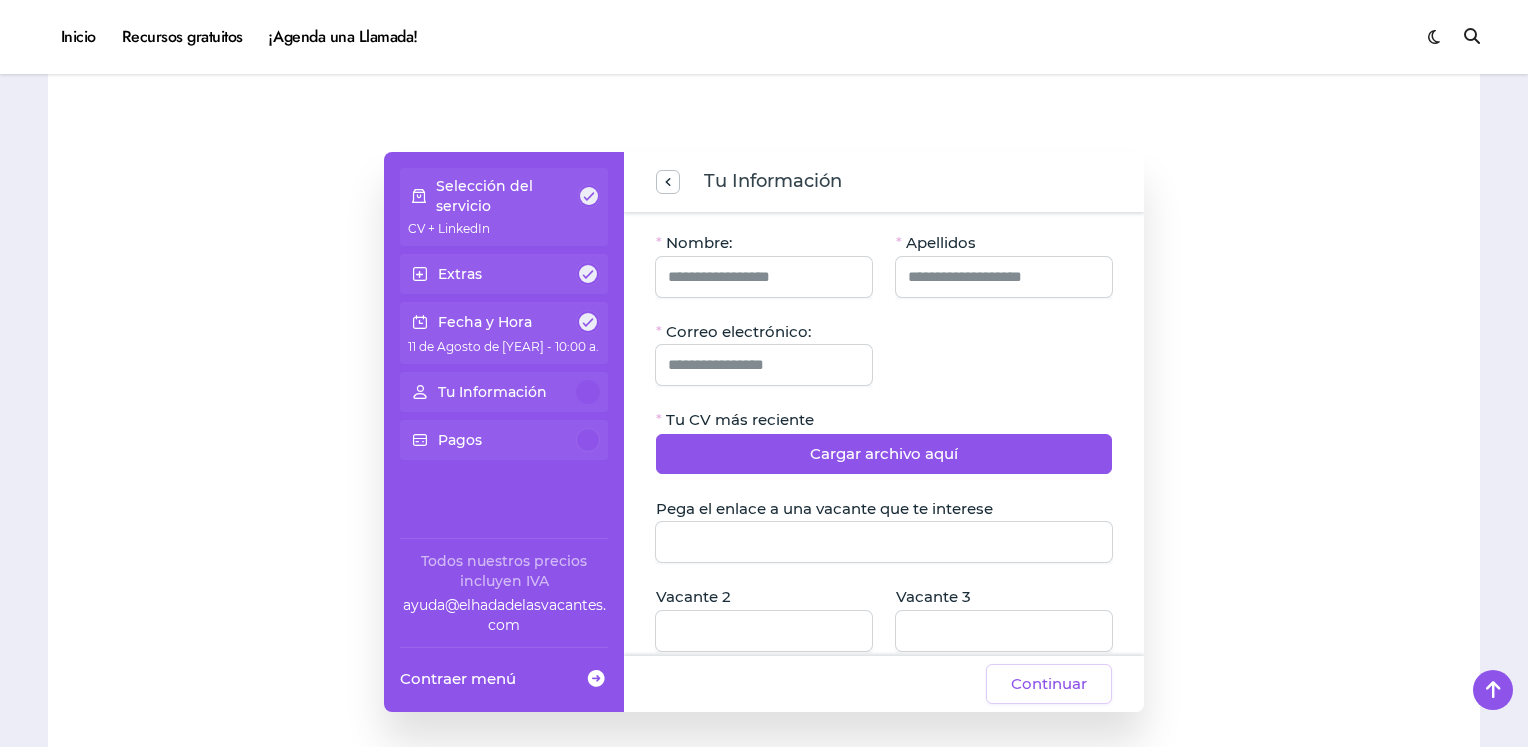 click at bounding box center (588, 392) 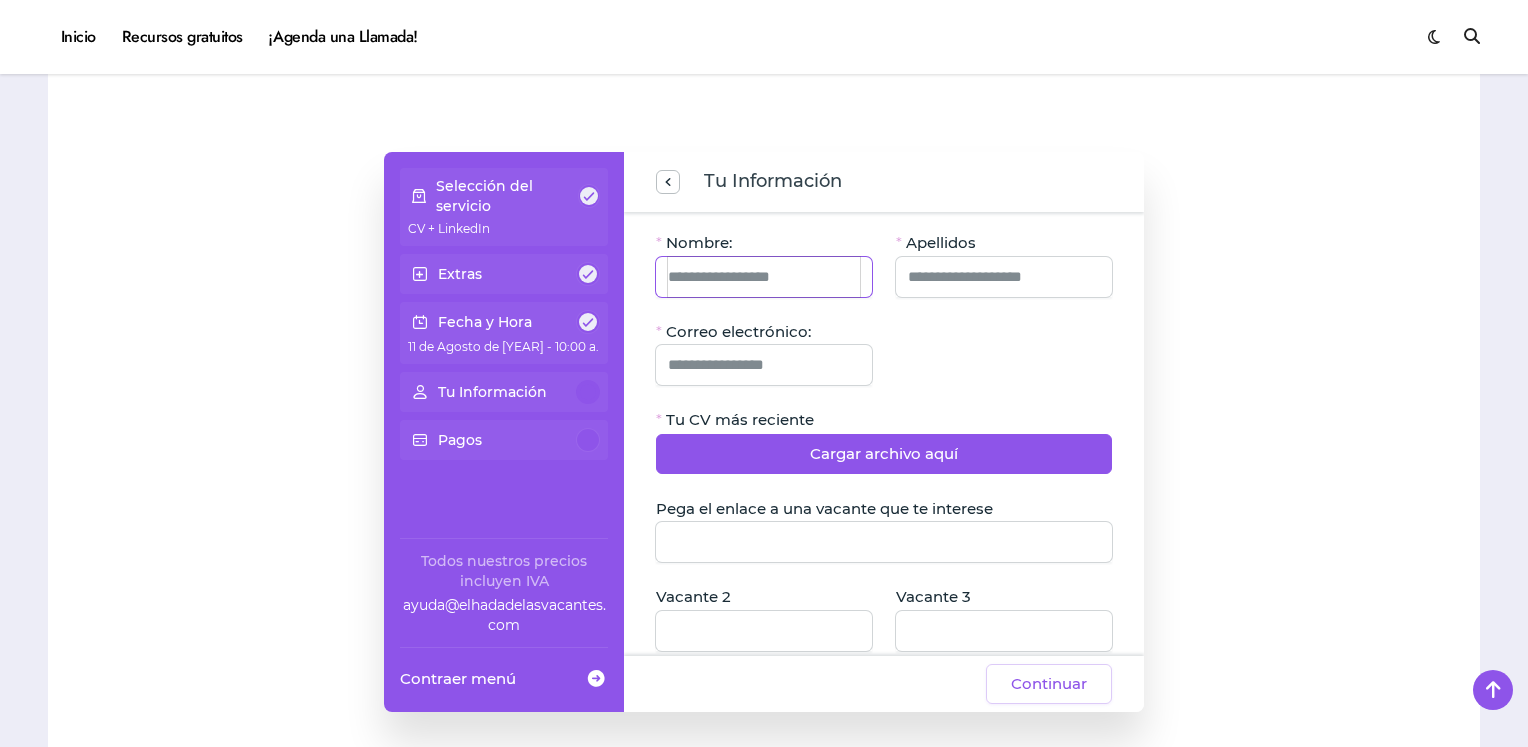 click on "Nombre:" at bounding box center (764, 277) 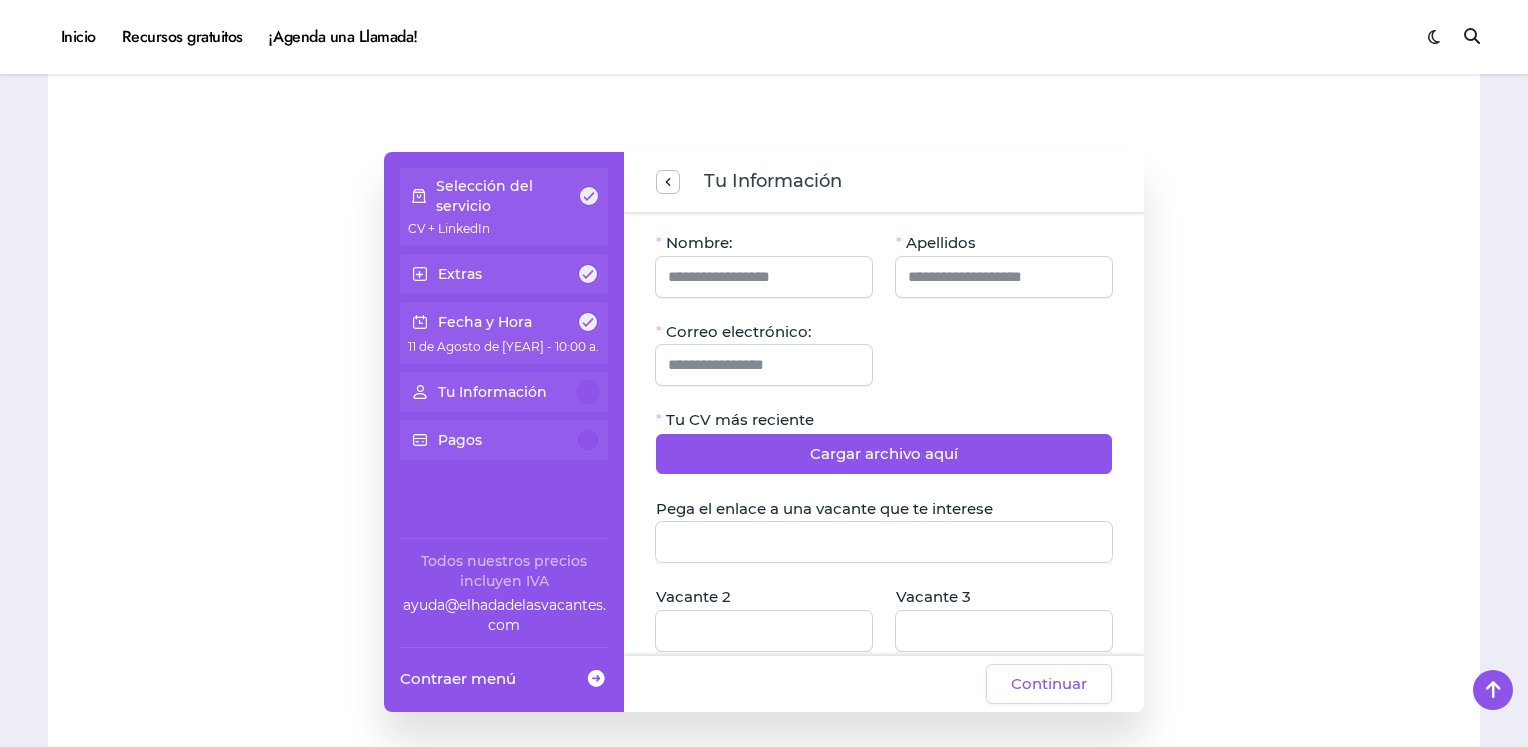 click at bounding box center (589, 196) 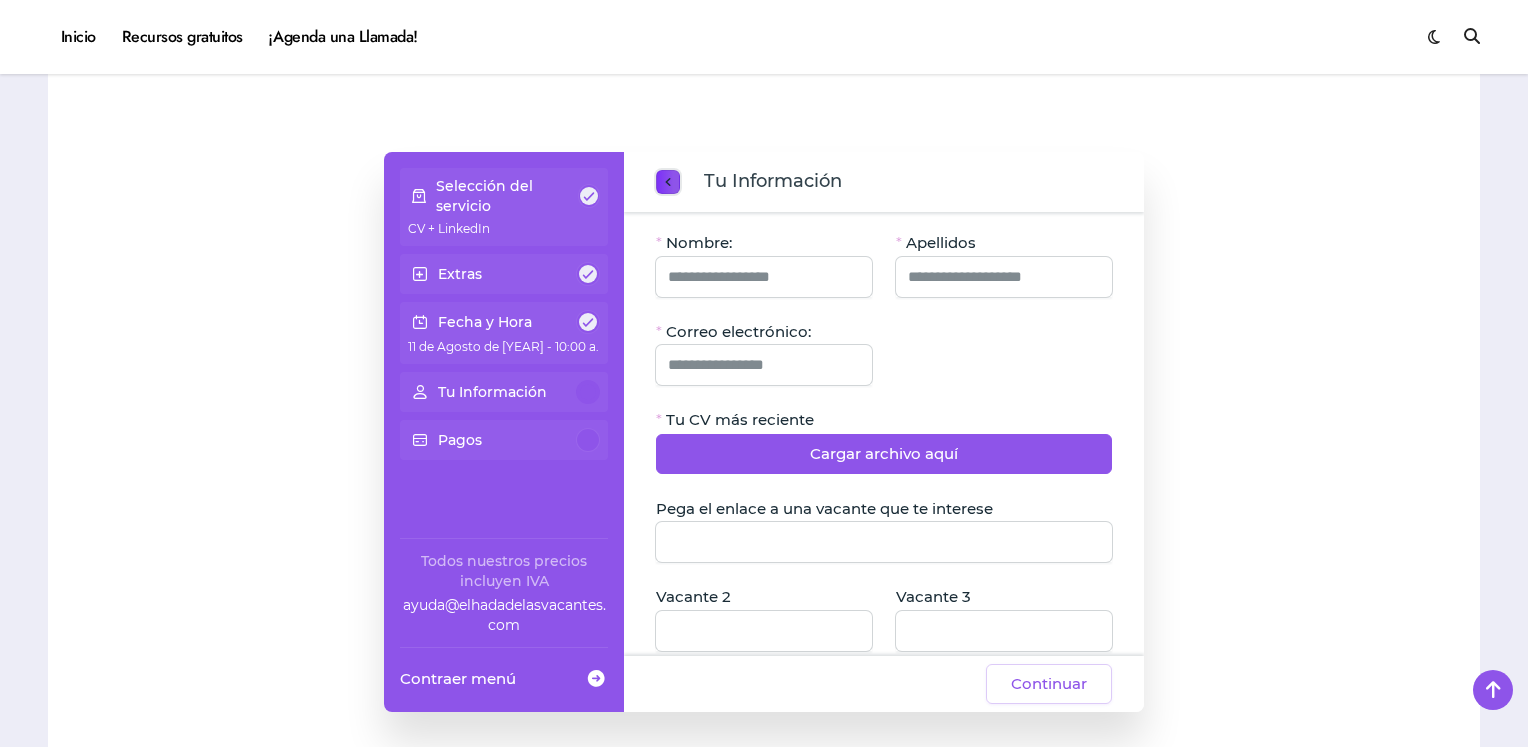 click 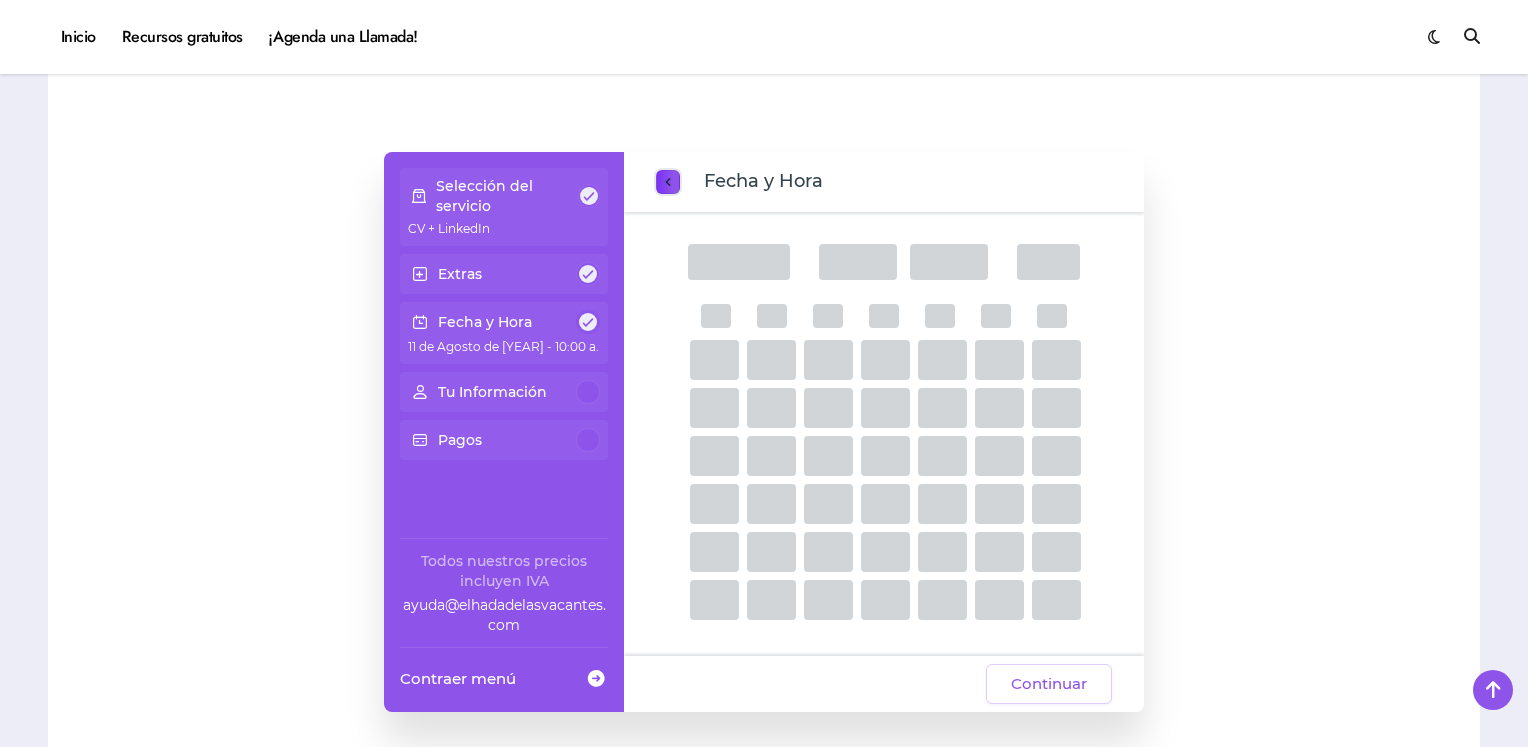 click 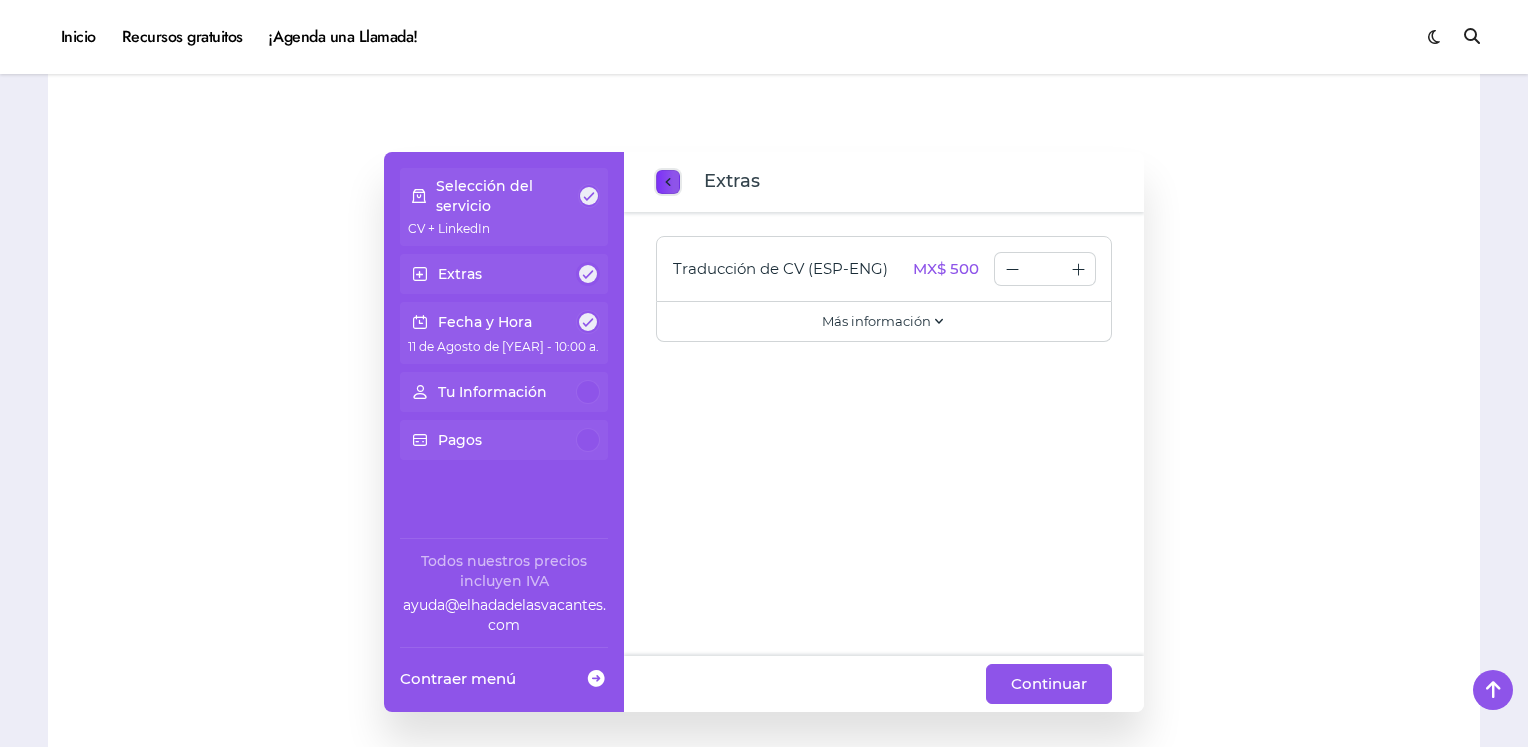 click 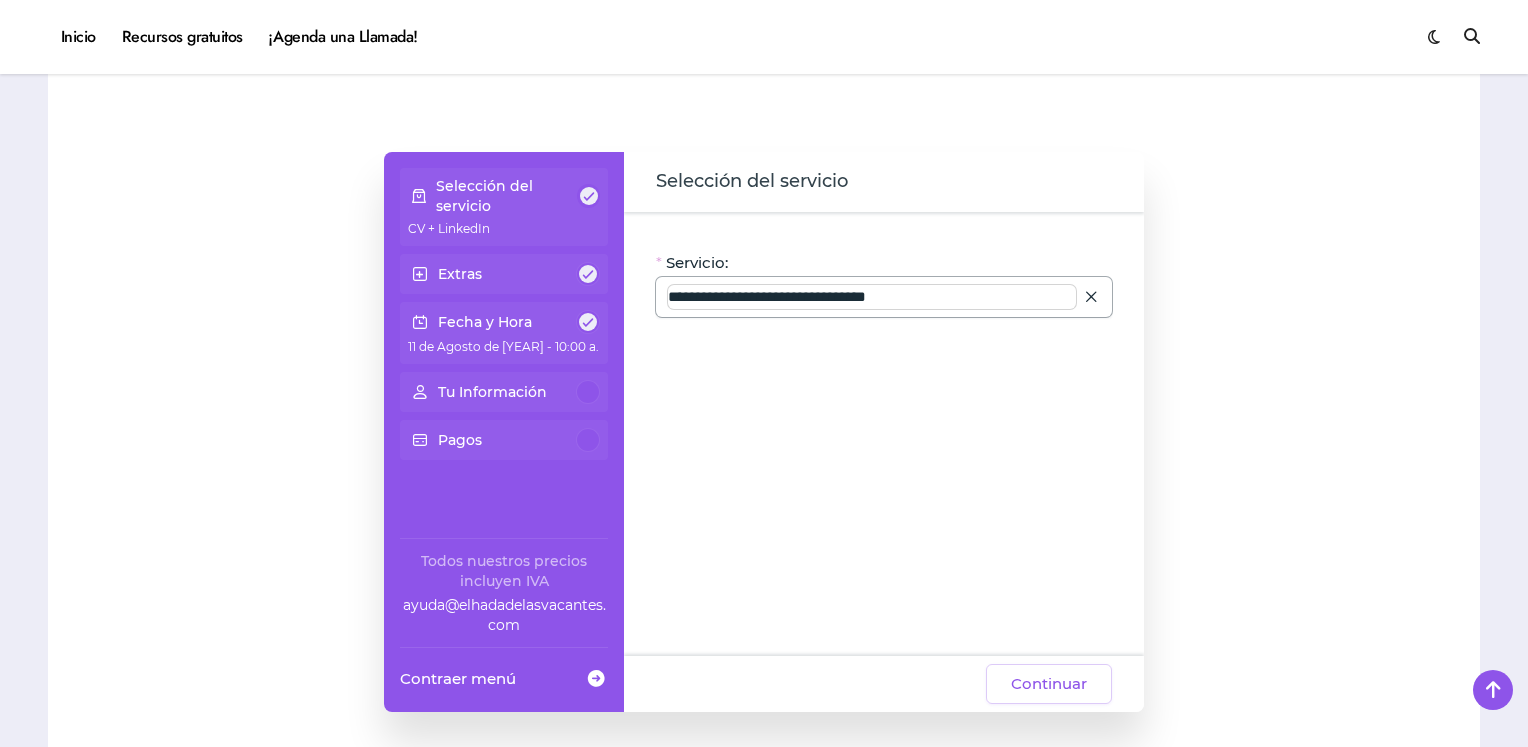 click on "**********" at bounding box center [872, 297] 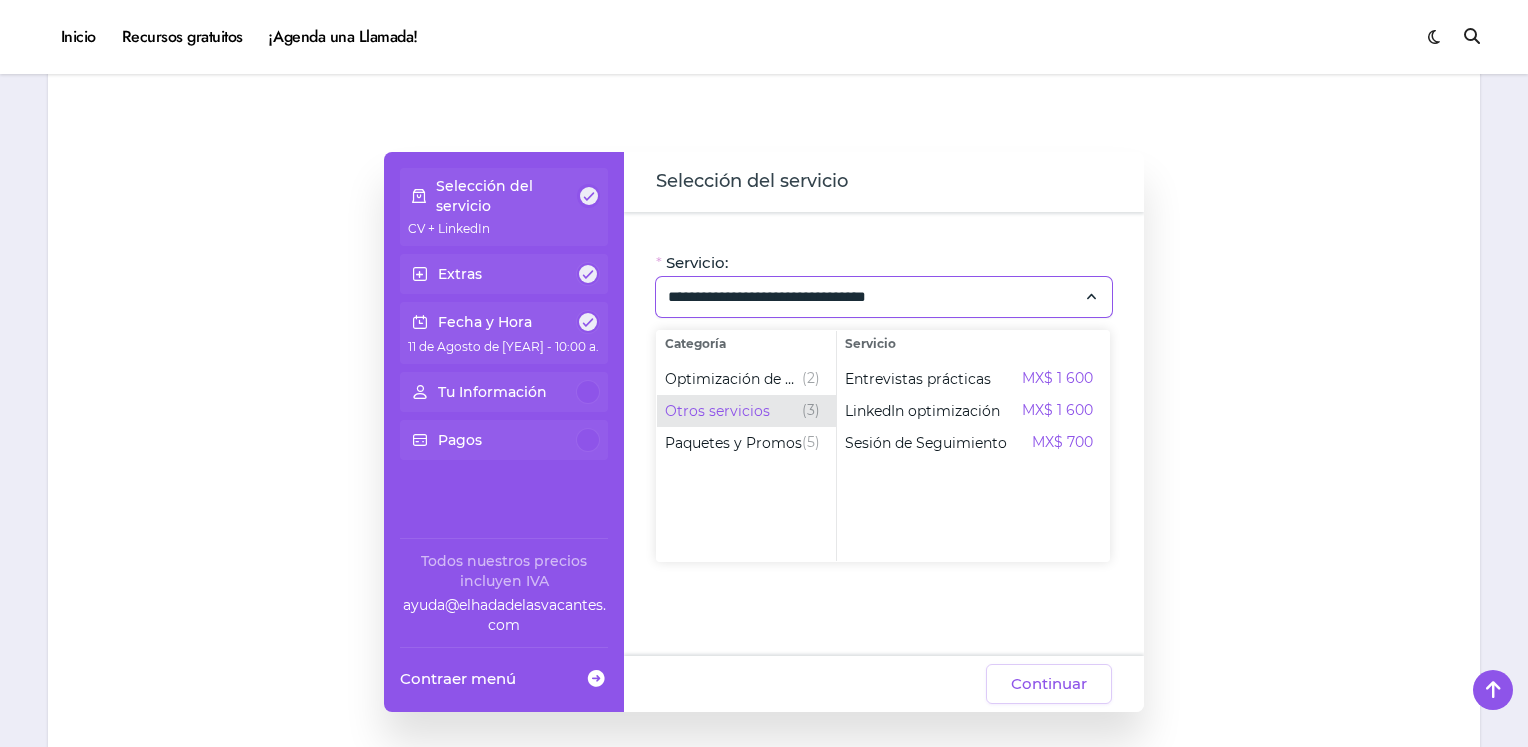 click on "Otros servicios (3)" at bounding box center [742, 411] 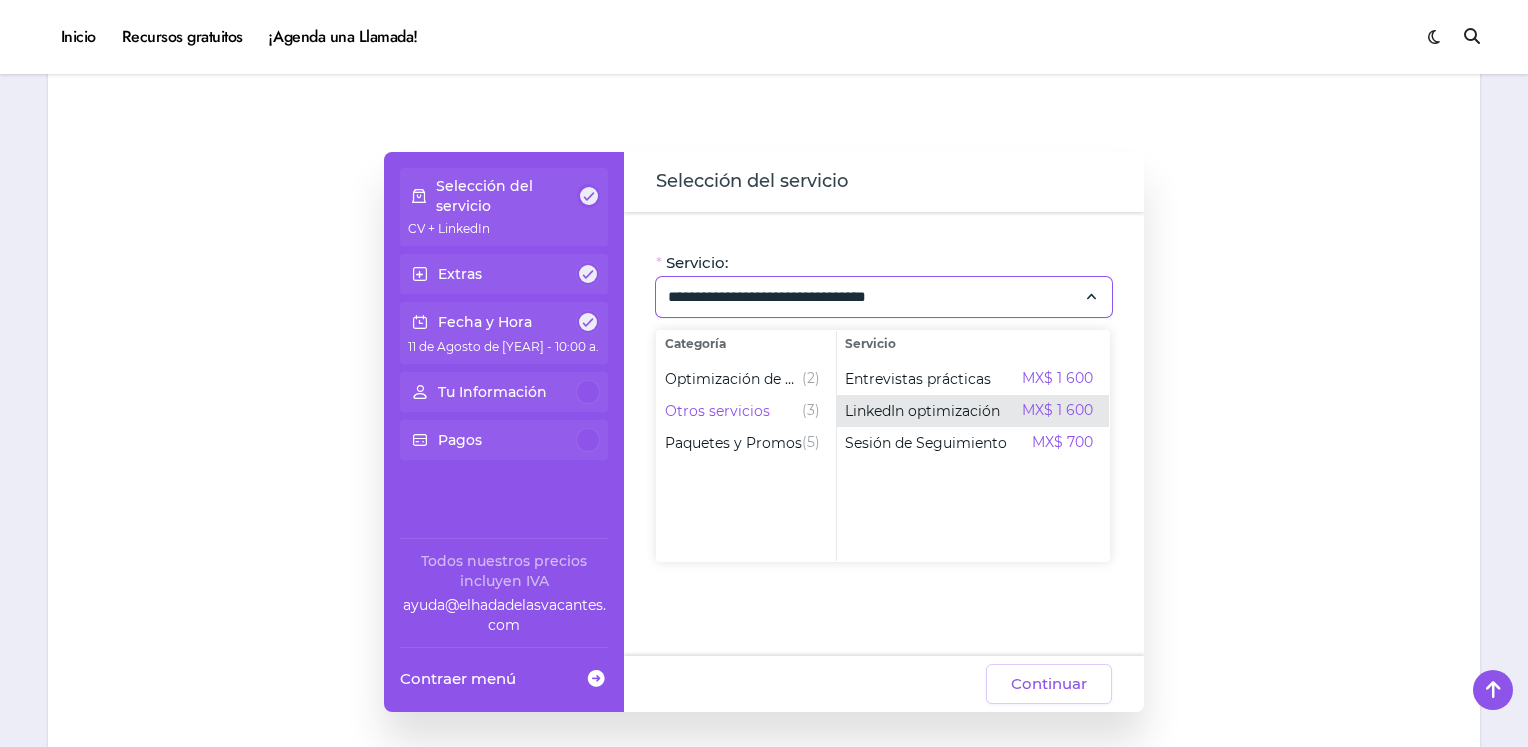 click on "LinkedIn optimización" at bounding box center (922, 411) 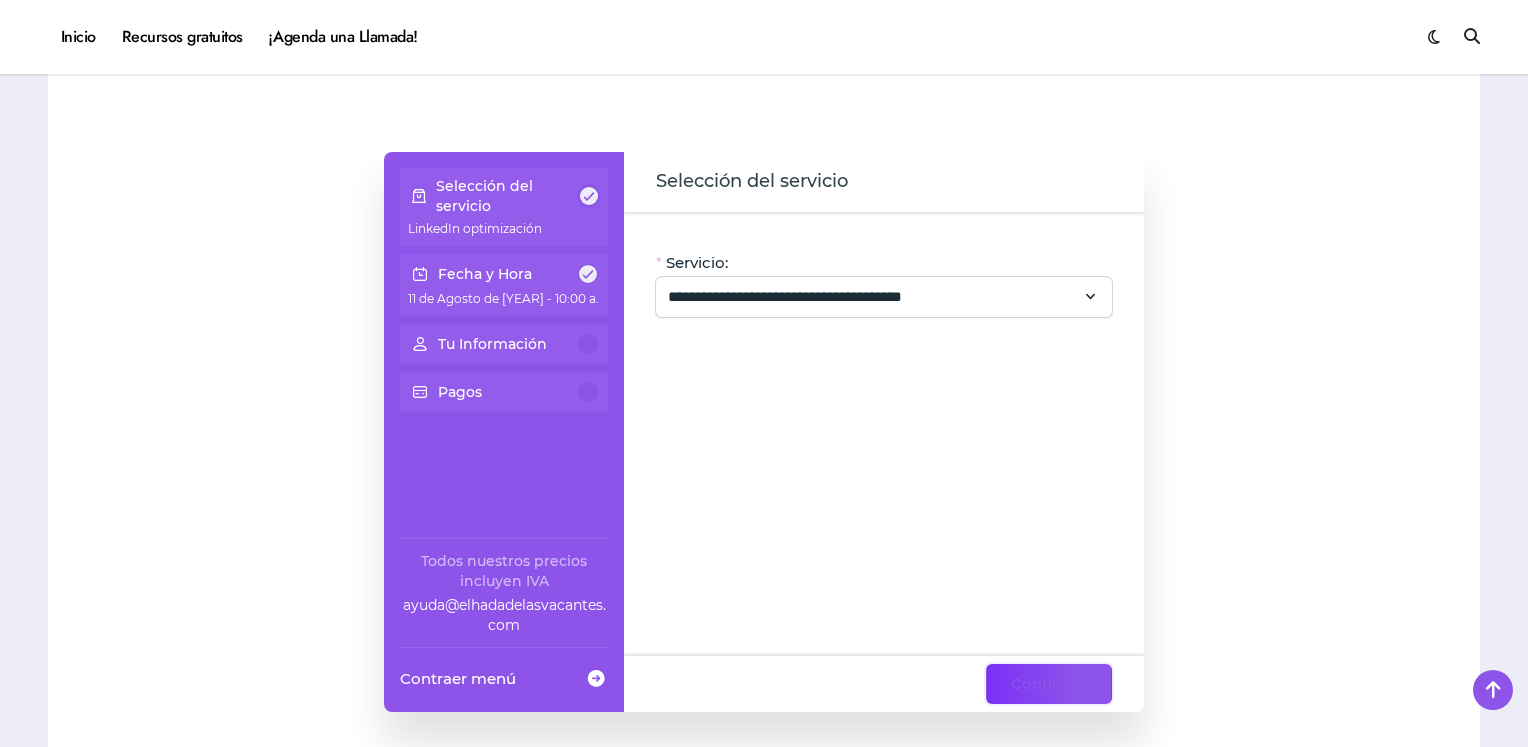 click on "Continuar" at bounding box center (1049, 684) 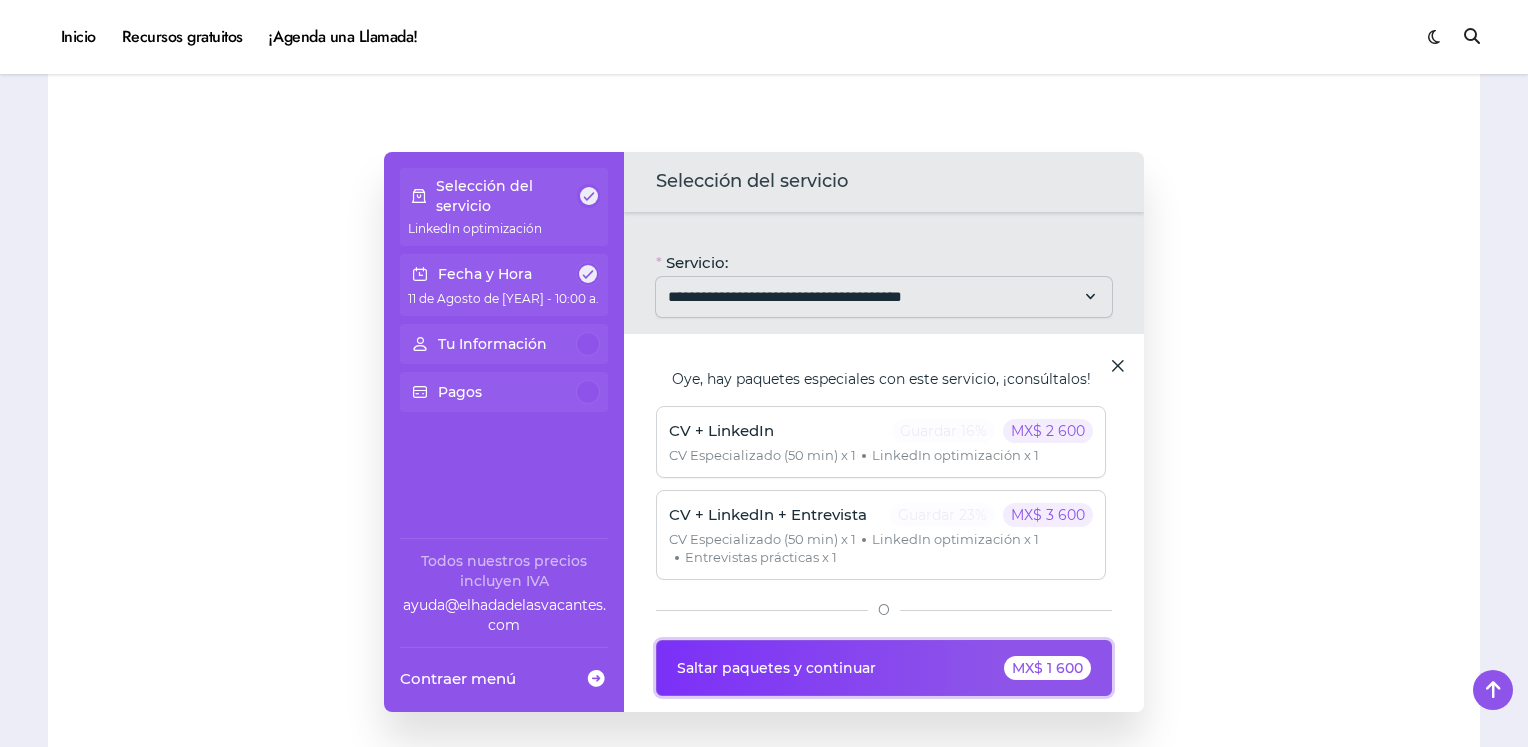 click on "MX$ 1 600" 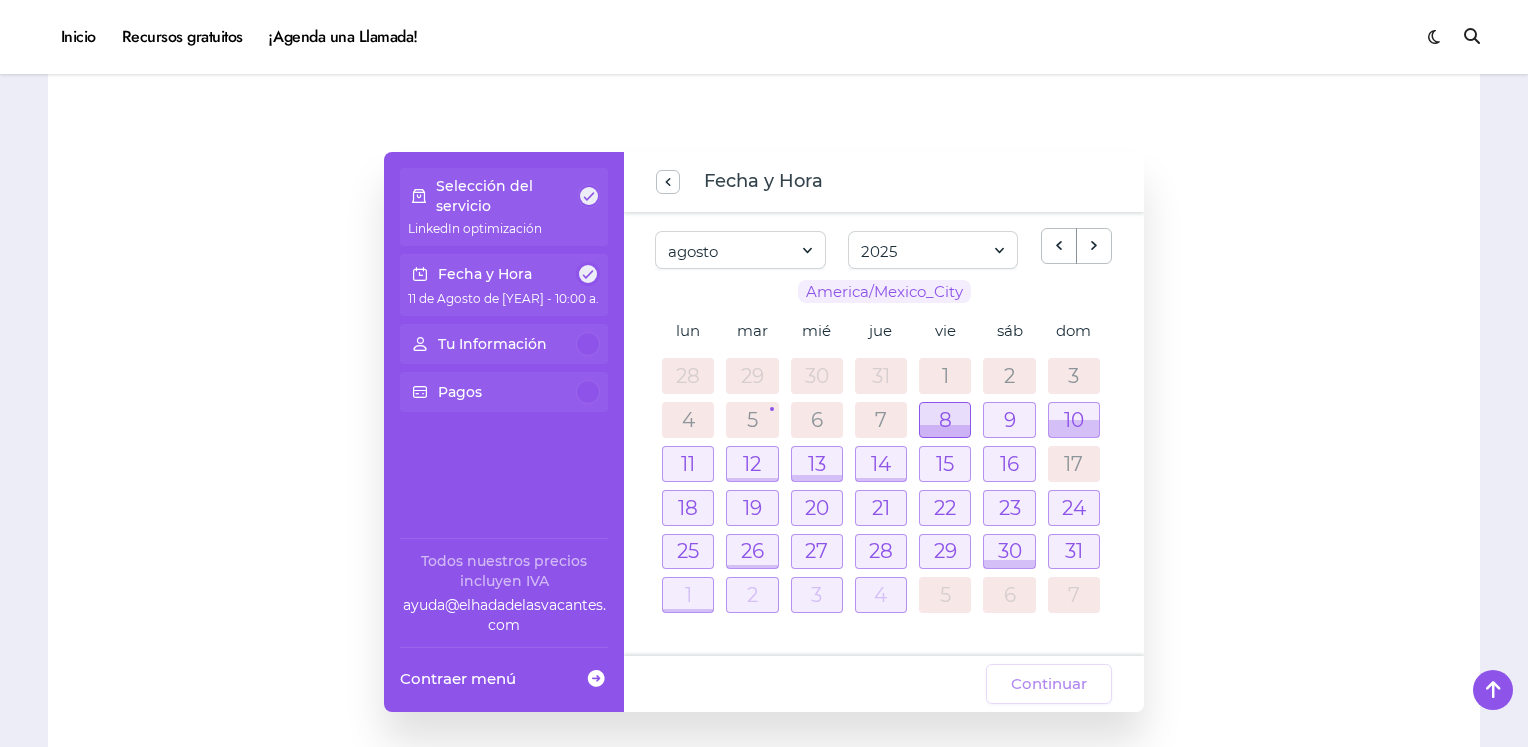 click at bounding box center [945, 420] 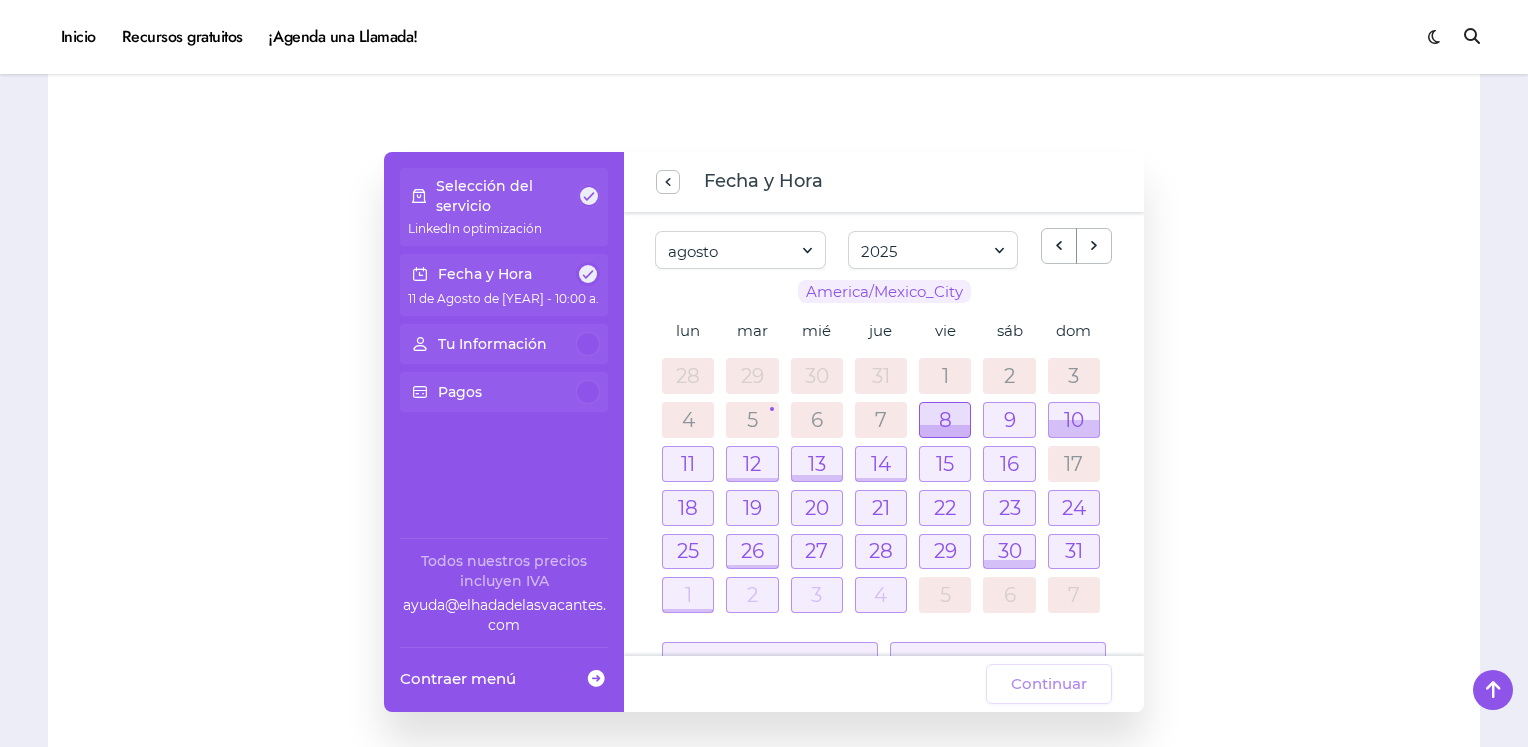 click at bounding box center (945, 420) 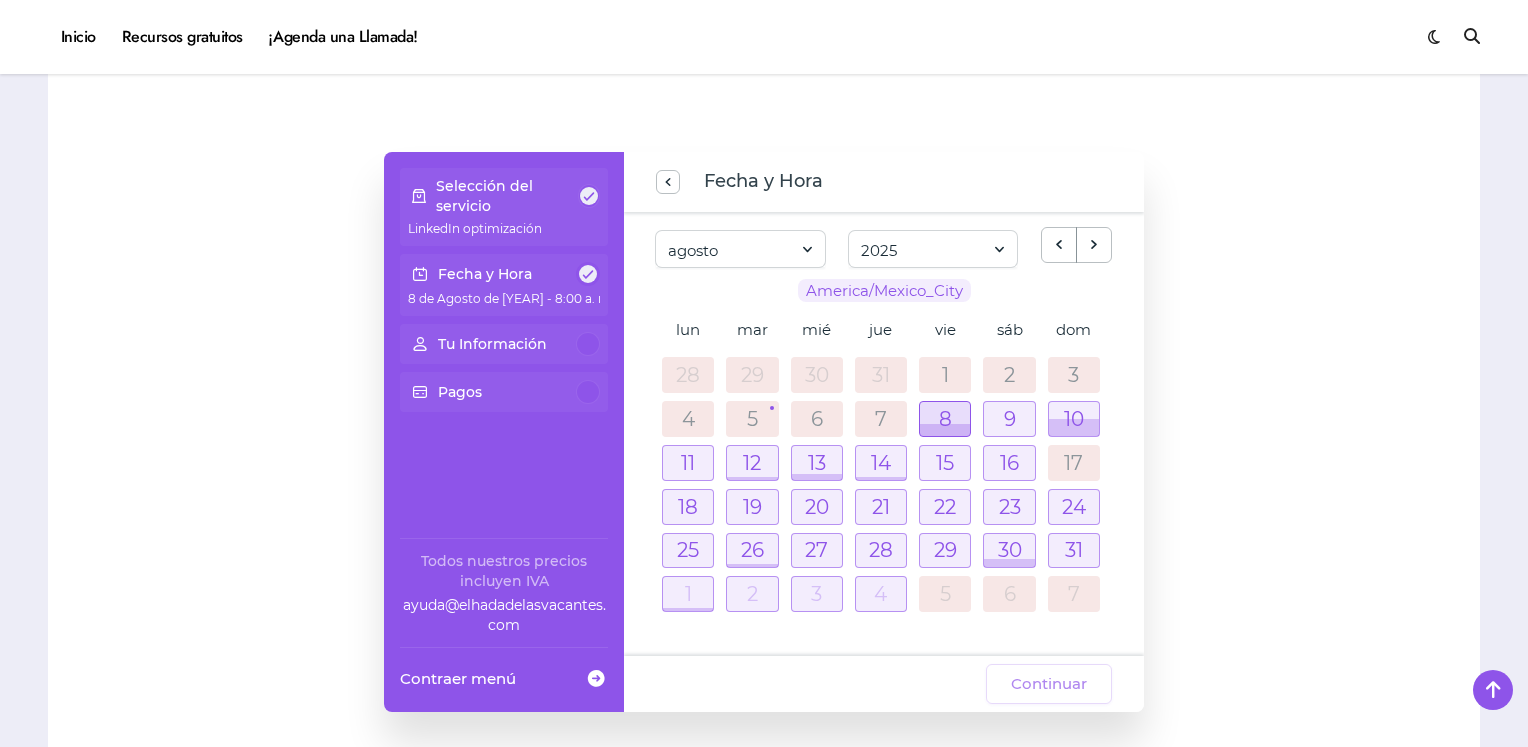 scroll, scrollTop: 0, scrollLeft: 0, axis: both 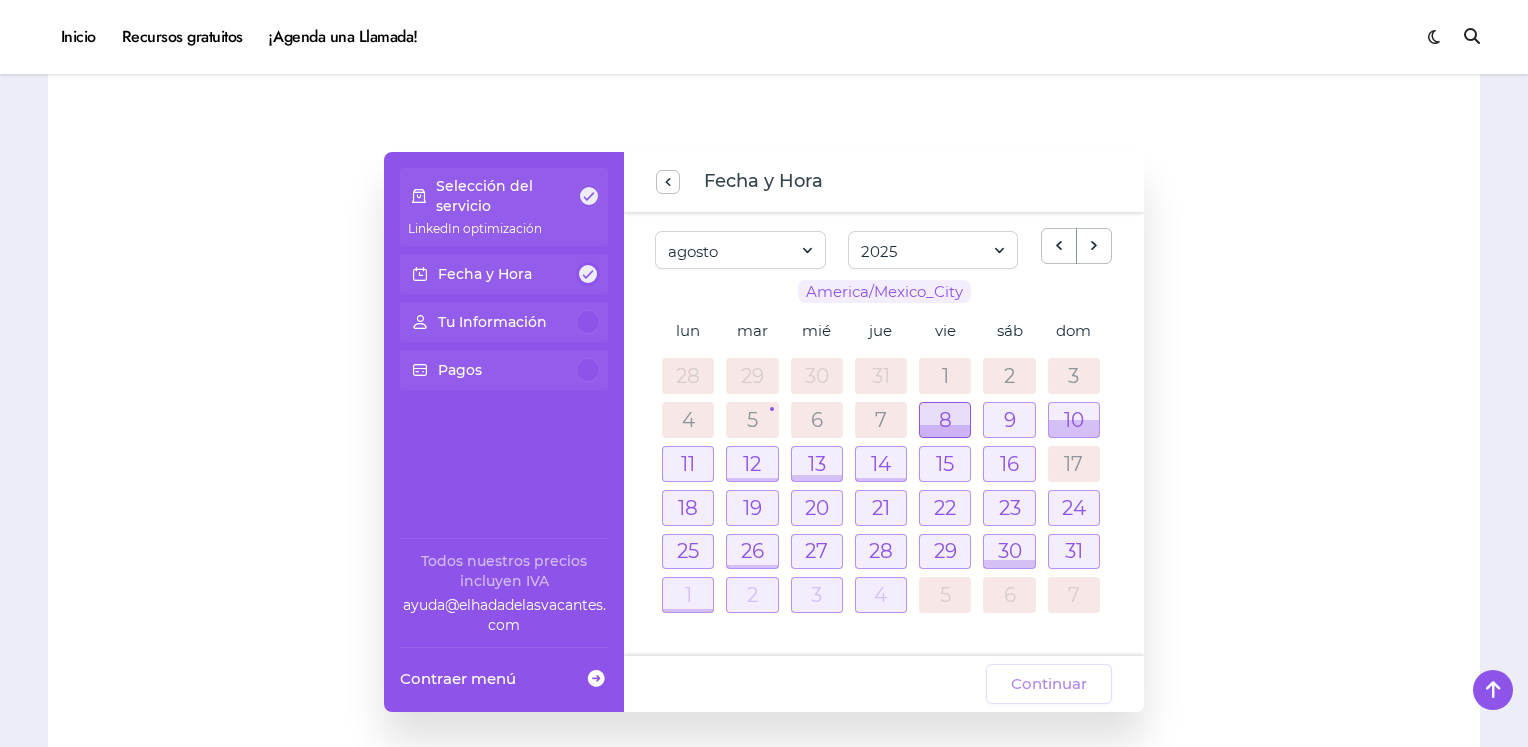 click at bounding box center [945, 431] 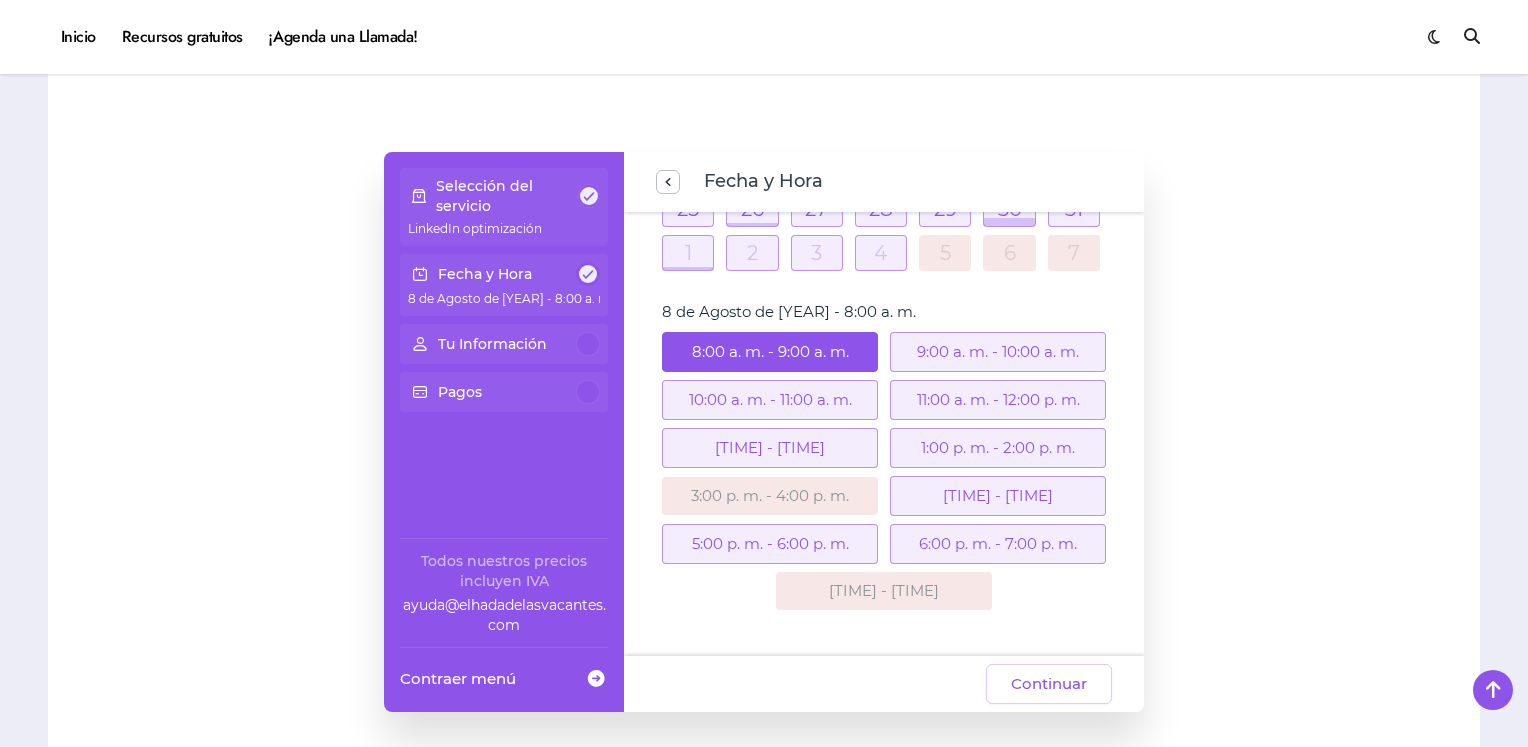 scroll, scrollTop: 330, scrollLeft: 0, axis: vertical 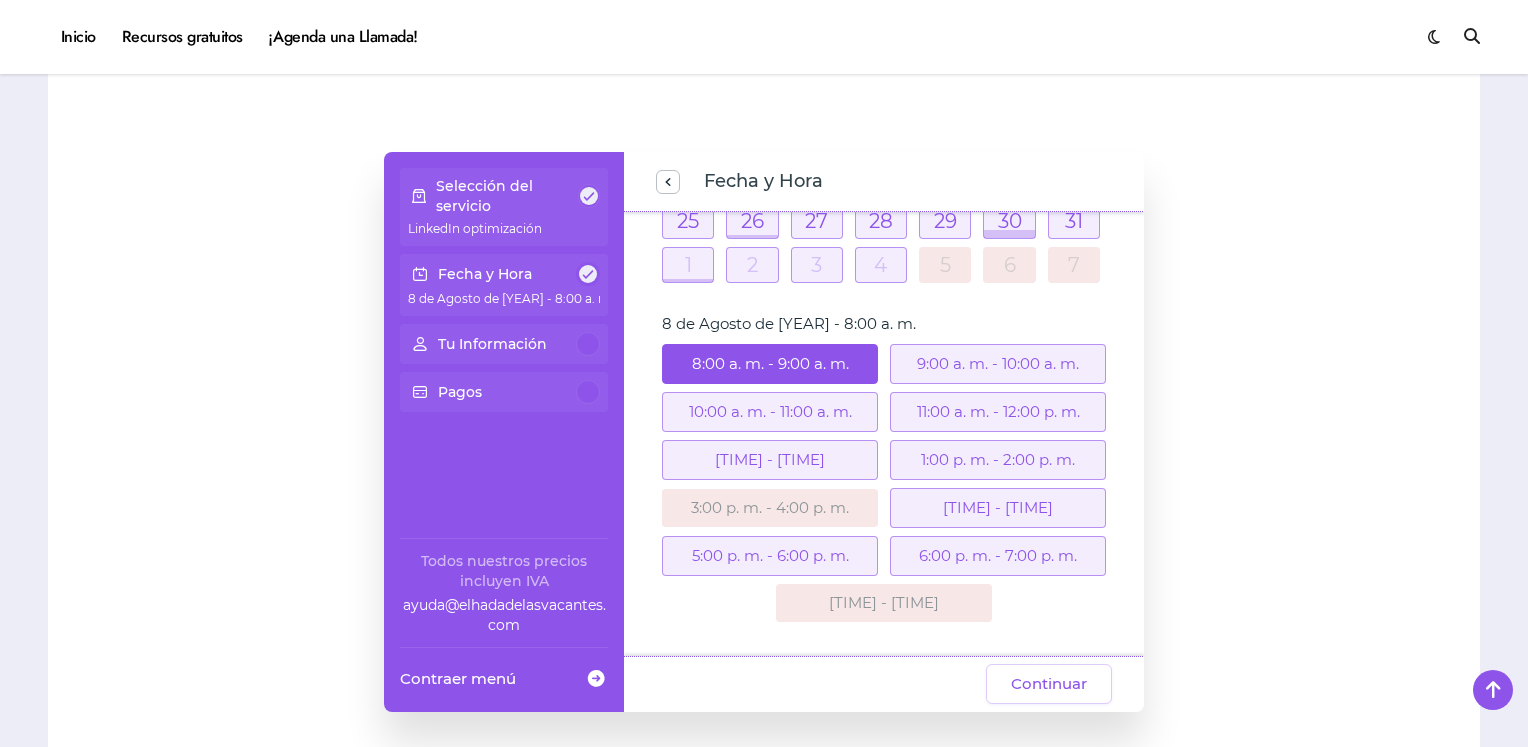 click on "5:00 p. m. - 6:00 p. m." at bounding box center (770, 556) 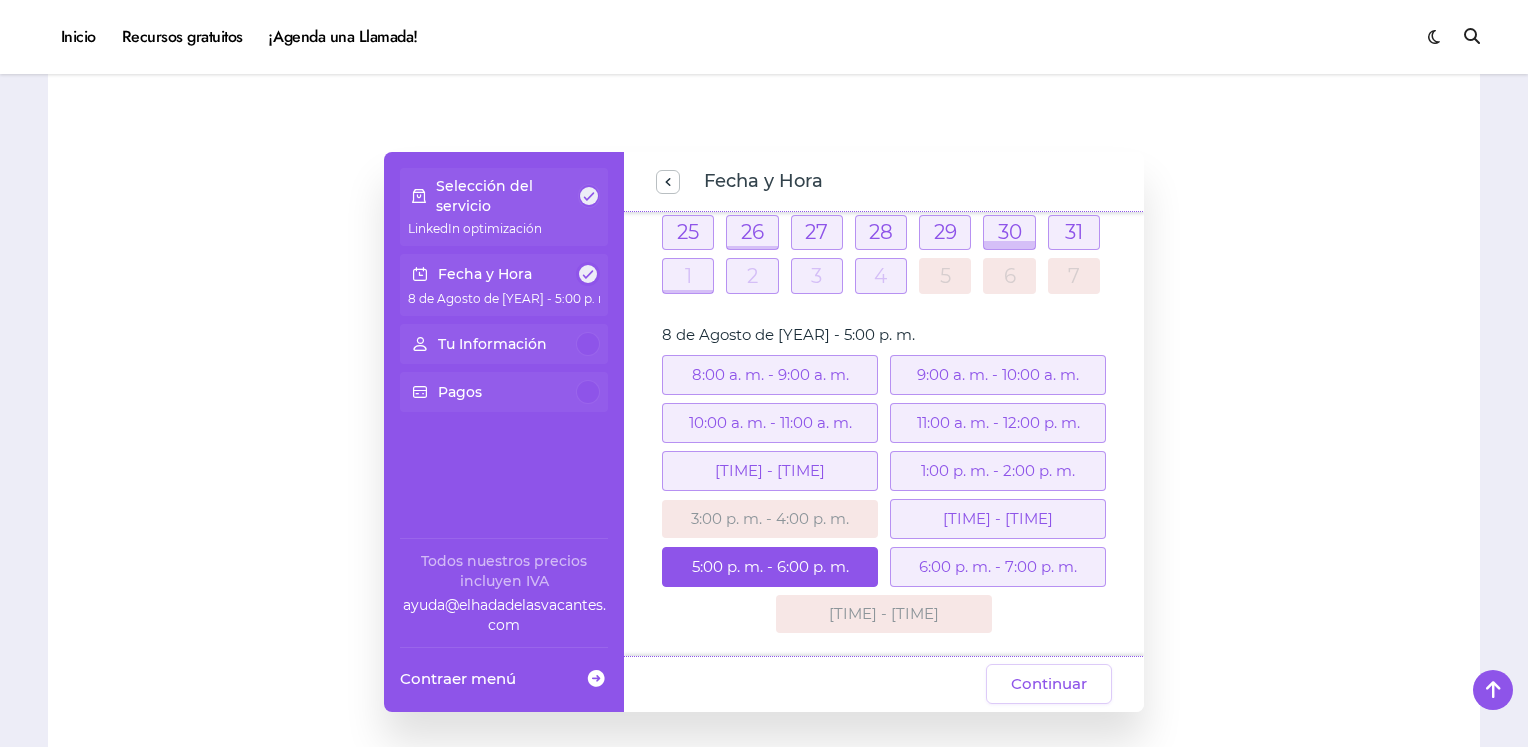 scroll, scrollTop: 316, scrollLeft: 0, axis: vertical 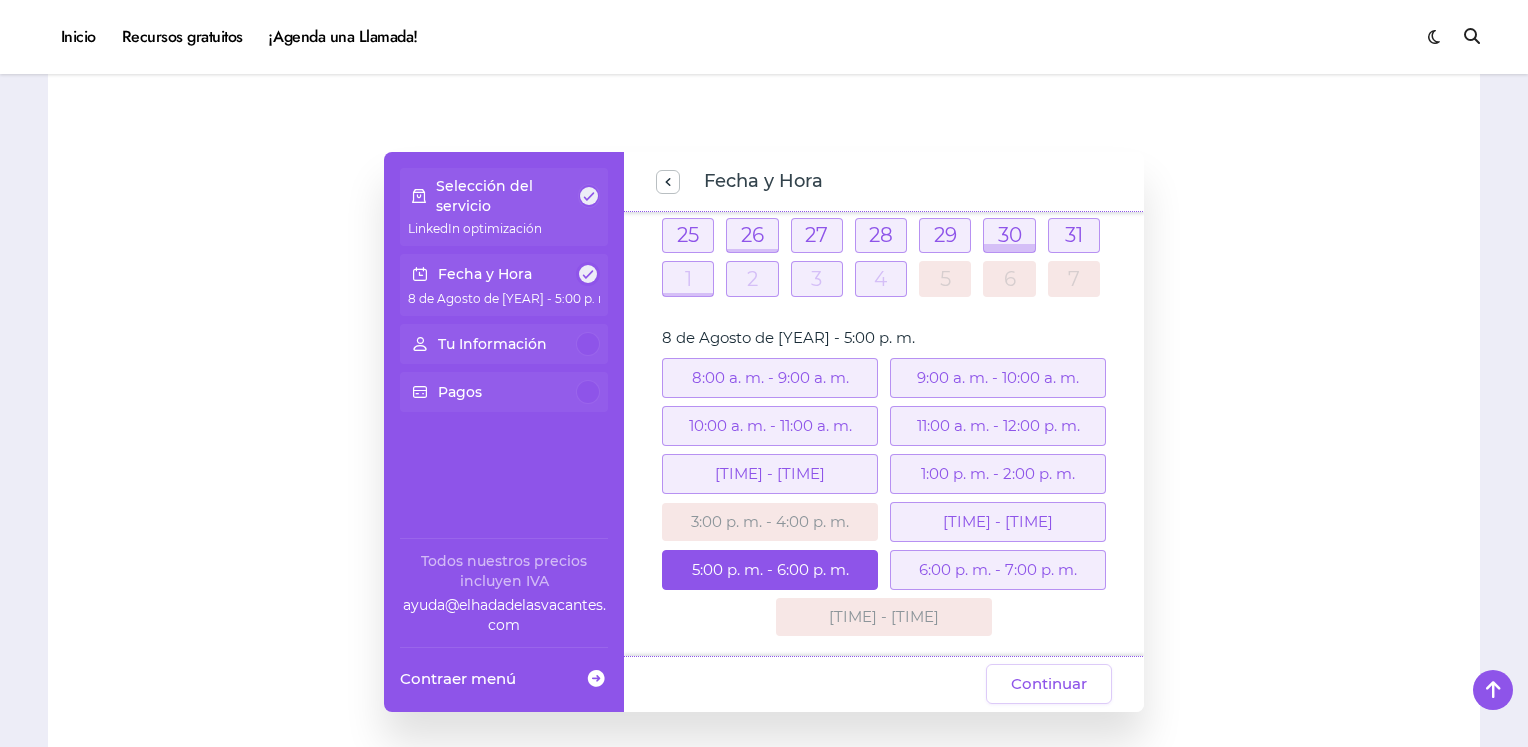 click on "5:00 p. m. - 6:00 p. m." at bounding box center [770, 570] 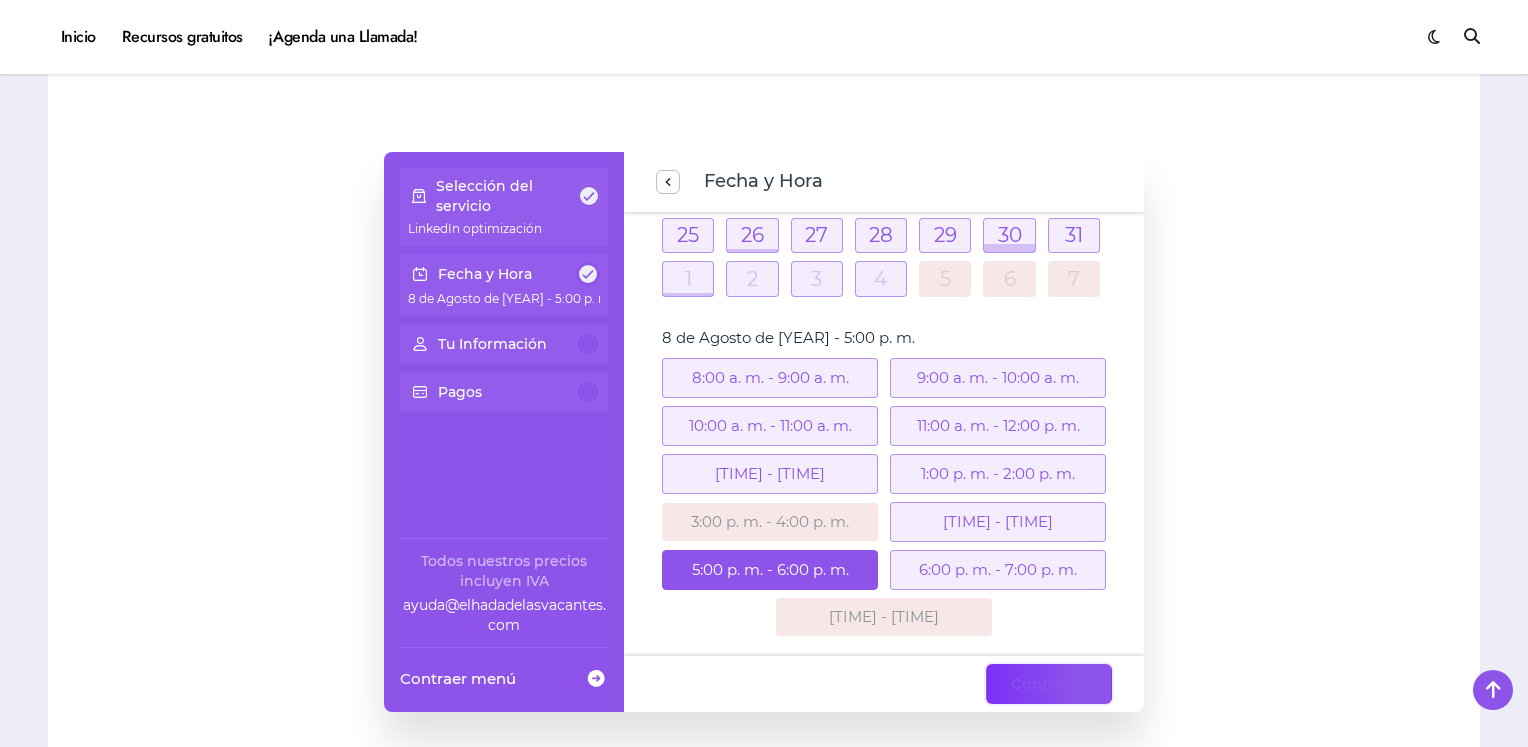 click on "Continuar" at bounding box center [1049, 684] 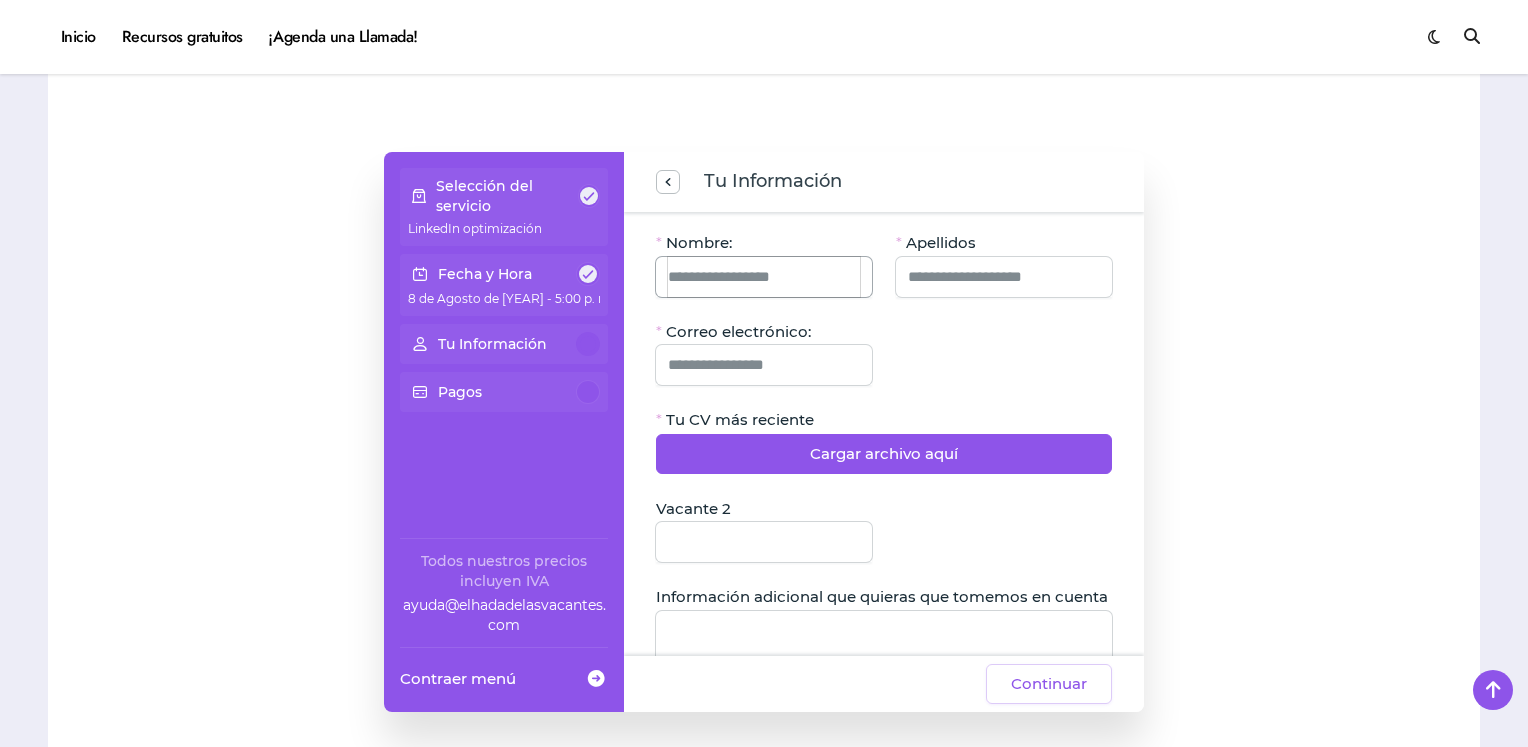 click on "Nombre:" at bounding box center (764, 277) 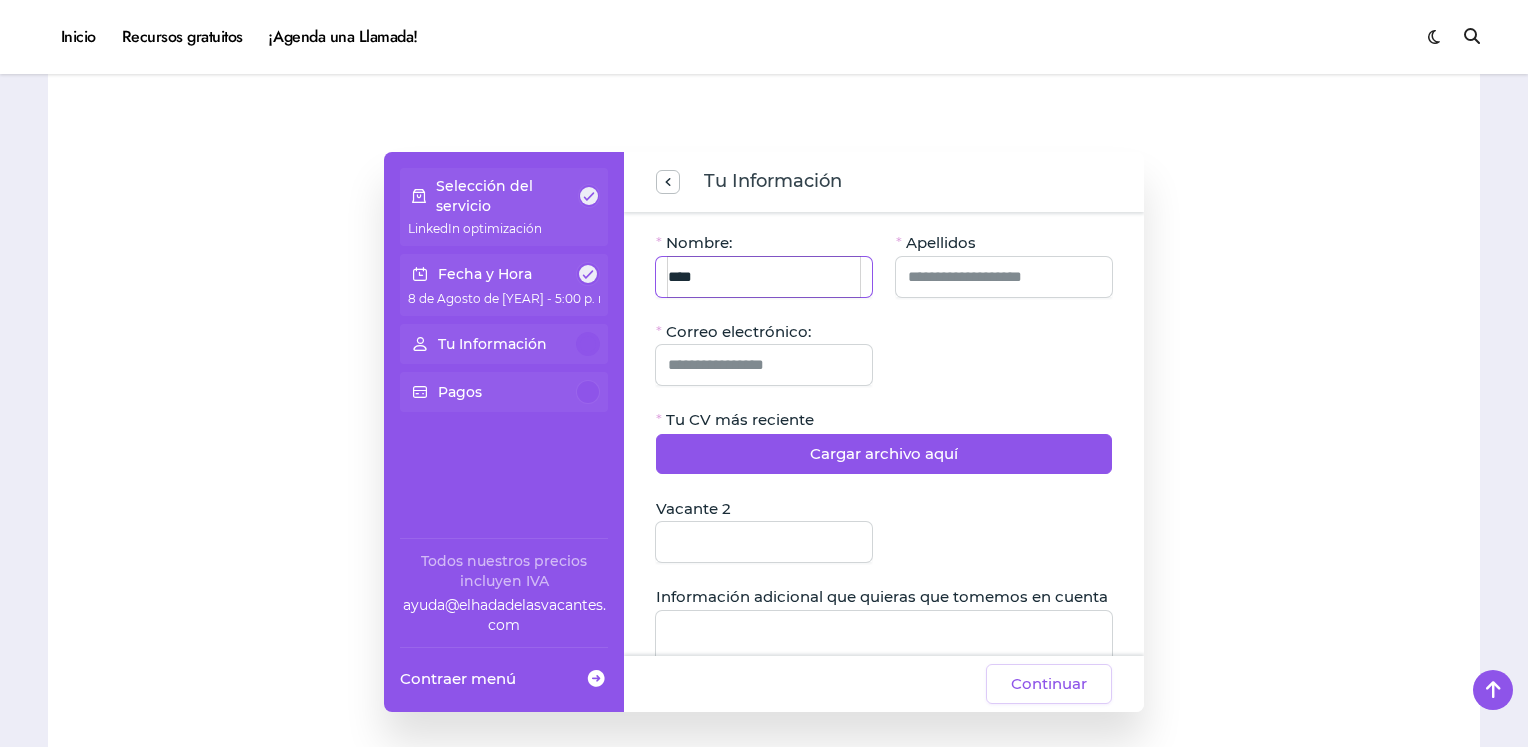 type on "****" 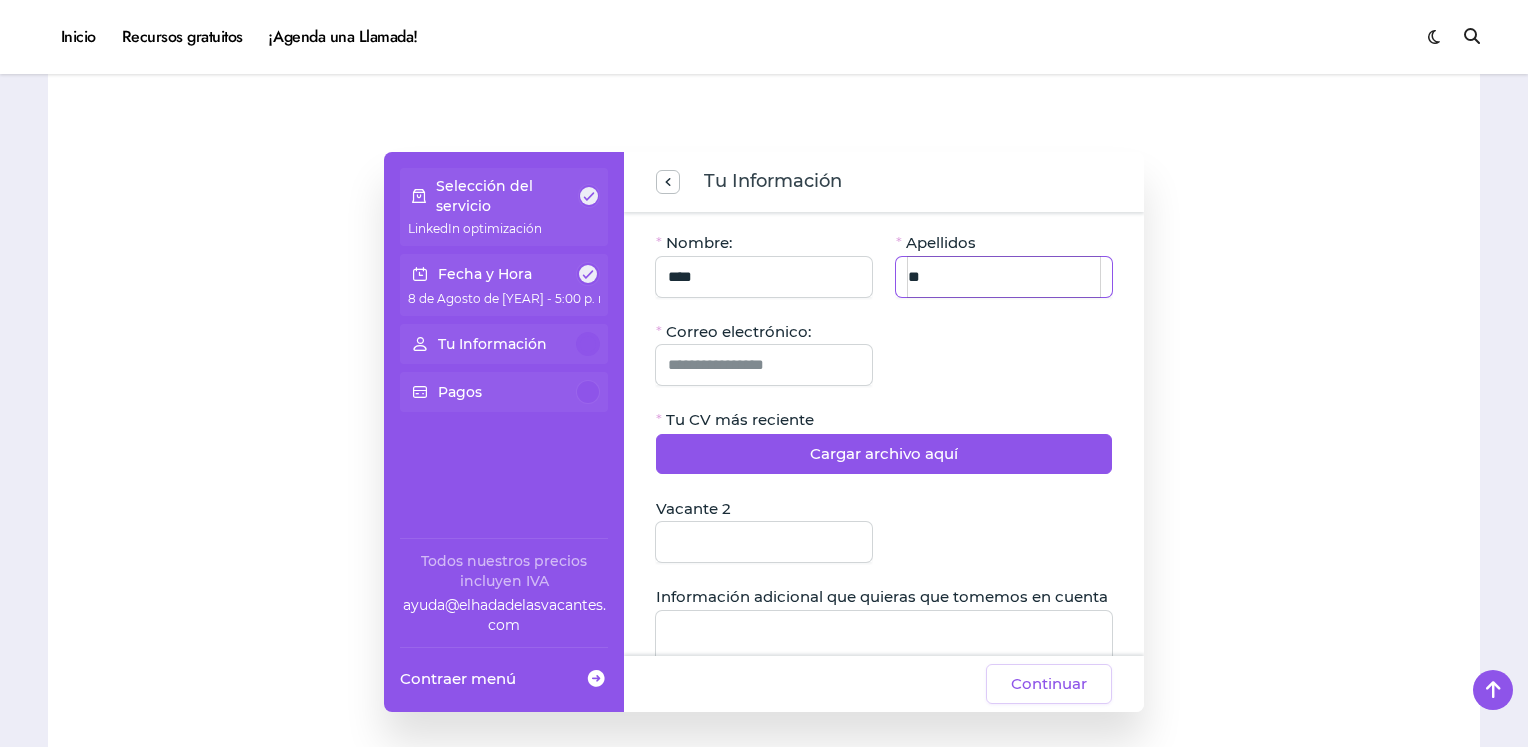 type on "*" 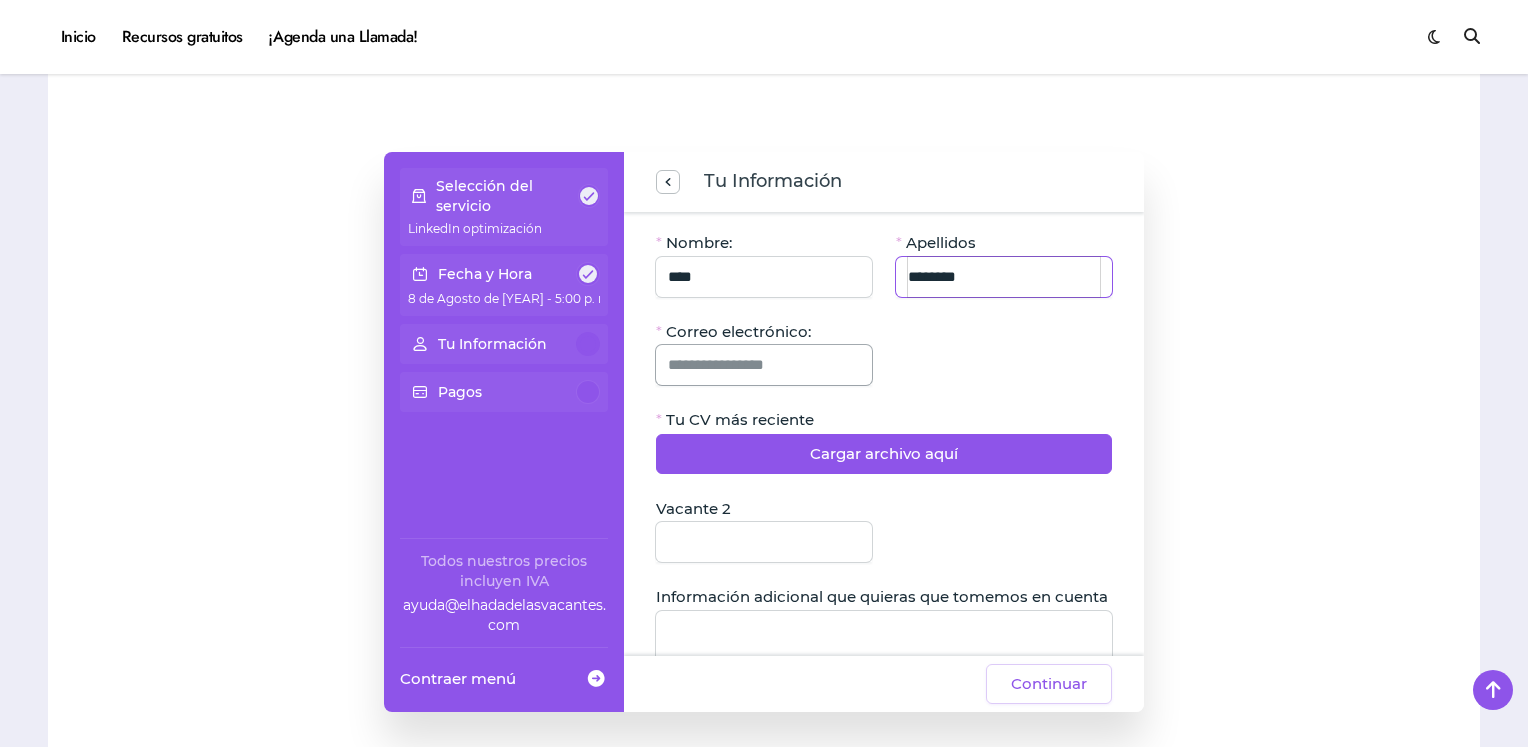 type on "********" 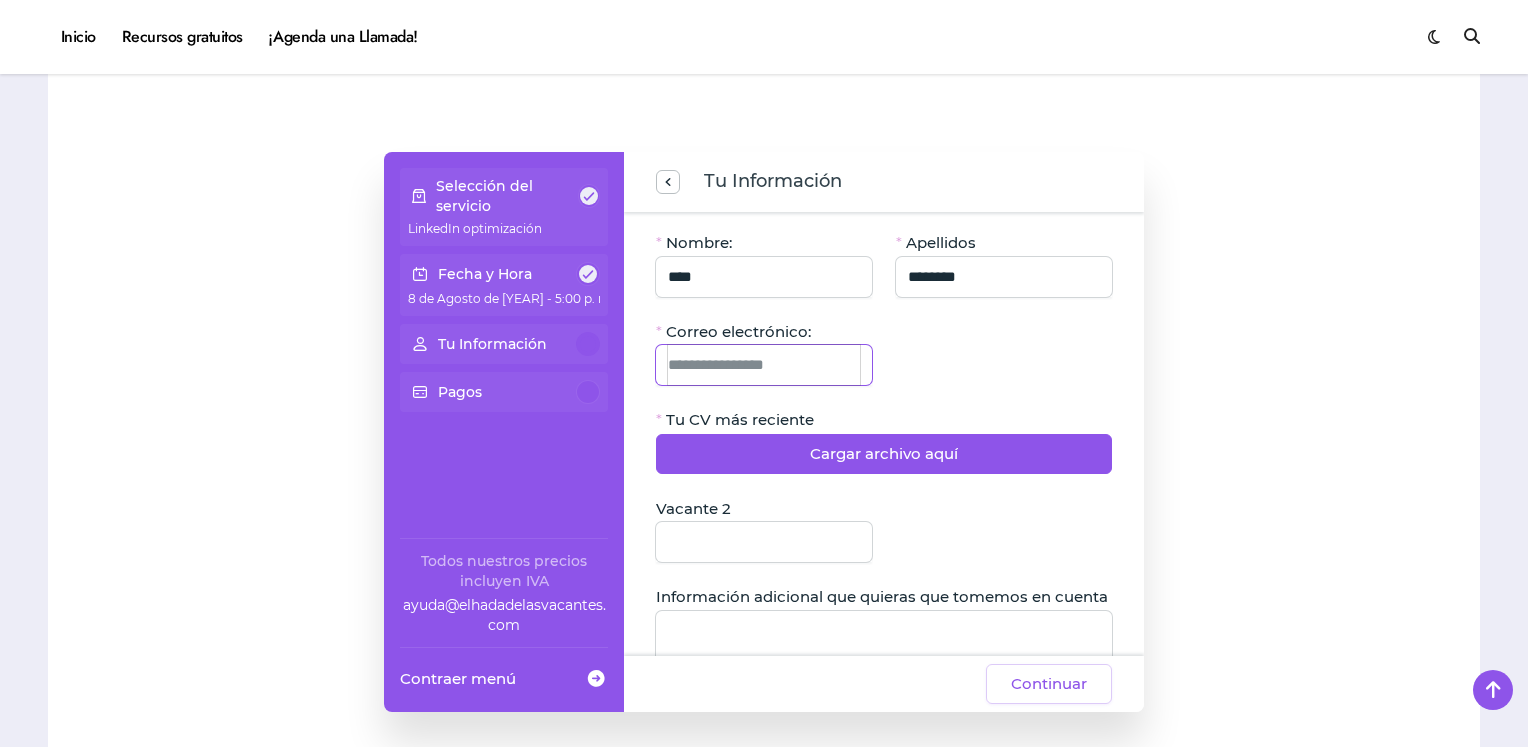 click on "Correo electrónico:" at bounding box center [764, 365] 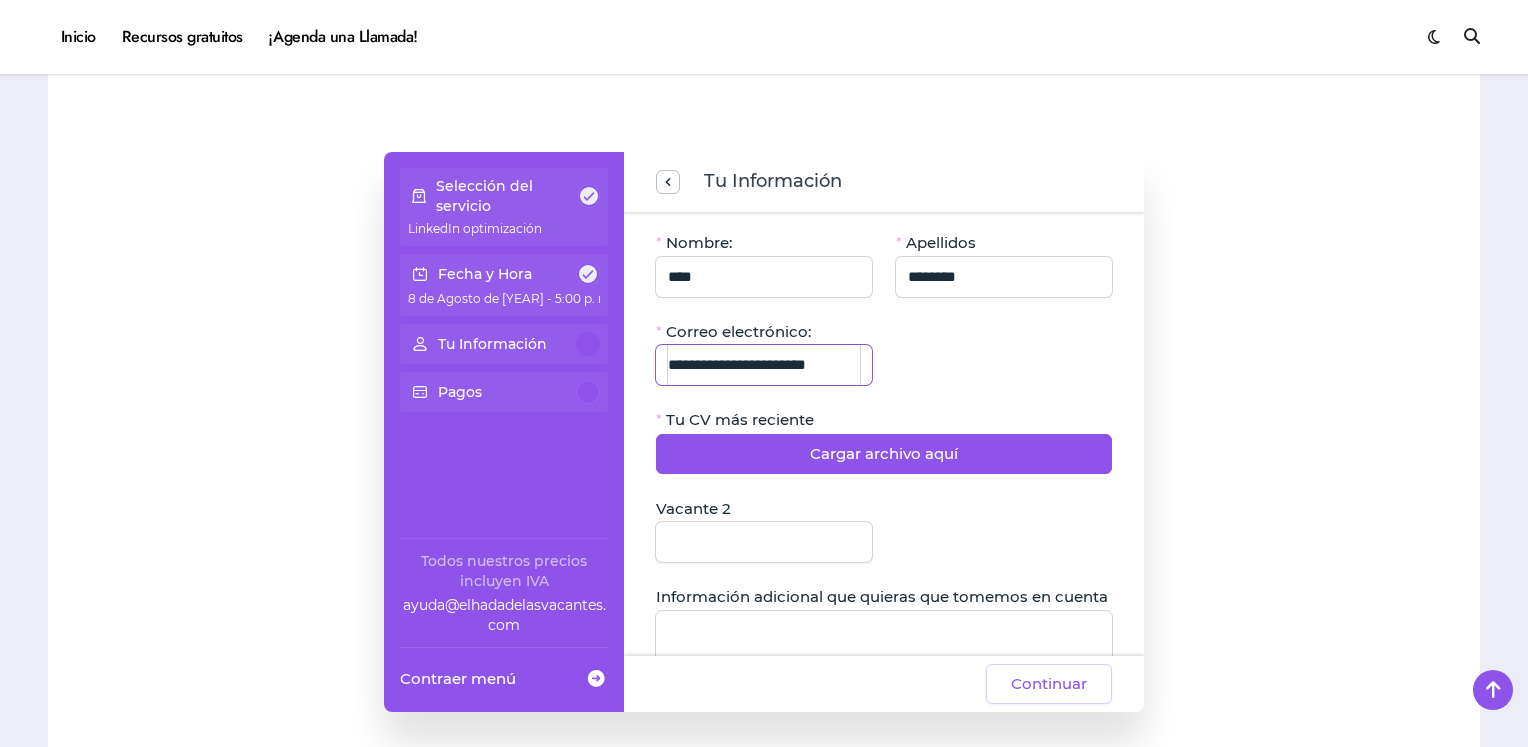 scroll, scrollTop: 0, scrollLeft: 5, axis: horizontal 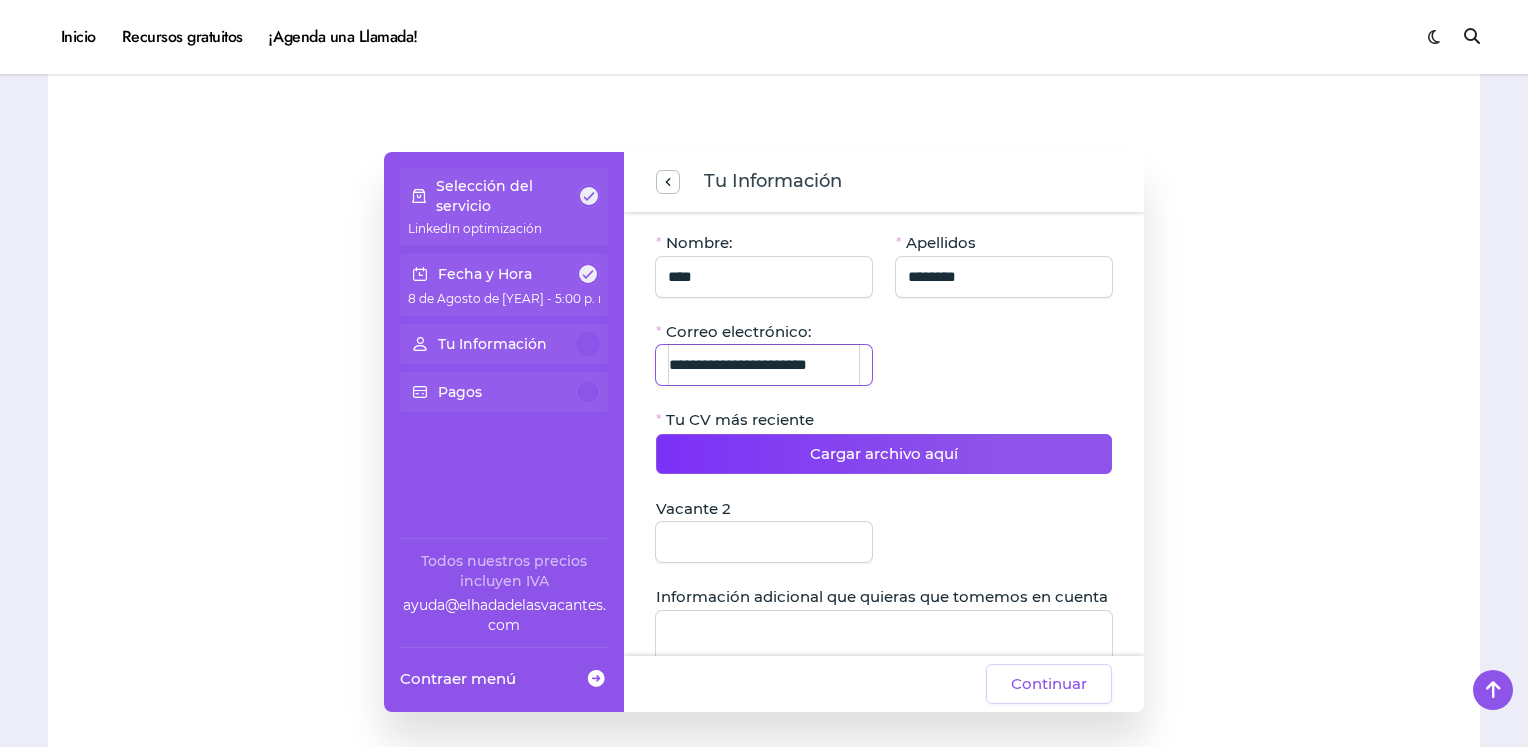 type on "**********" 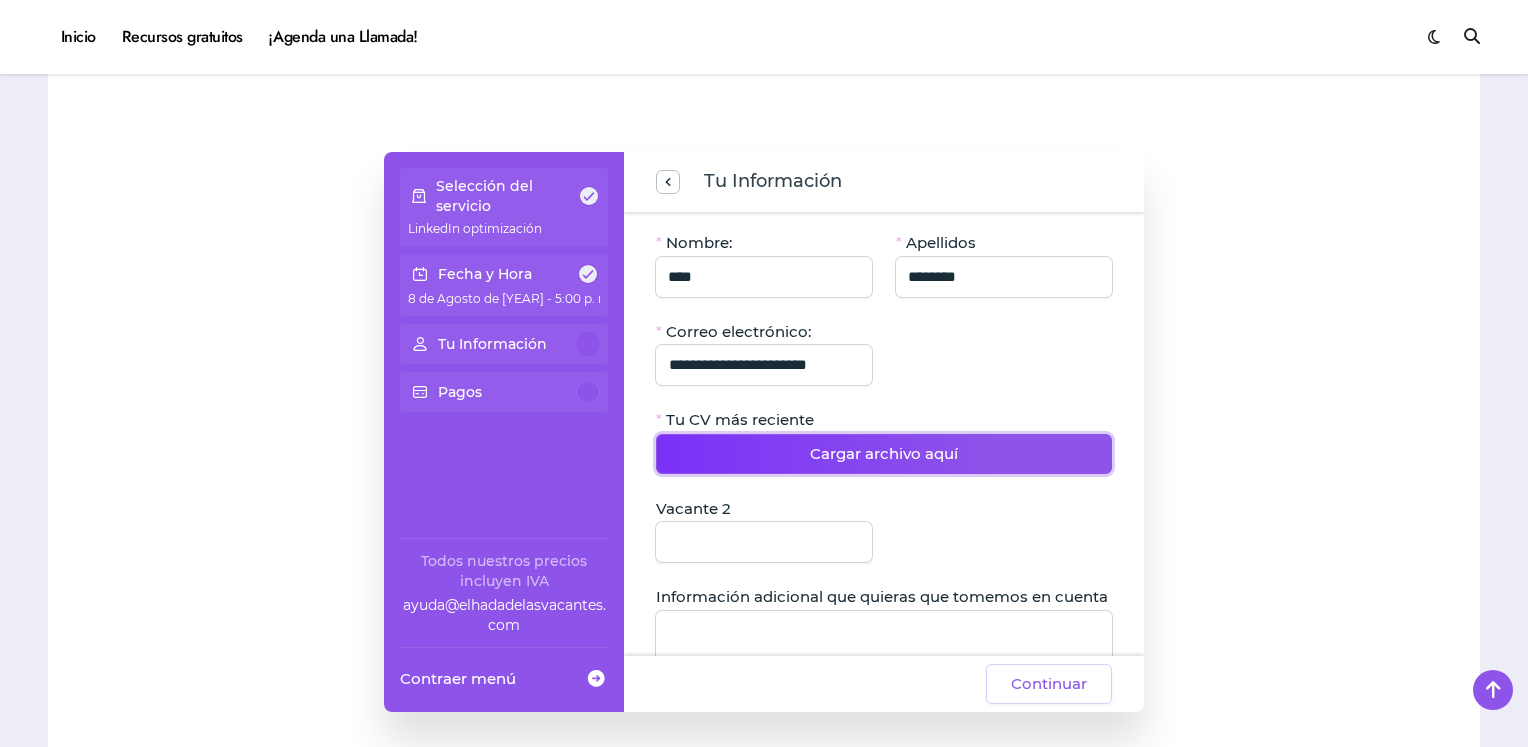 click on "Cargar archivo aquí" at bounding box center (884, 454) 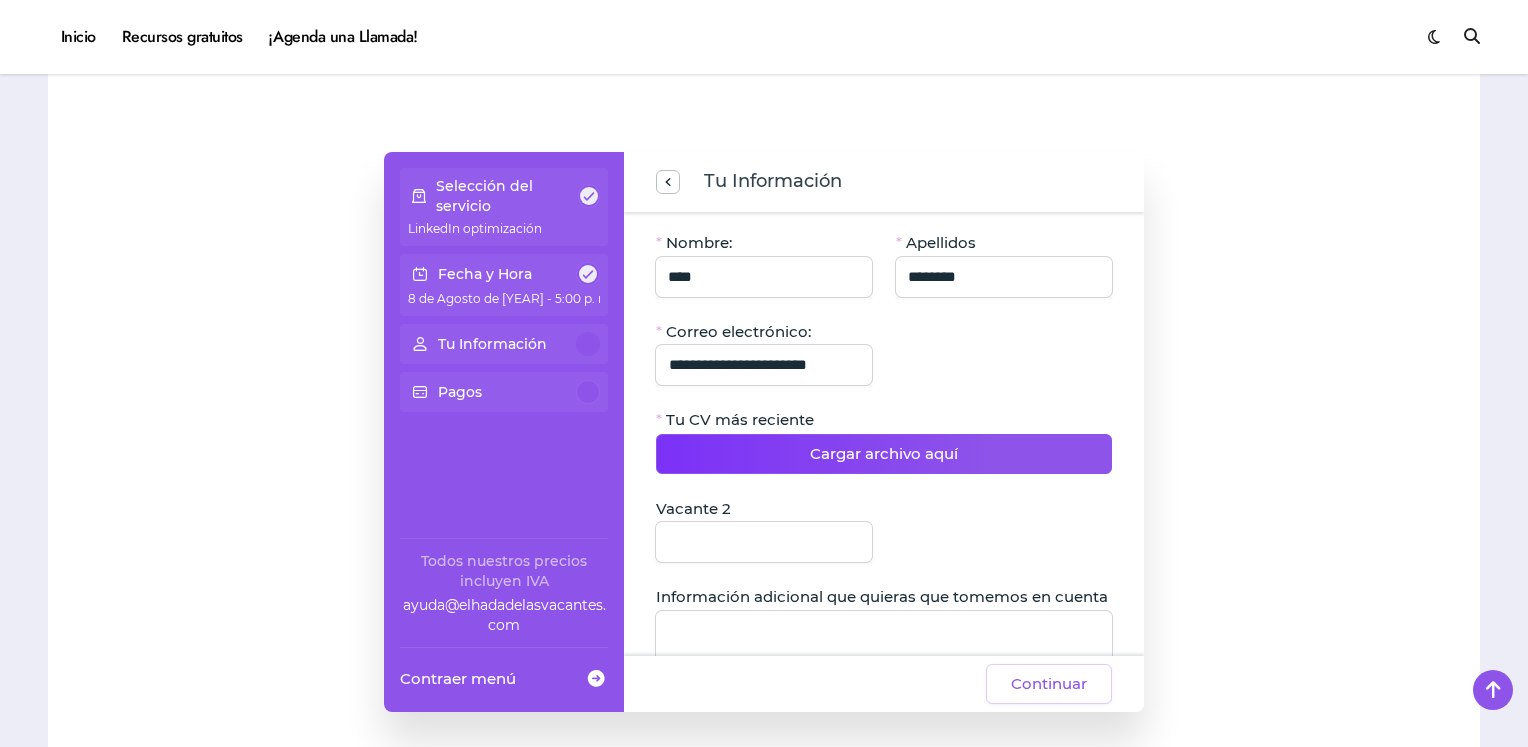 scroll, scrollTop: 0, scrollLeft: 0, axis: both 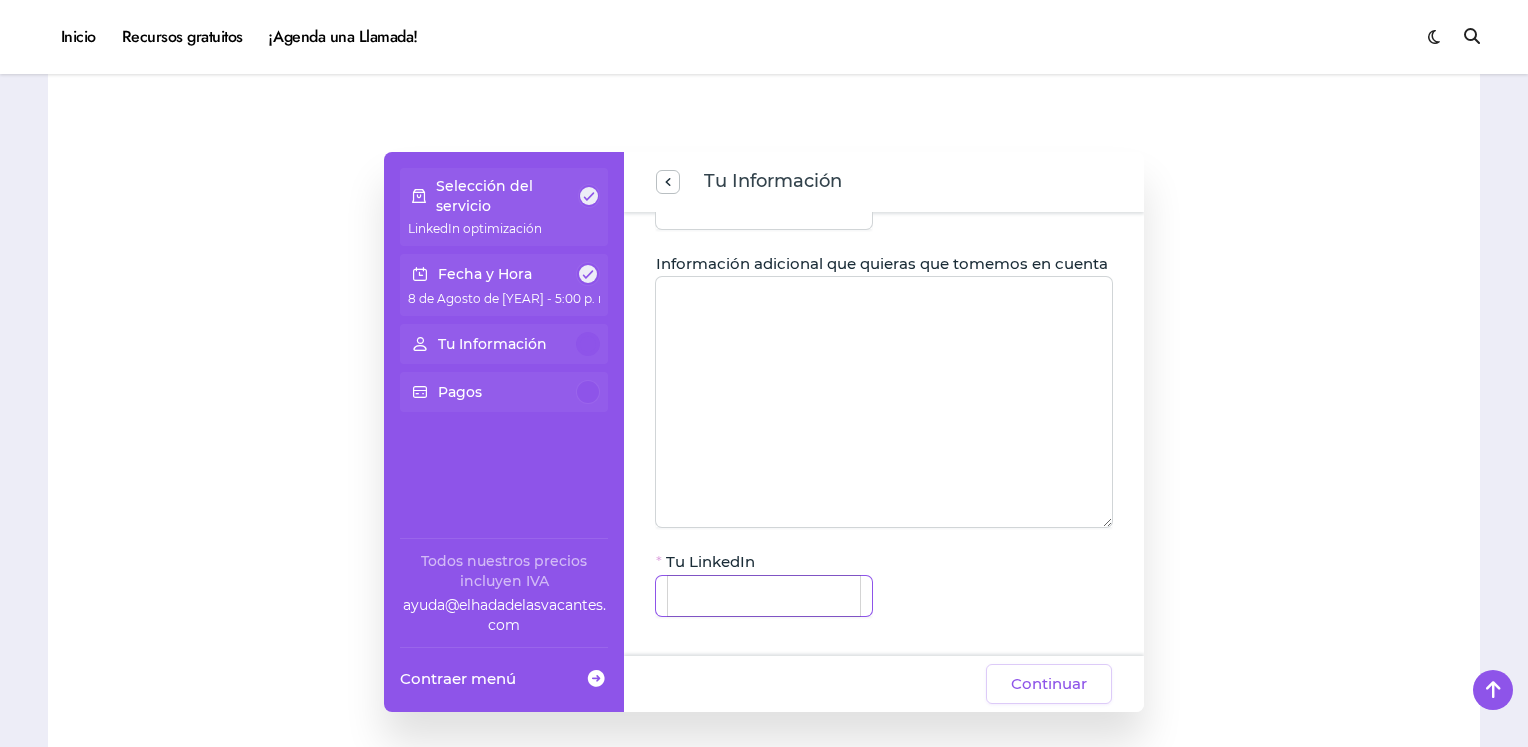 click on "Tu LinkedIn" at bounding box center (764, 596) 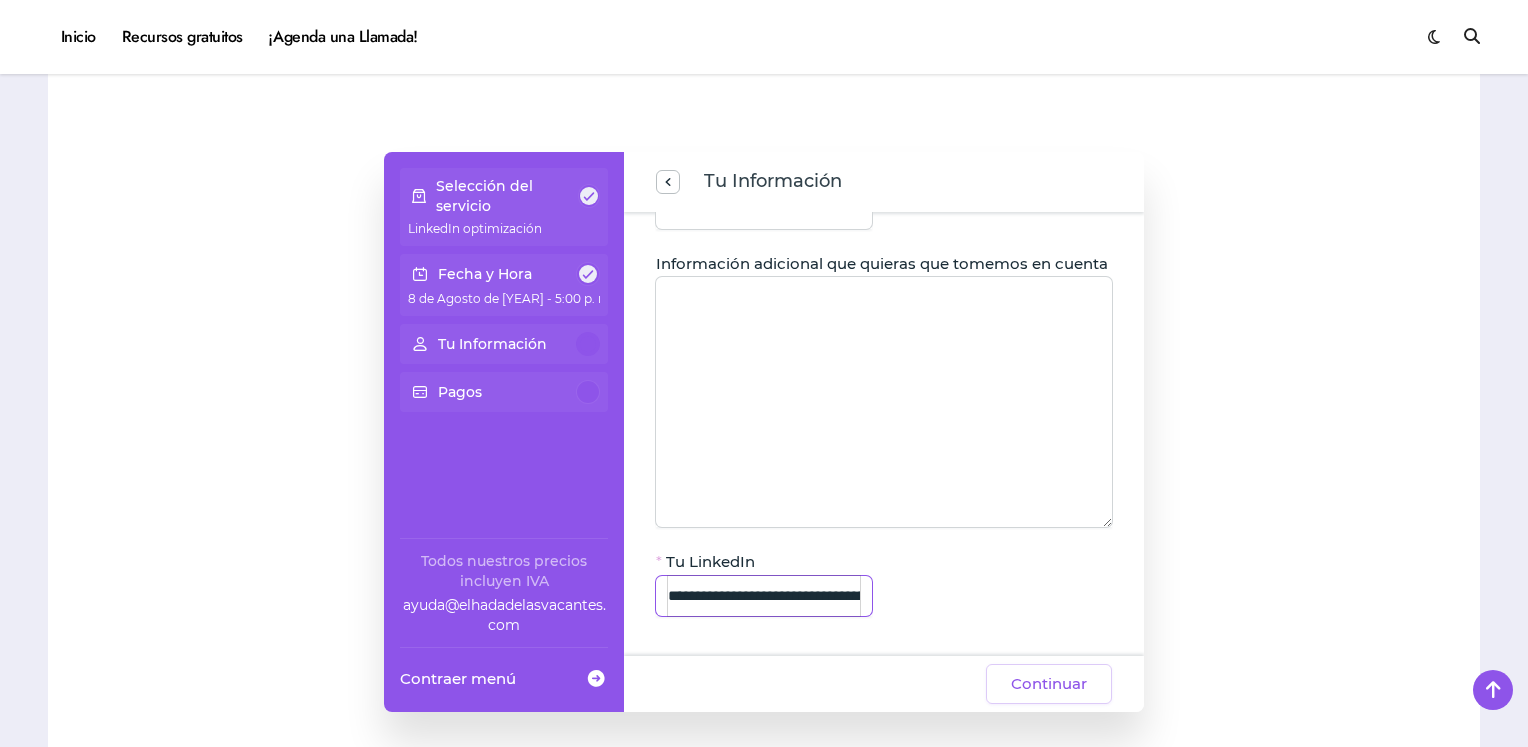 scroll, scrollTop: 0, scrollLeft: 489, axis: horizontal 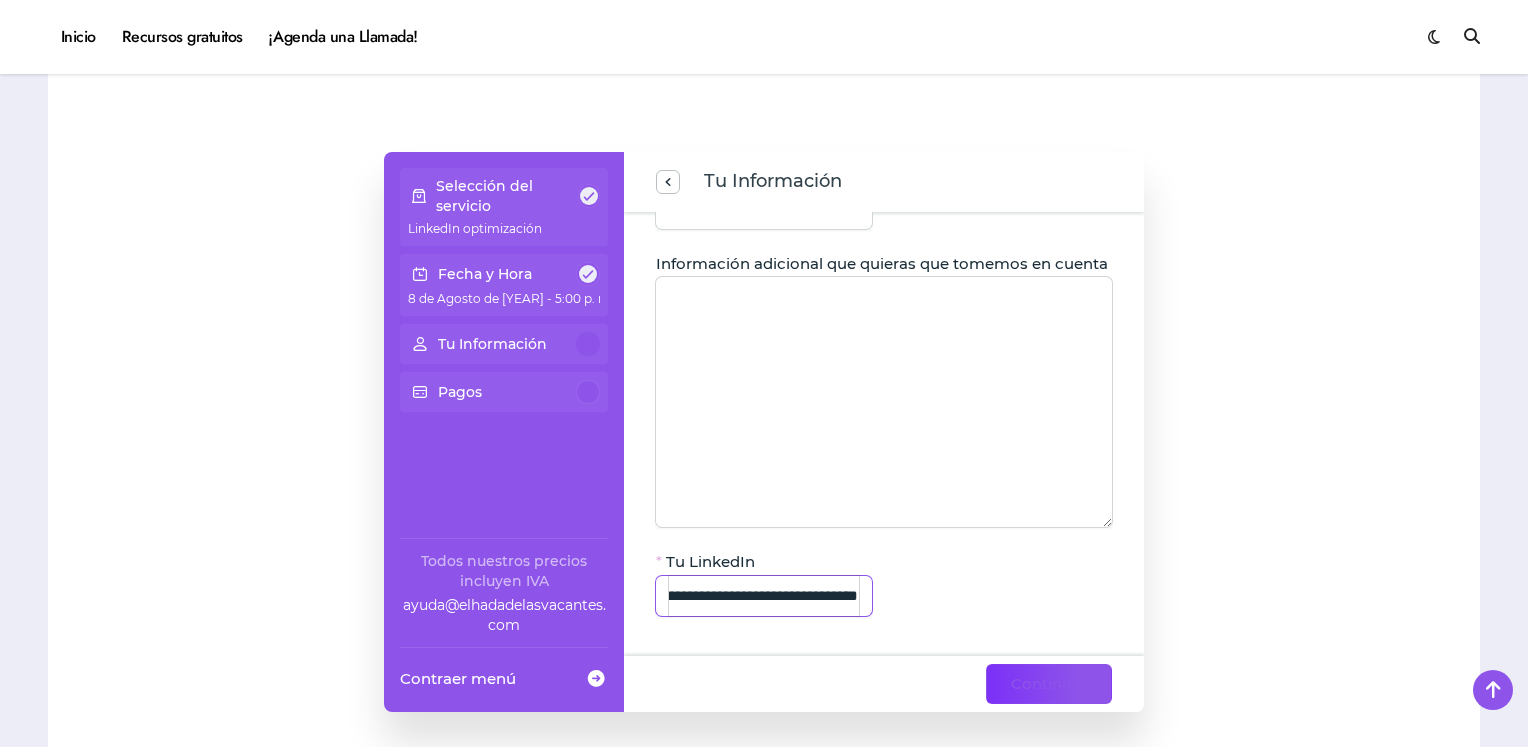 type on "**********" 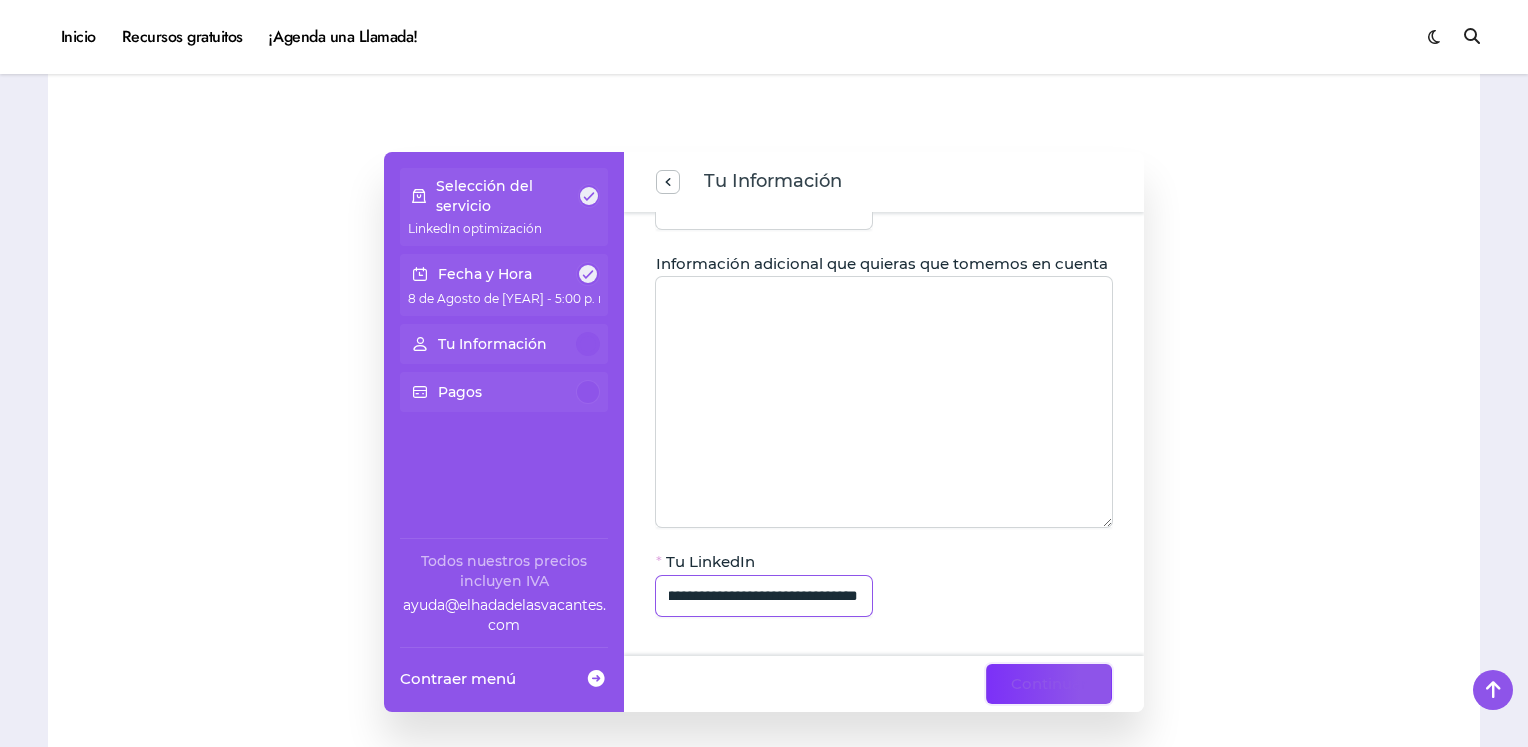 click on "Continuar" at bounding box center [1049, 684] 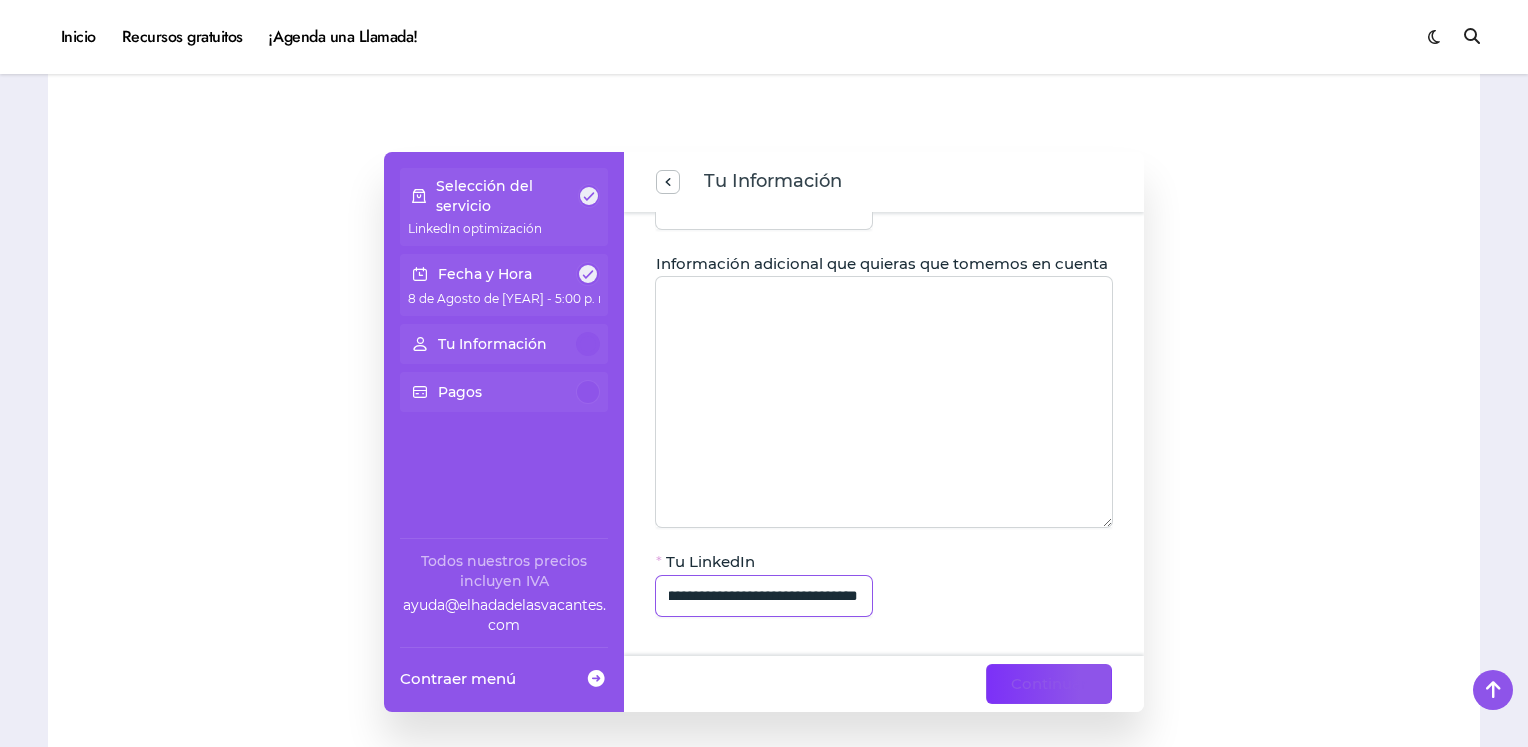 scroll, scrollTop: 0, scrollLeft: 0, axis: both 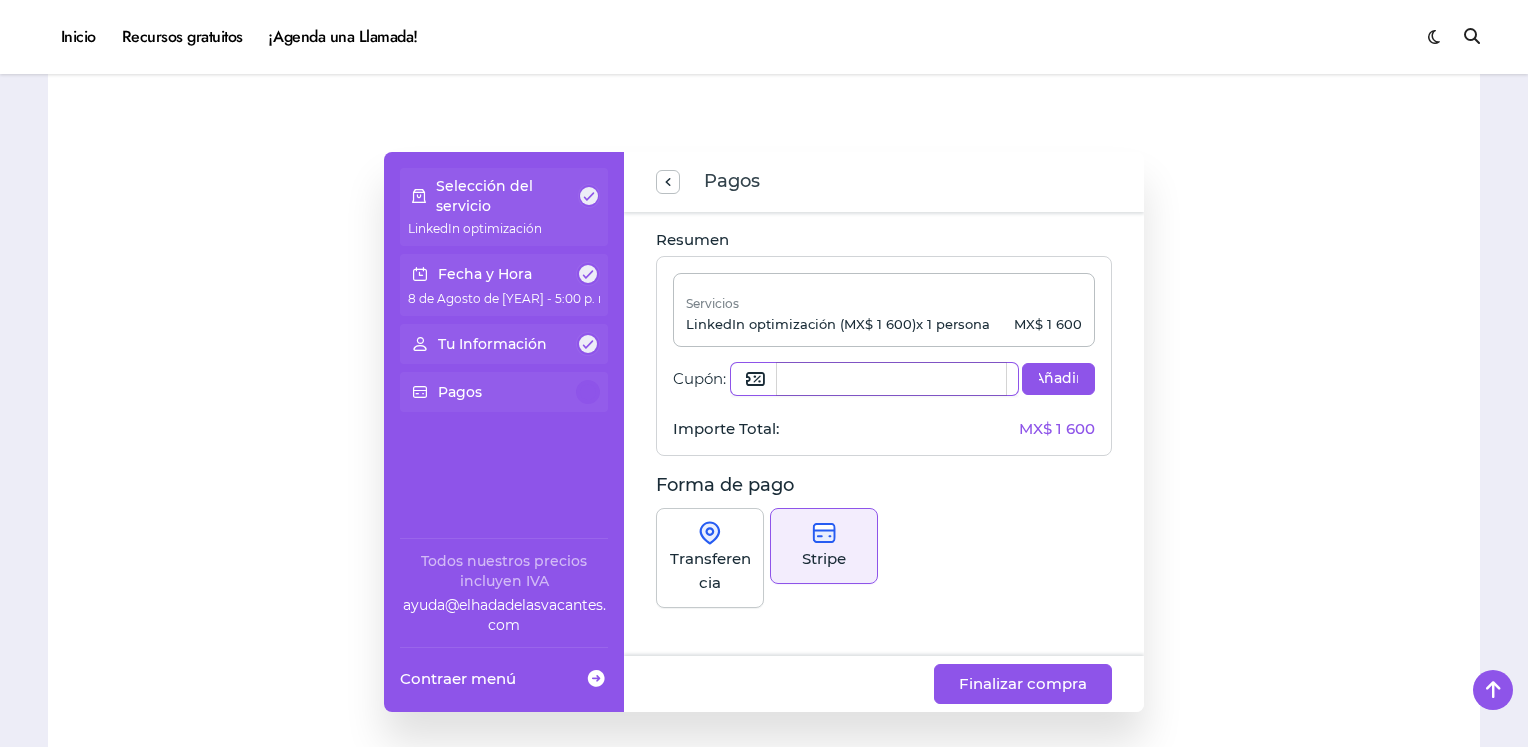 click on "Cupón:" at bounding box center [891, 379] 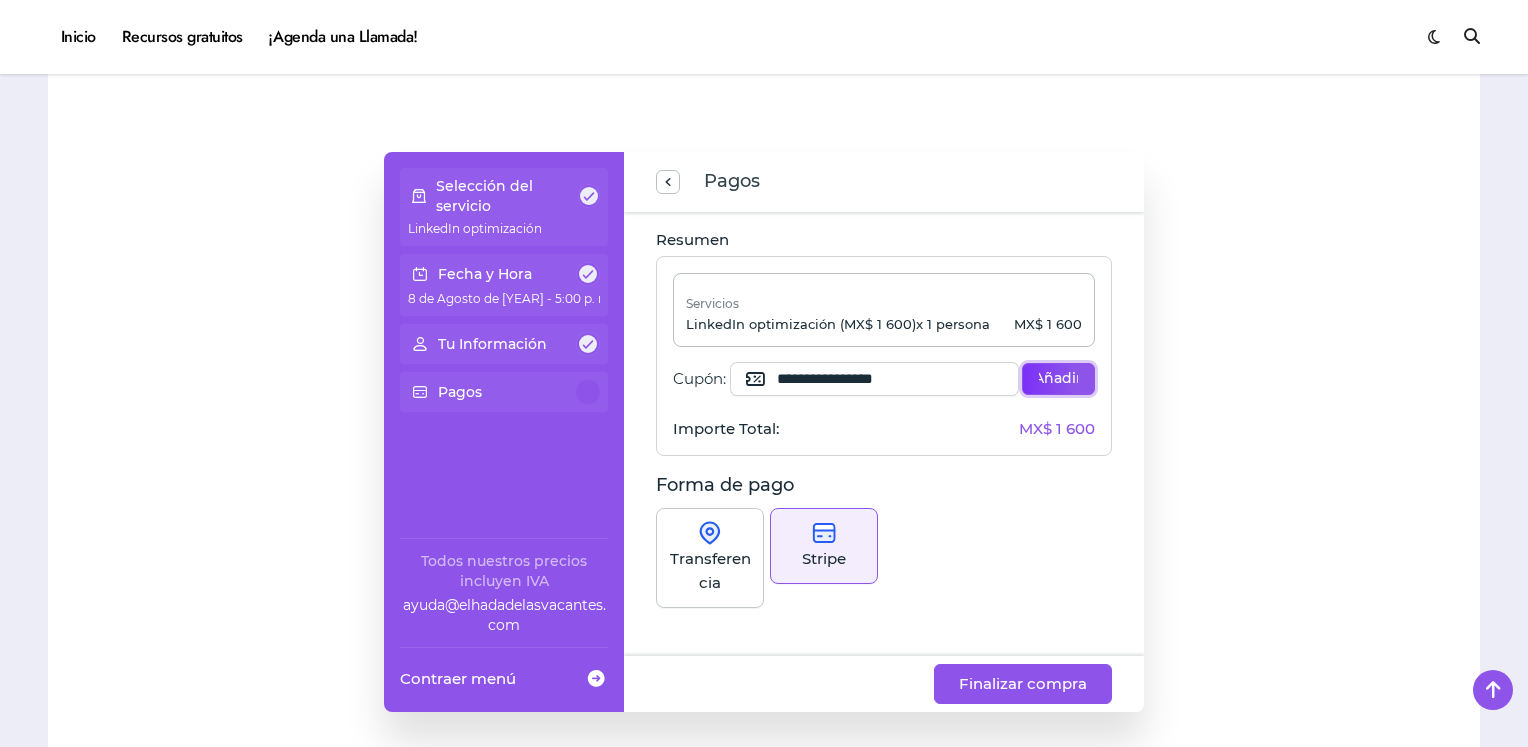 click on "Añadir" at bounding box center [1058, 379] 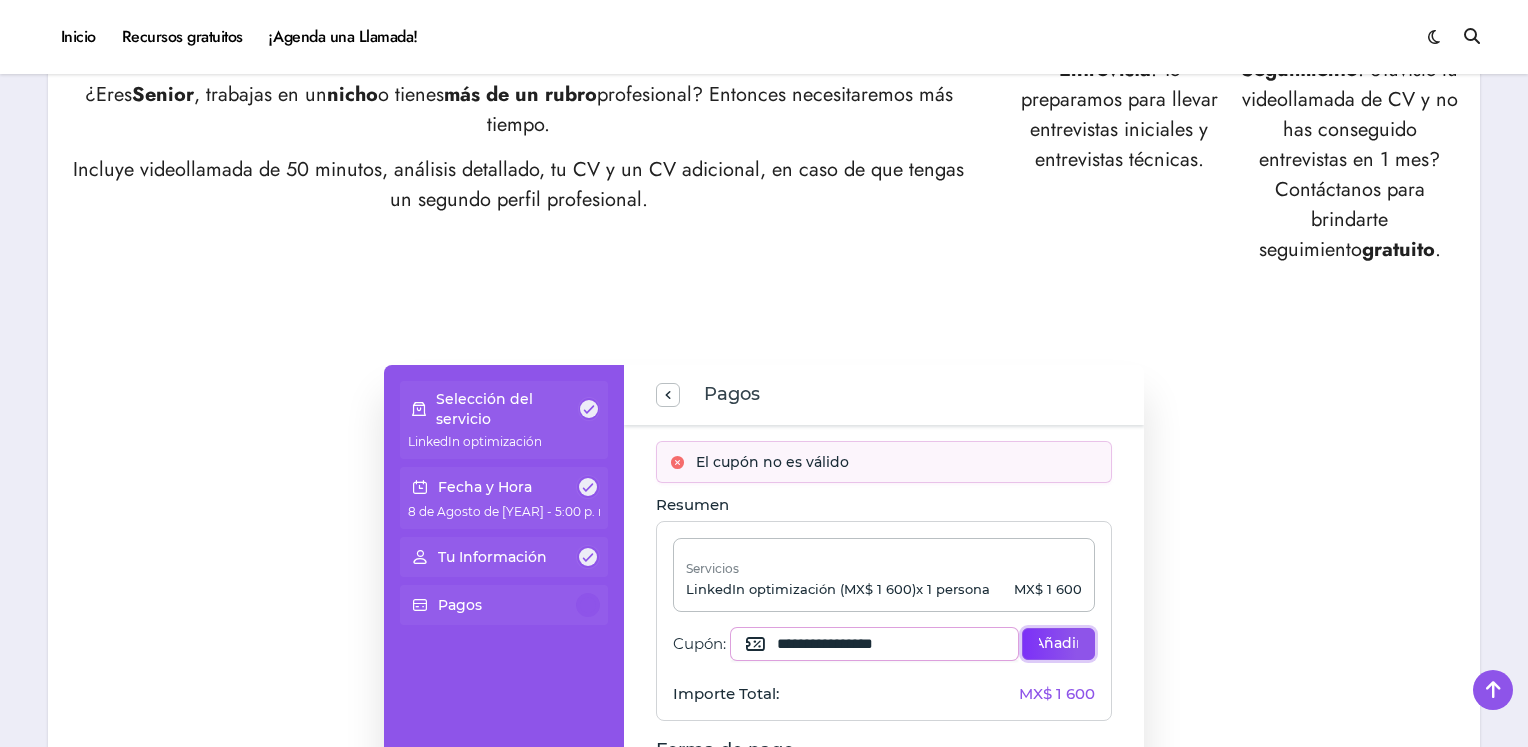 scroll, scrollTop: 1154, scrollLeft: 0, axis: vertical 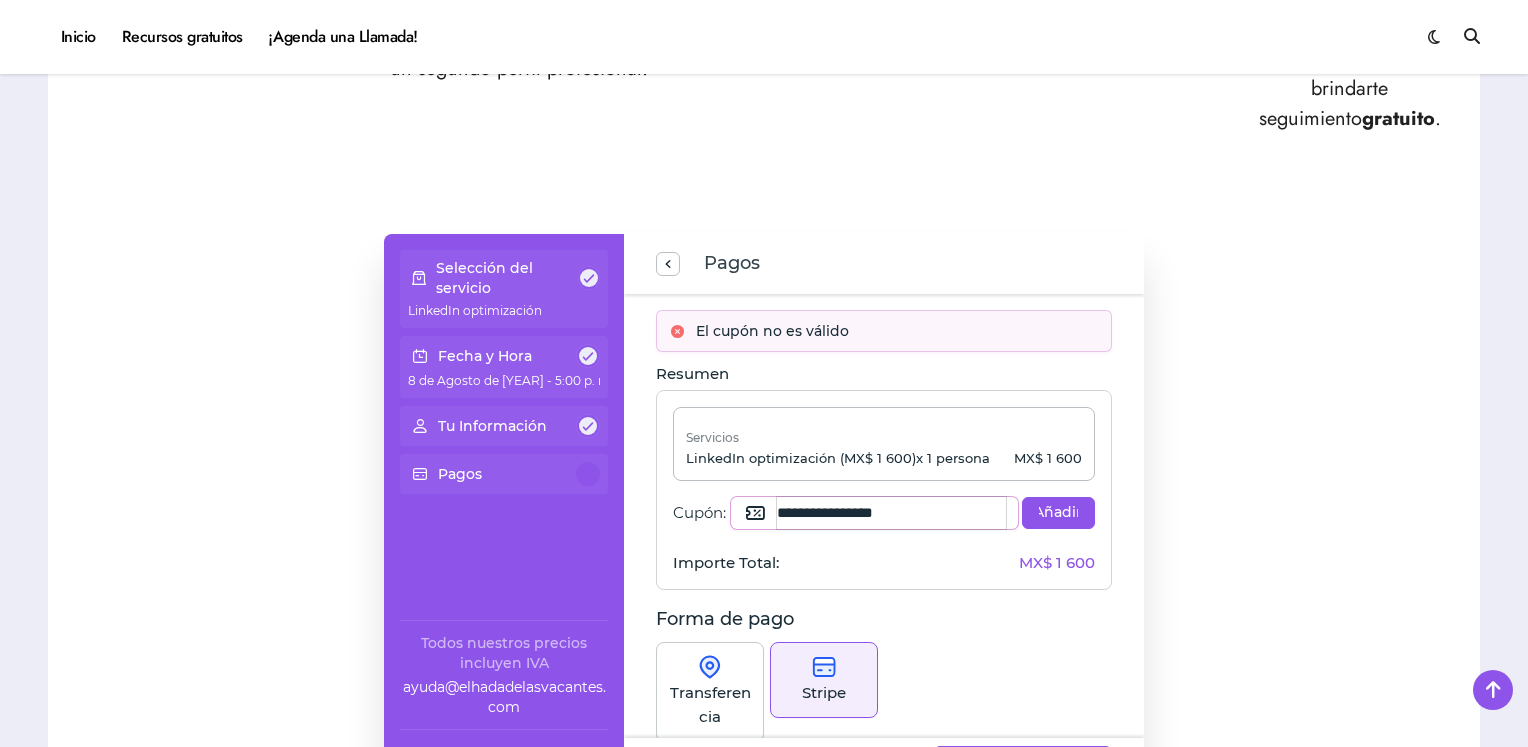 click on "**********" at bounding box center [891, 513] 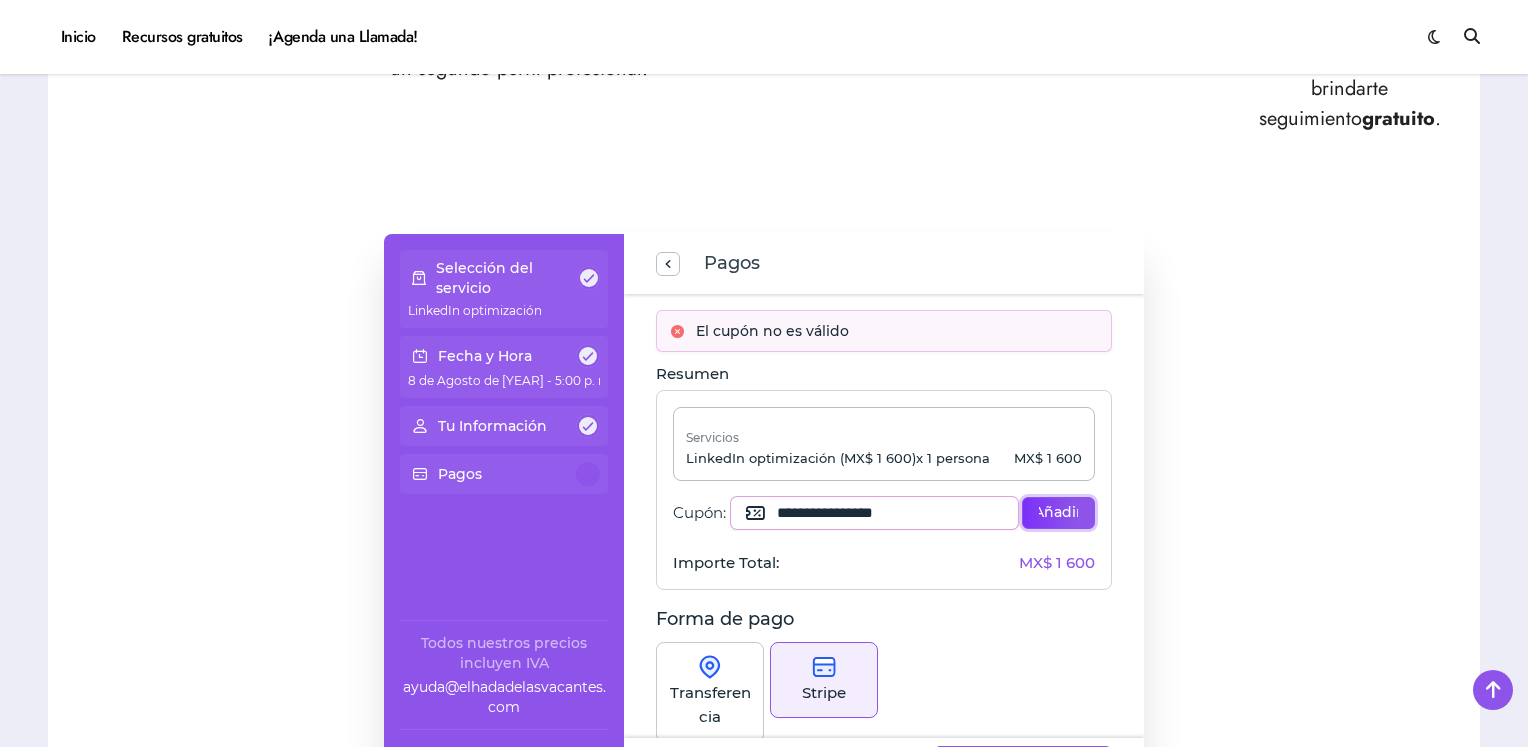 click on "Añadir" at bounding box center [1058, 513] 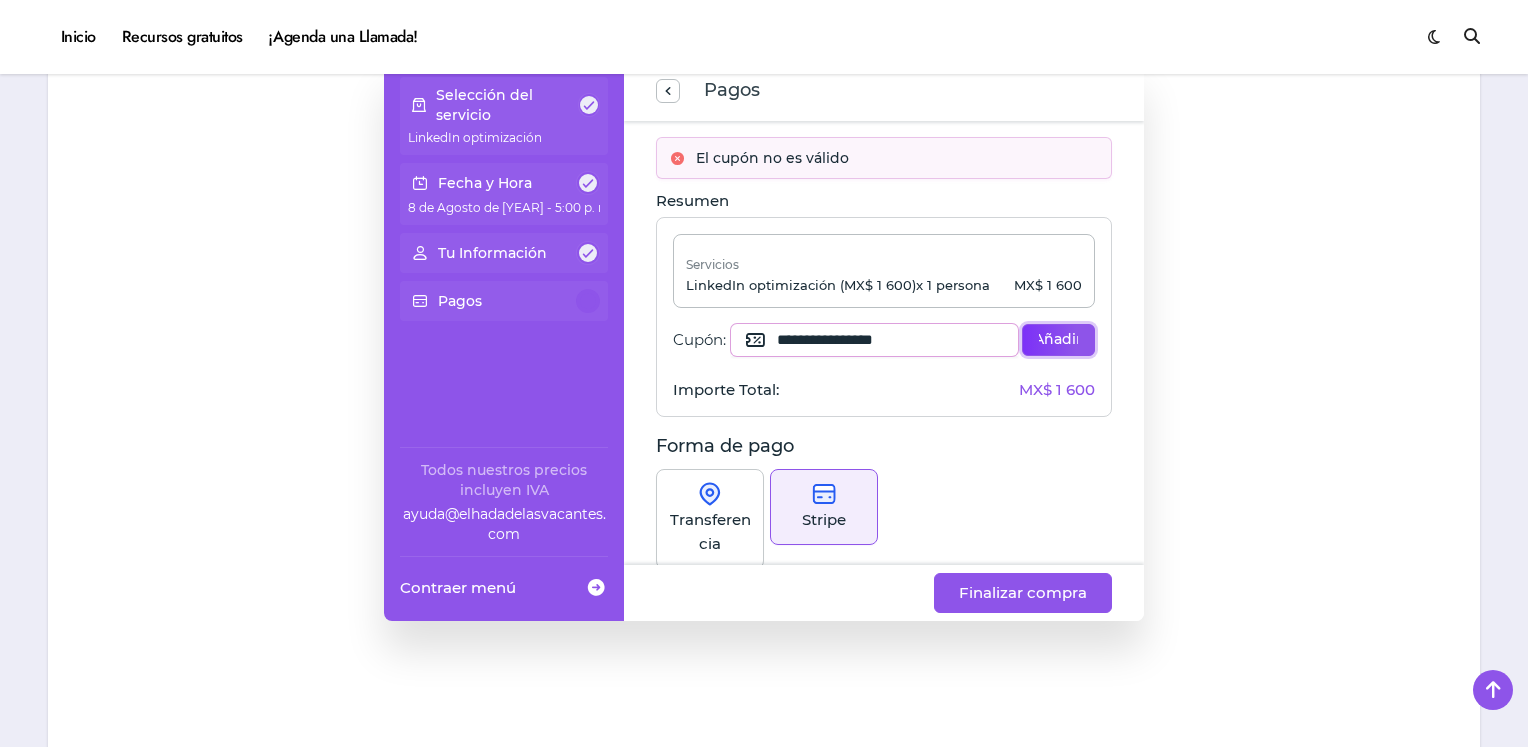 scroll, scrollTop: 1319, scrollLeft: 0, axis: vertical 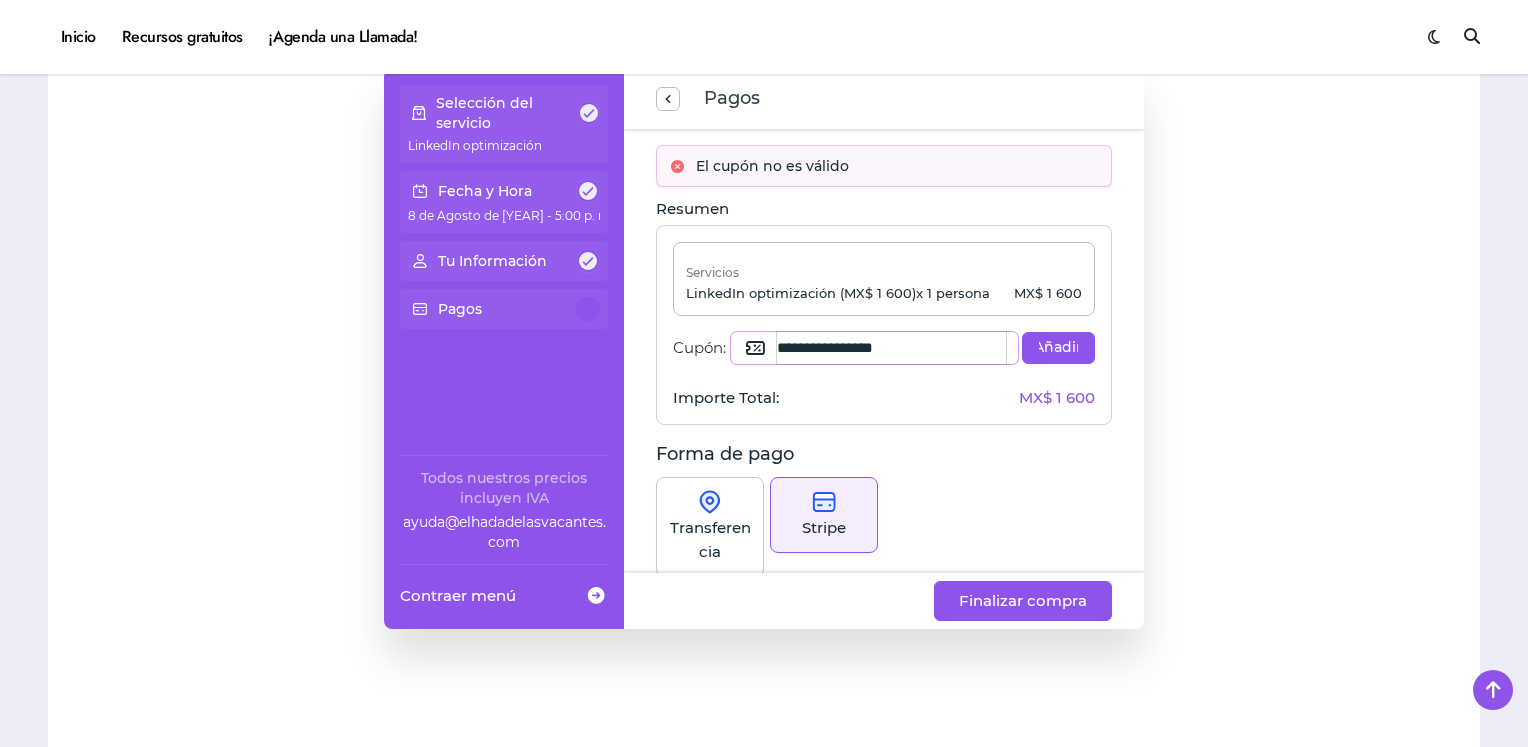 click on "**********" at bounding box center (891, 348) 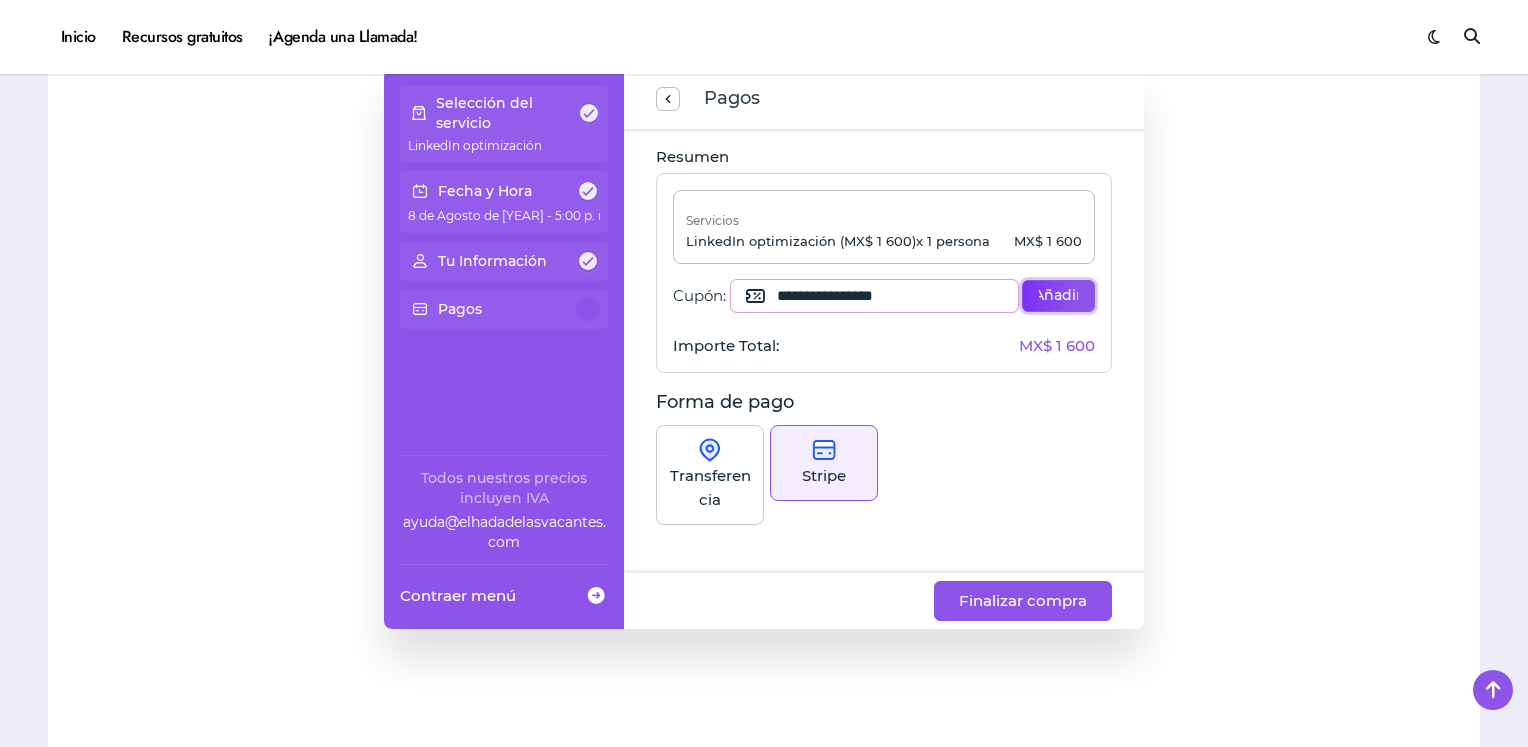 click on "Añadir" at bounding box center (1058, 296) 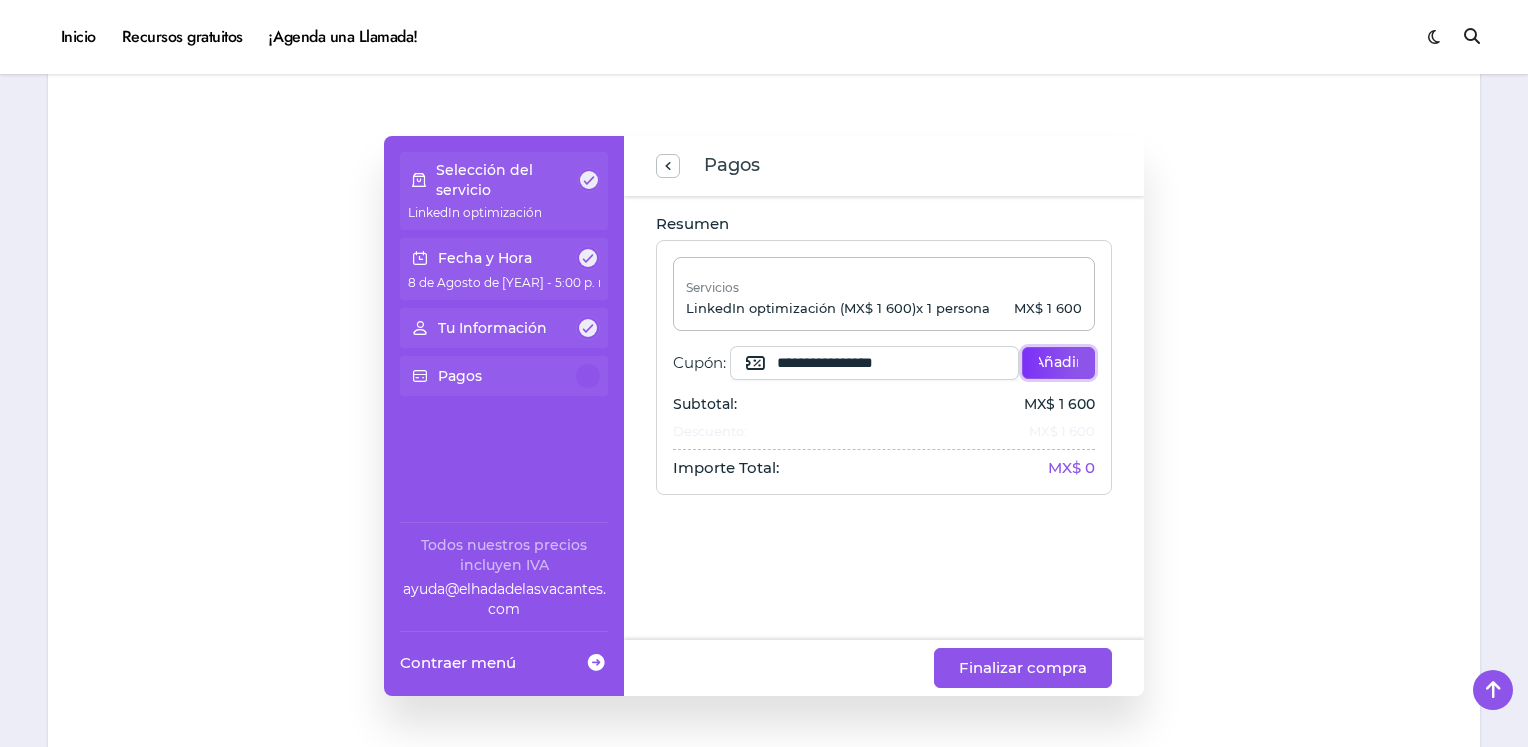 scroll, scrollTop: 1288, scrollLeft: 0, axis: vertical 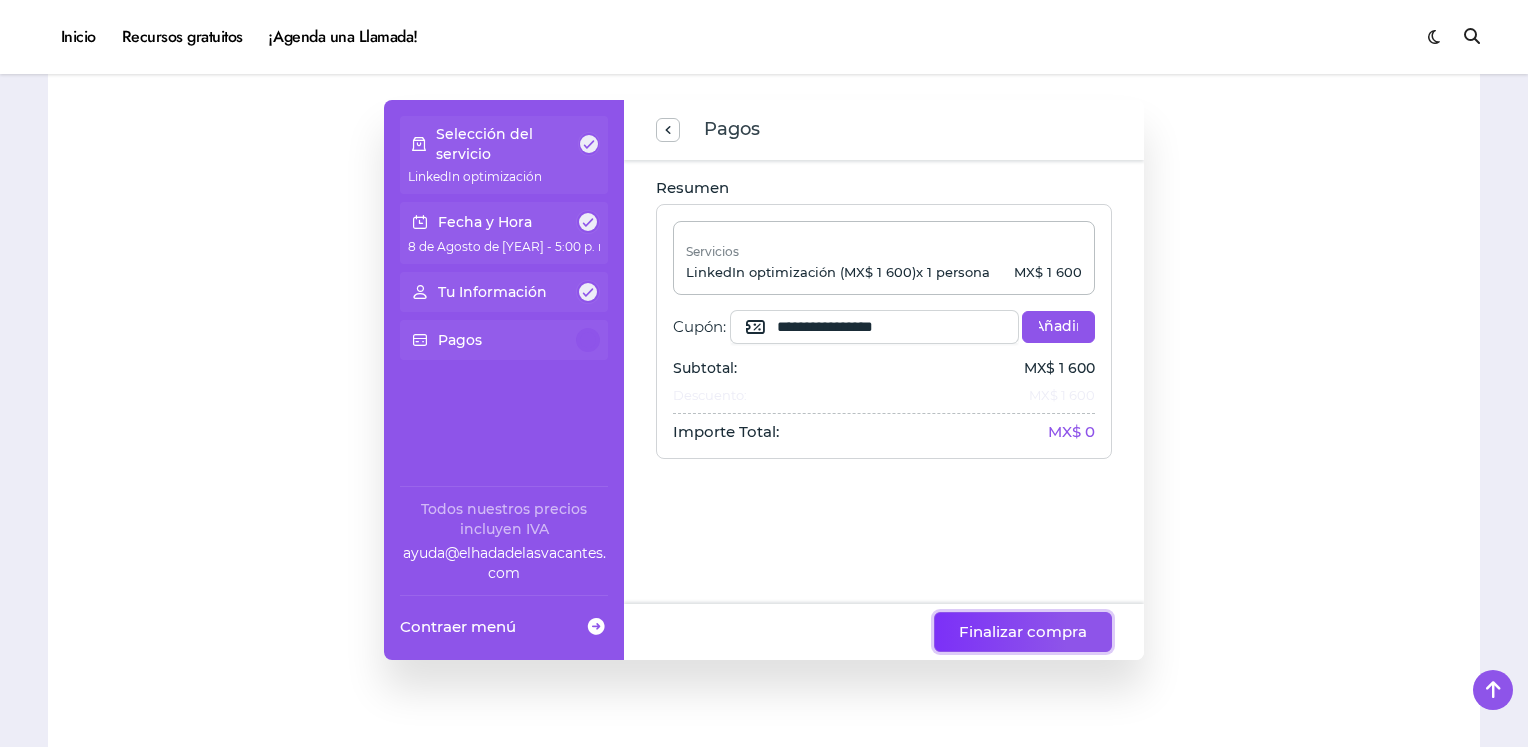 click on "Finalizar compra" at bounding box center (1023, 632) 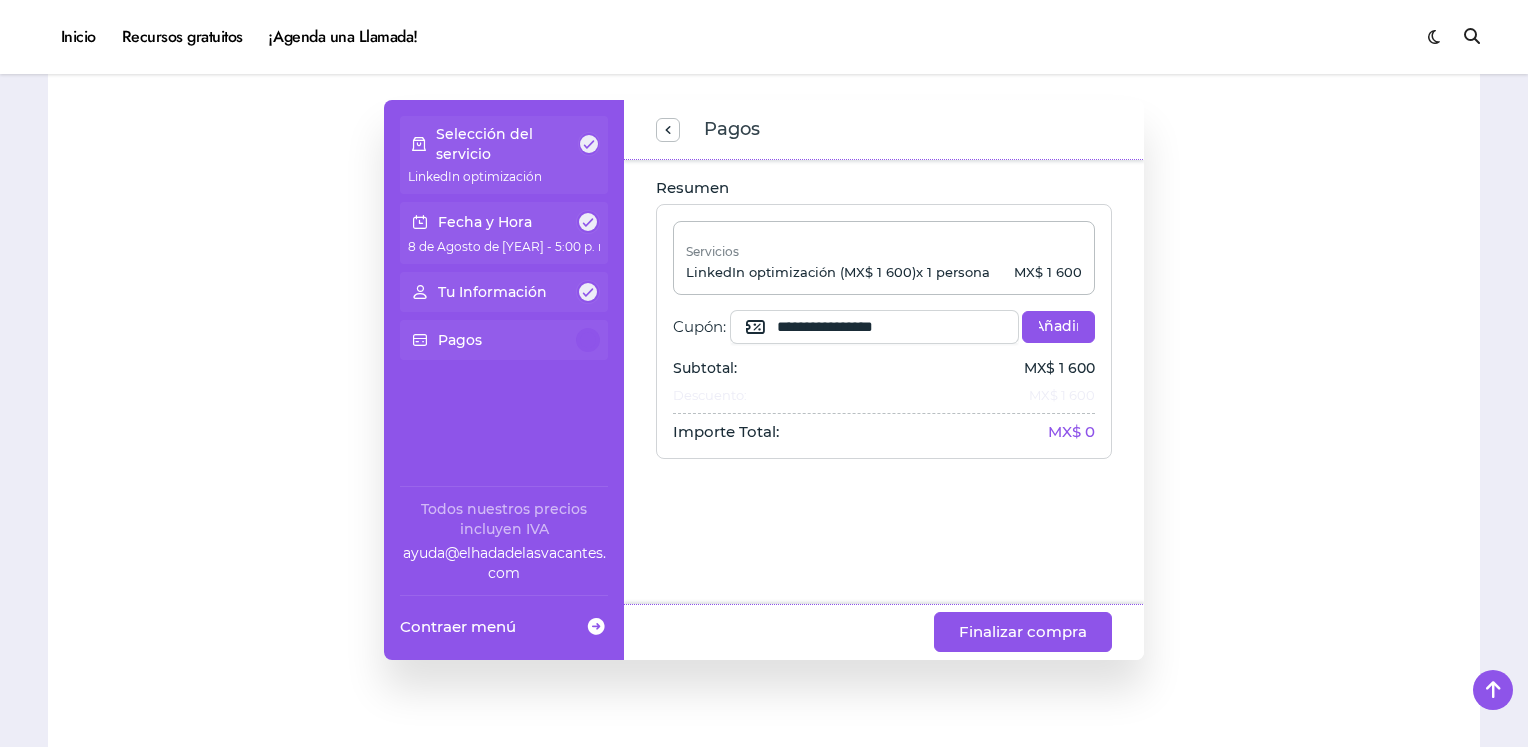 click on "**********" 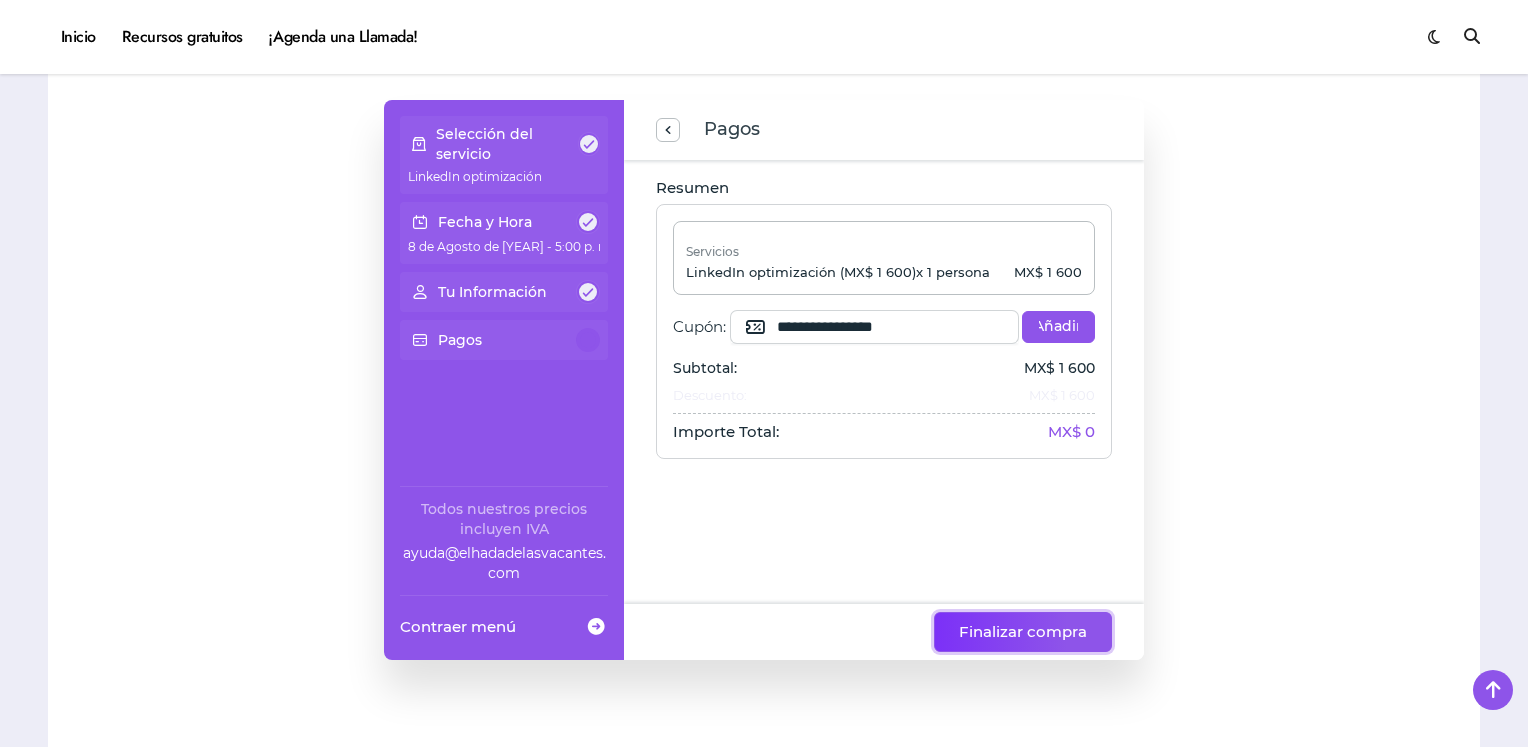 click on "Finalizar compra" at bounding box center [1023, 632] 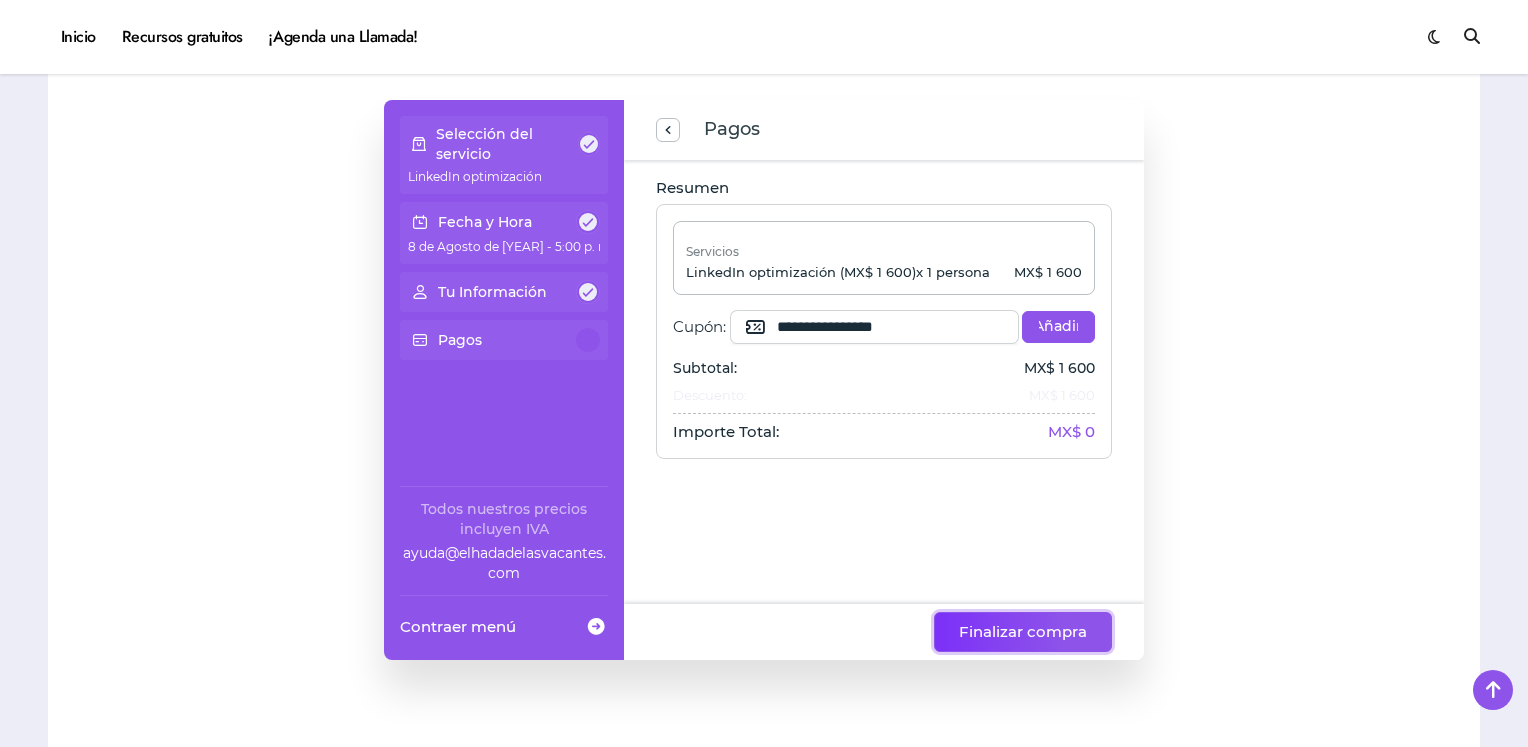 click on "Finalizar compra" at bounding box center (1023, 632) 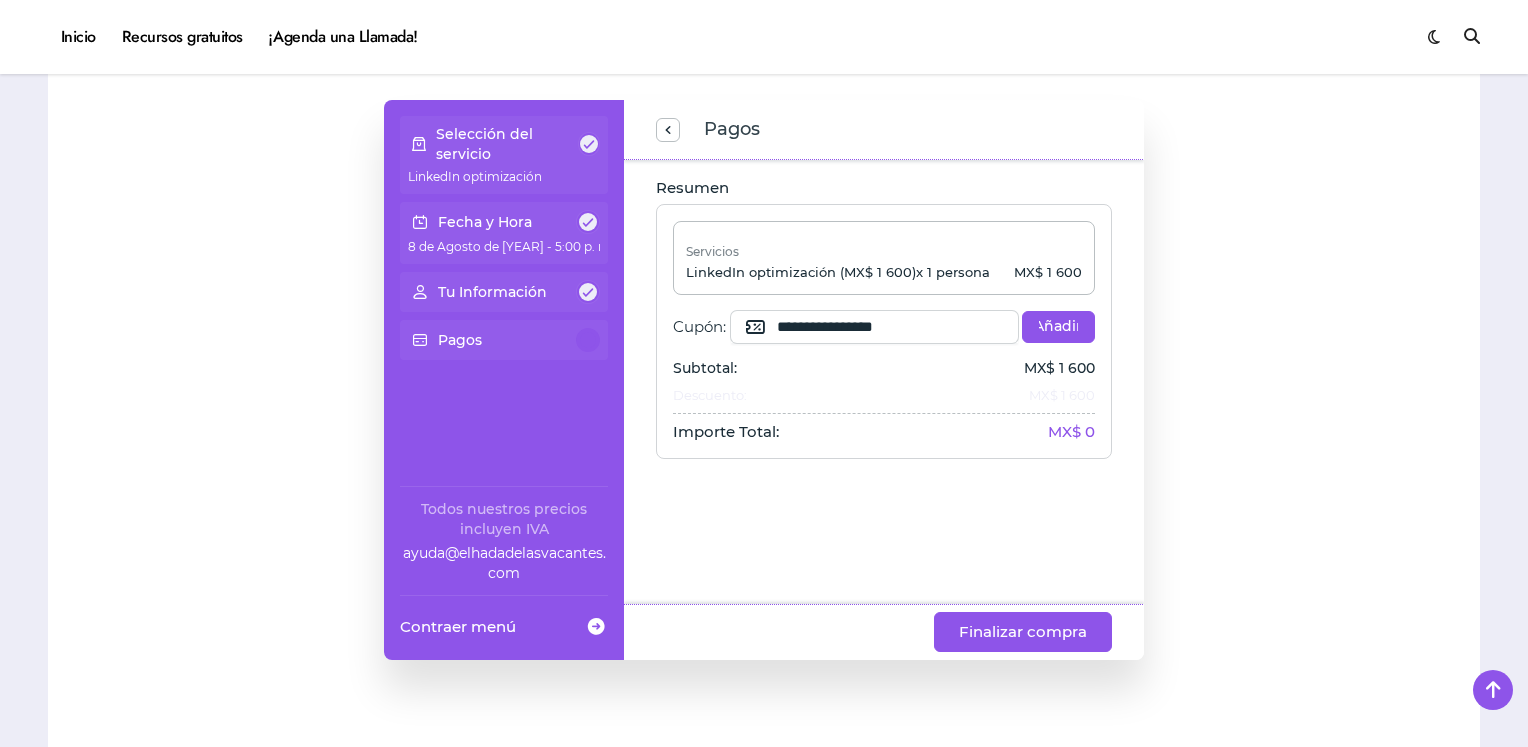 click on "MX$ 1 600" at bounding box center [1048, 273] 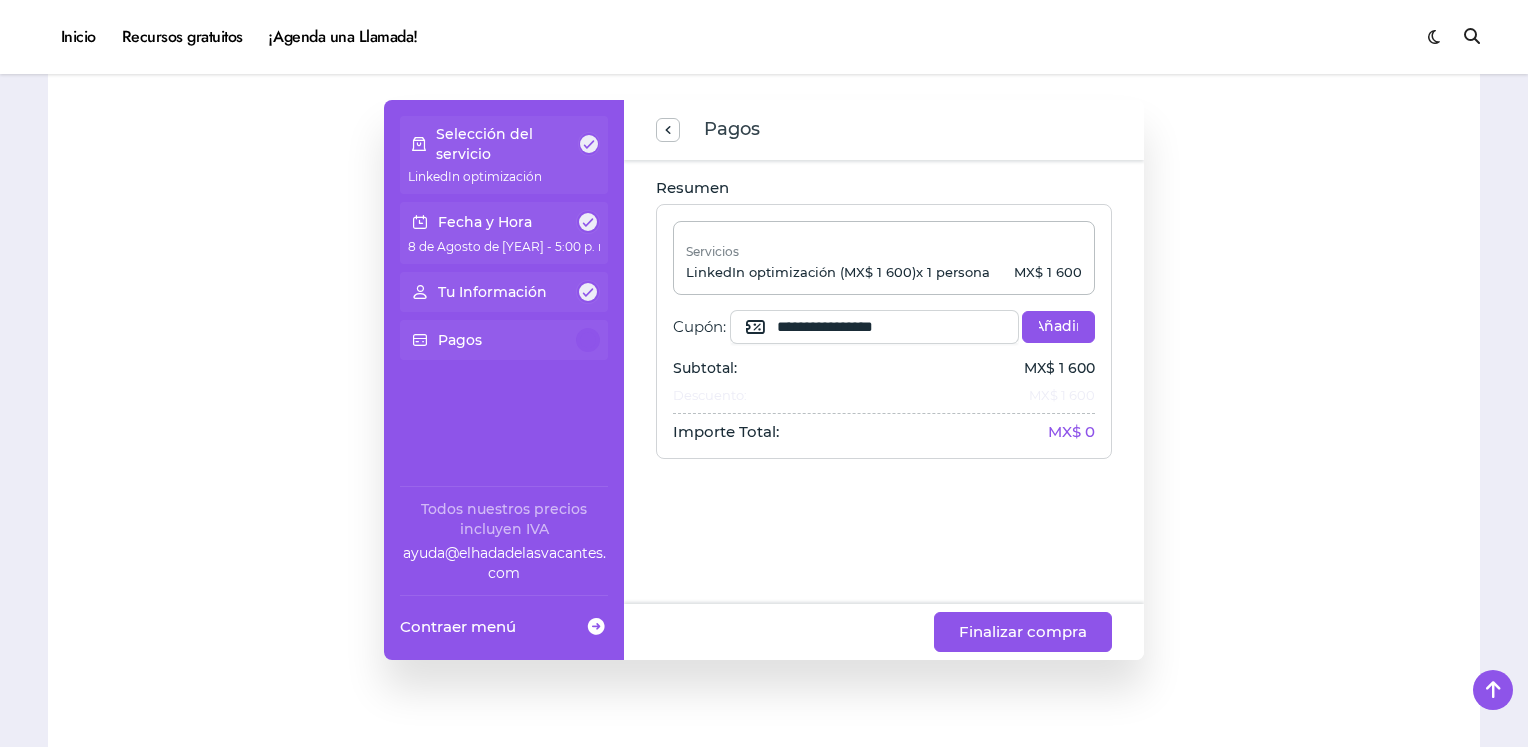 click on "Finalizar compra" 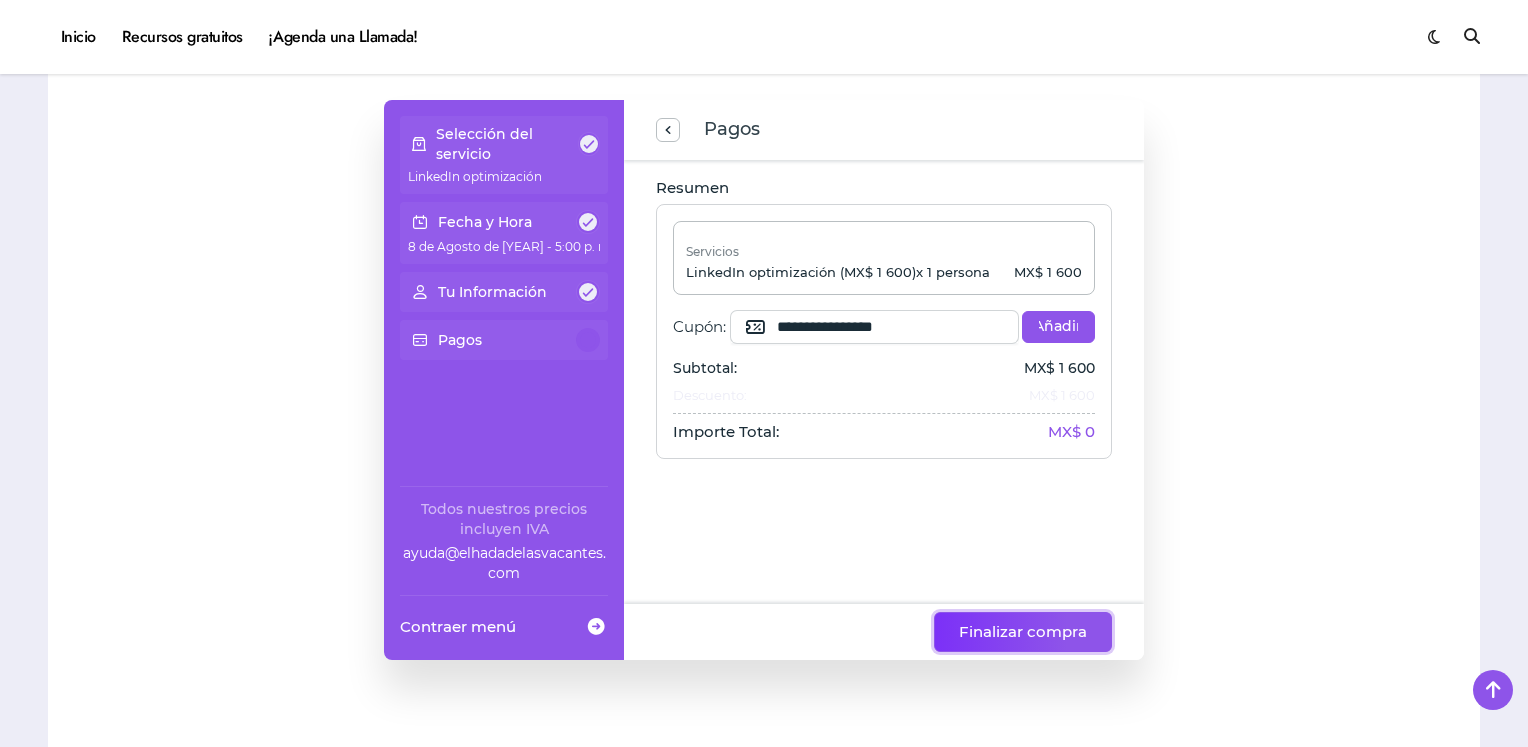 click on "Finalizar compra" 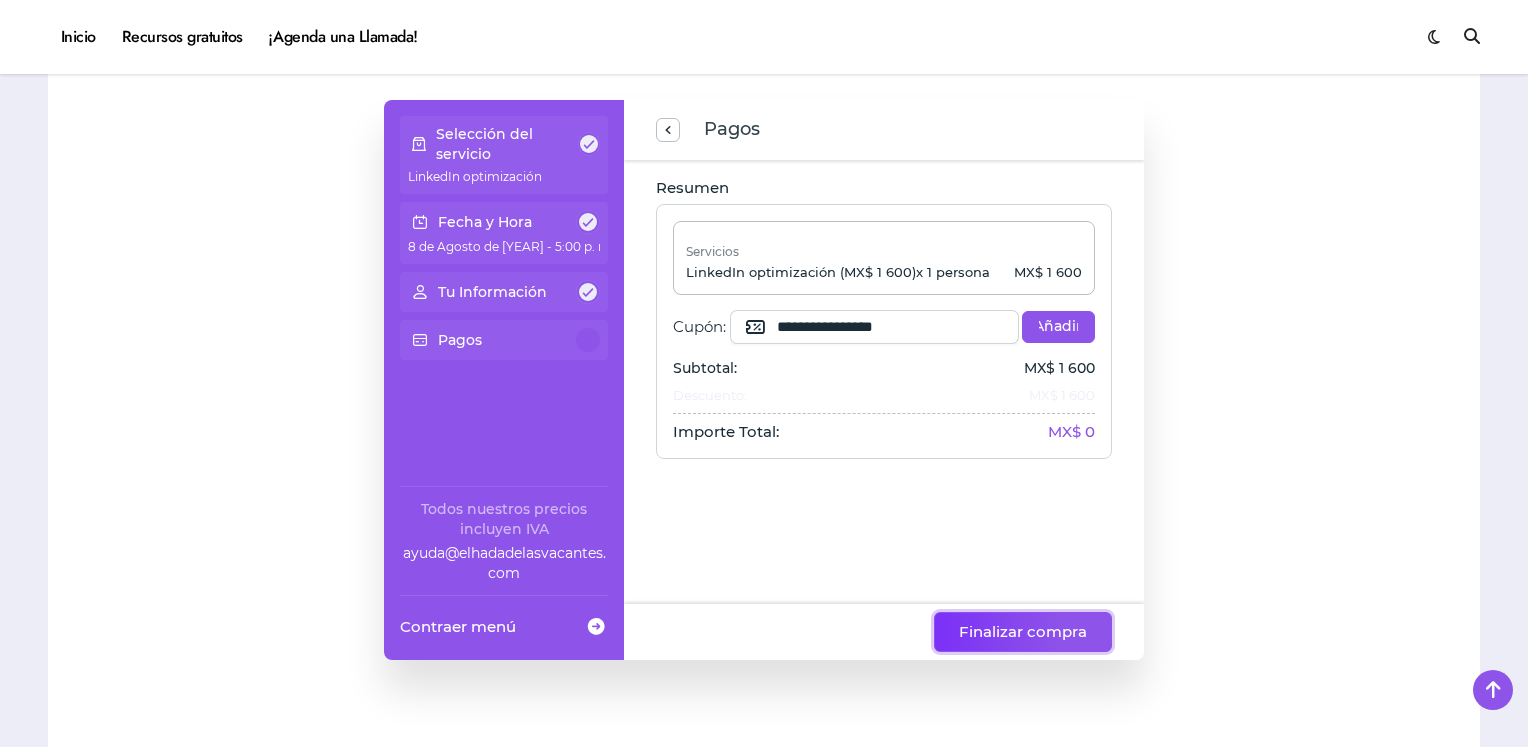 click on "Finalizar compra" at bounding box center (1023, 632) 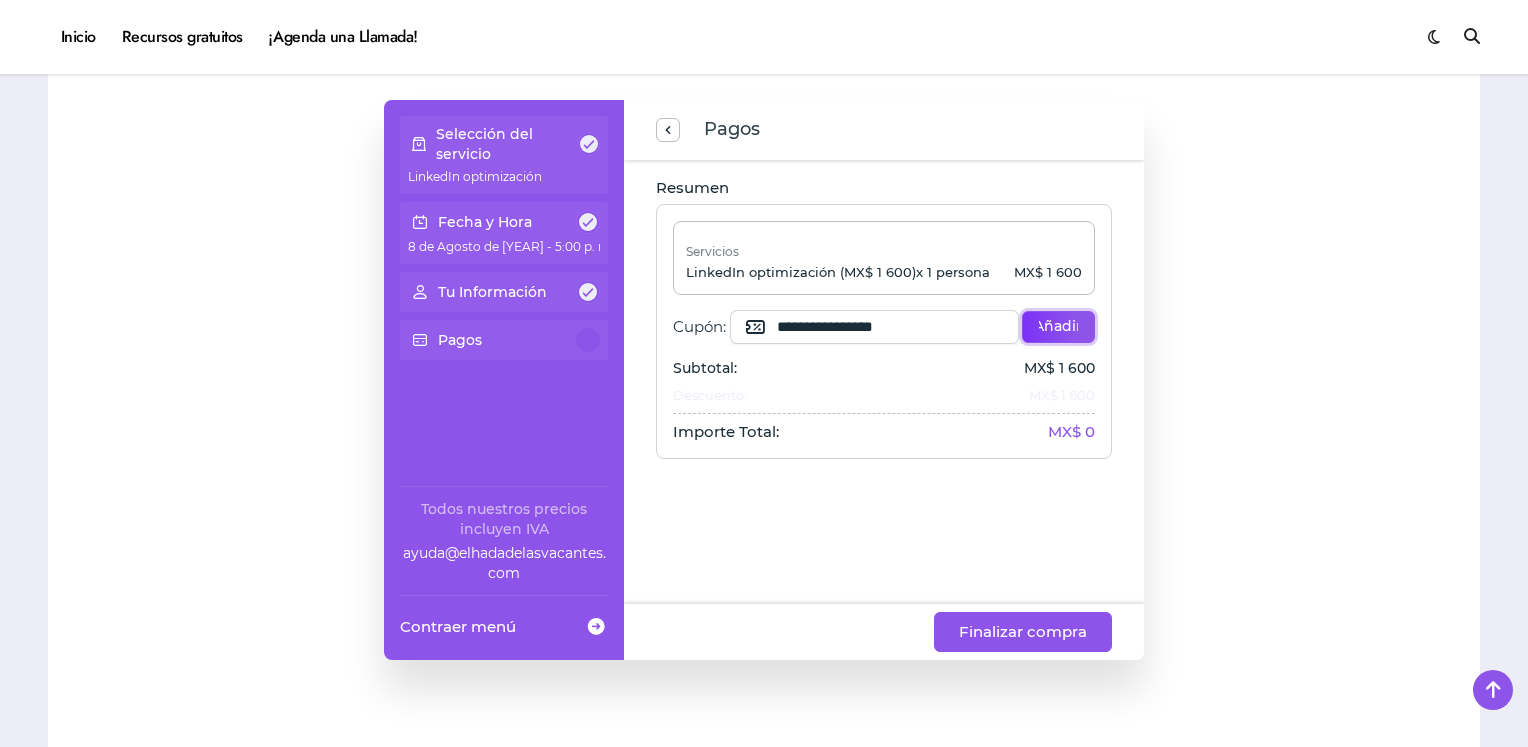 click on "Añadir" at bounding box center [1058, 327] 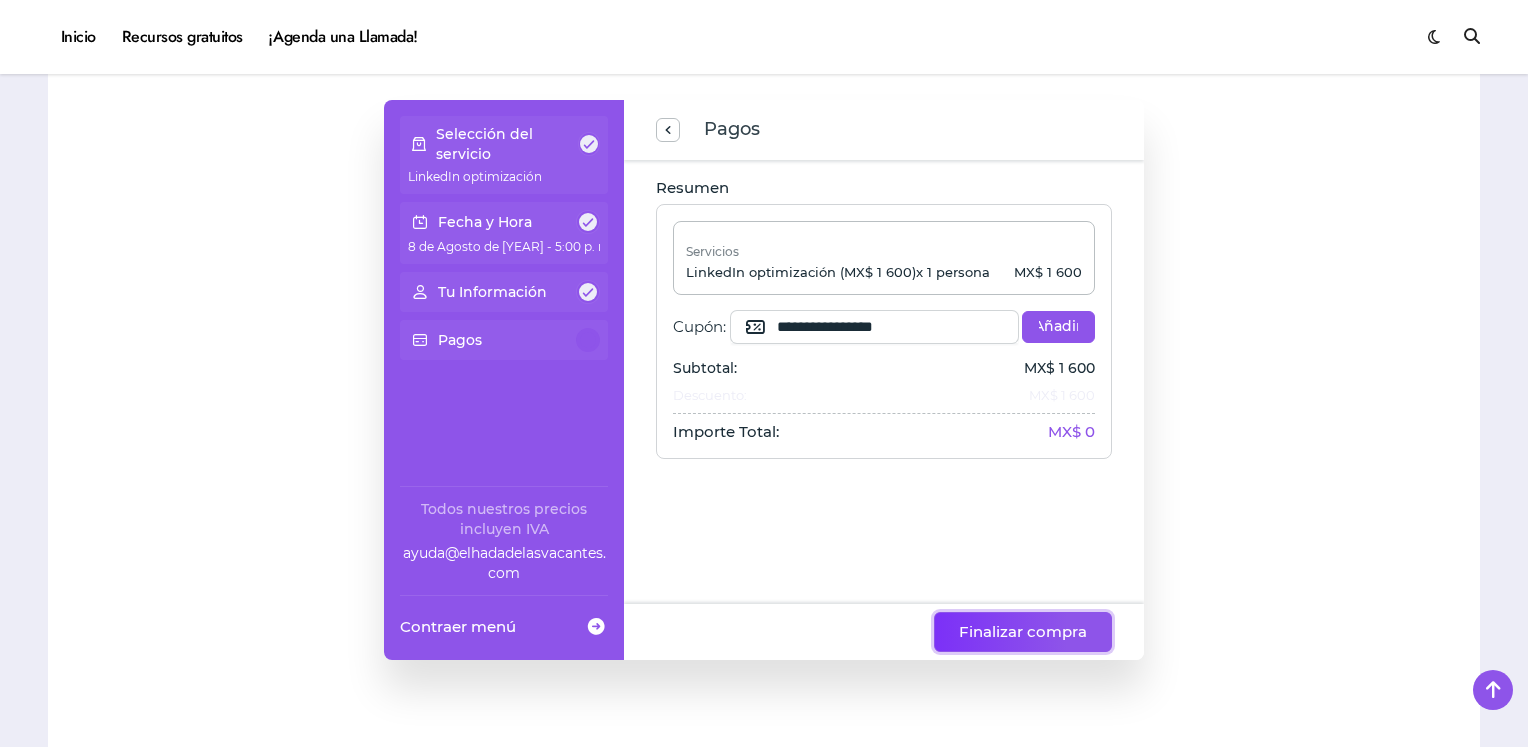 click on "Finalizar compra" at bounding box center [1023, 632] 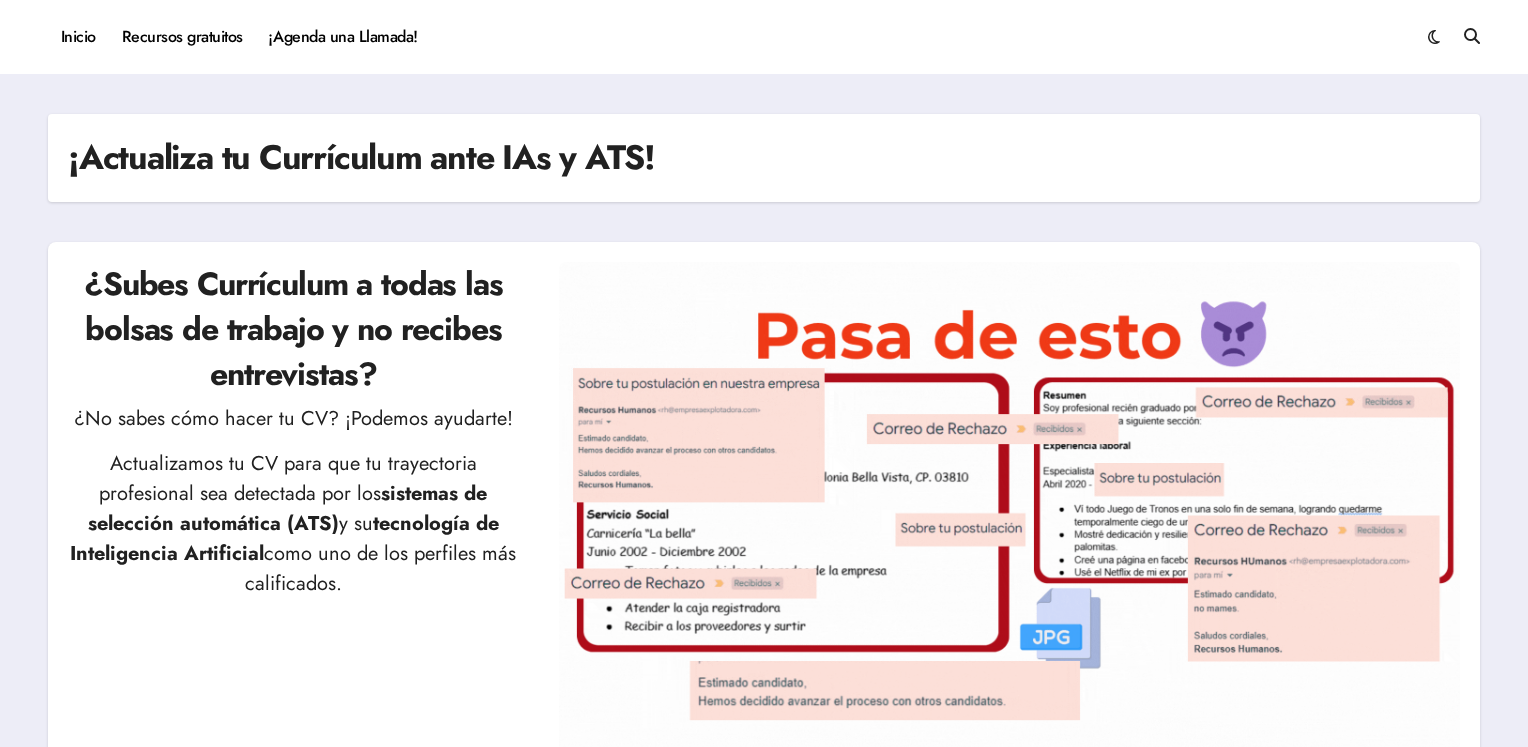 scroll, scrollTop: 0, scrollLeft: 0, axis: both 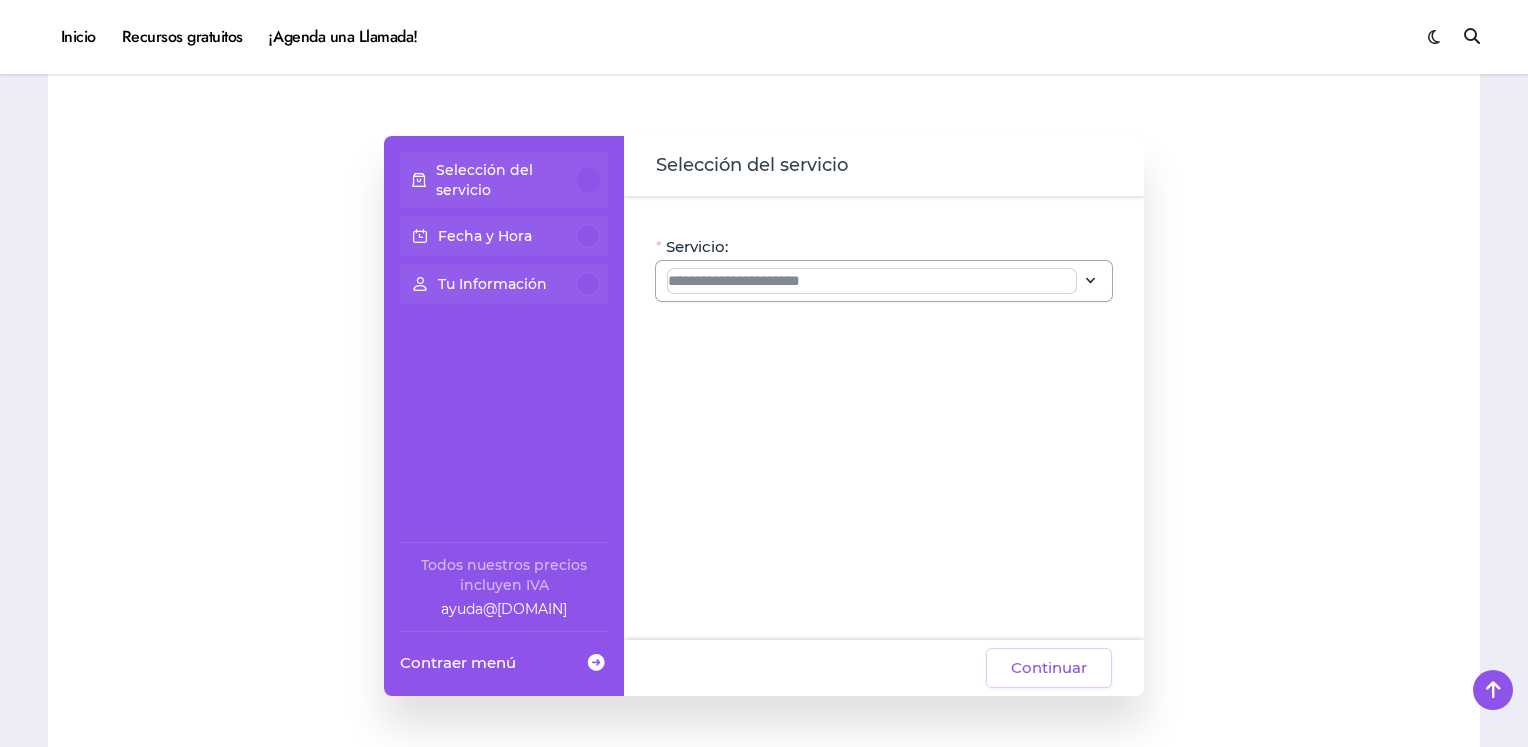 click on "Servicio:" at bounding box center (872, 281) 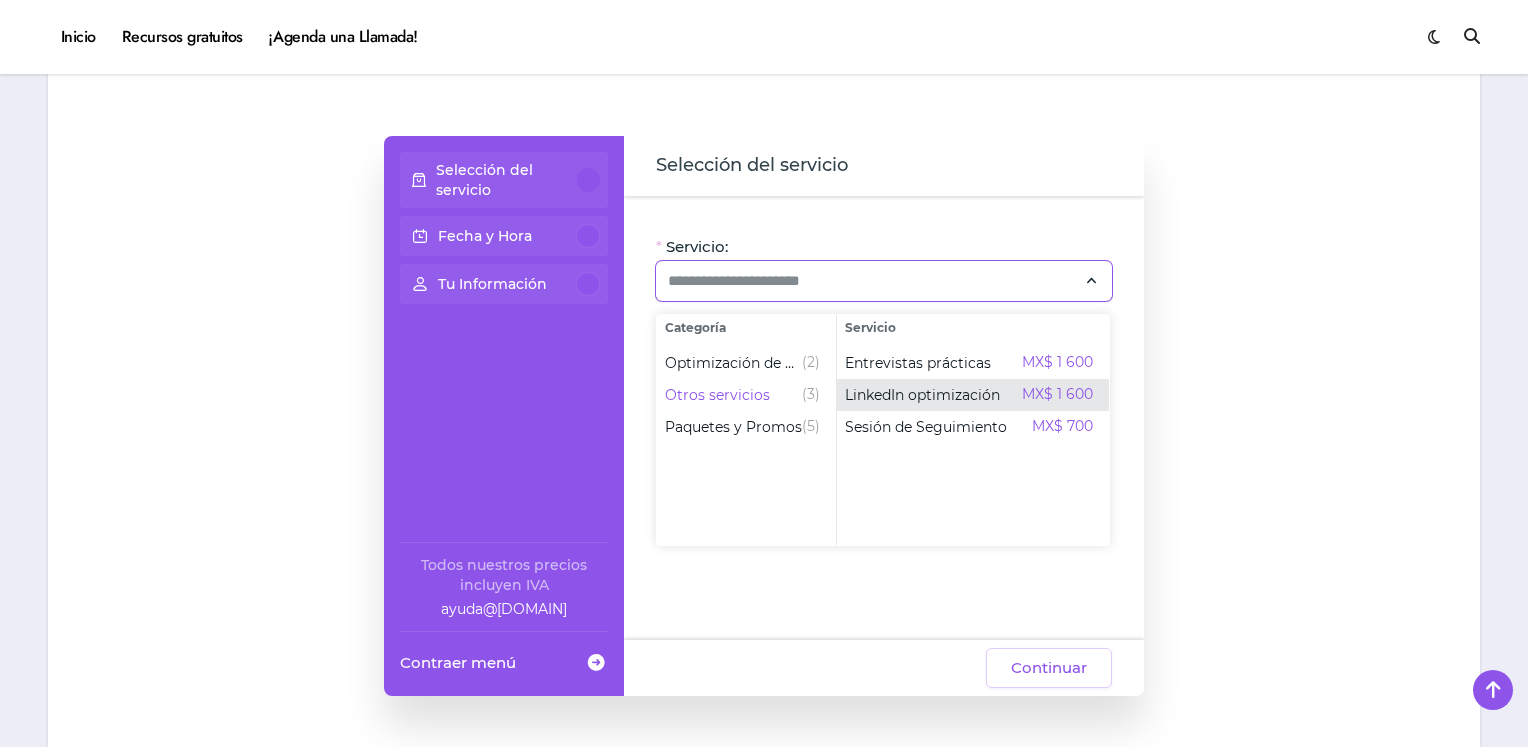 click on "LinkedIn optimización" at bounding box center [922, 395] 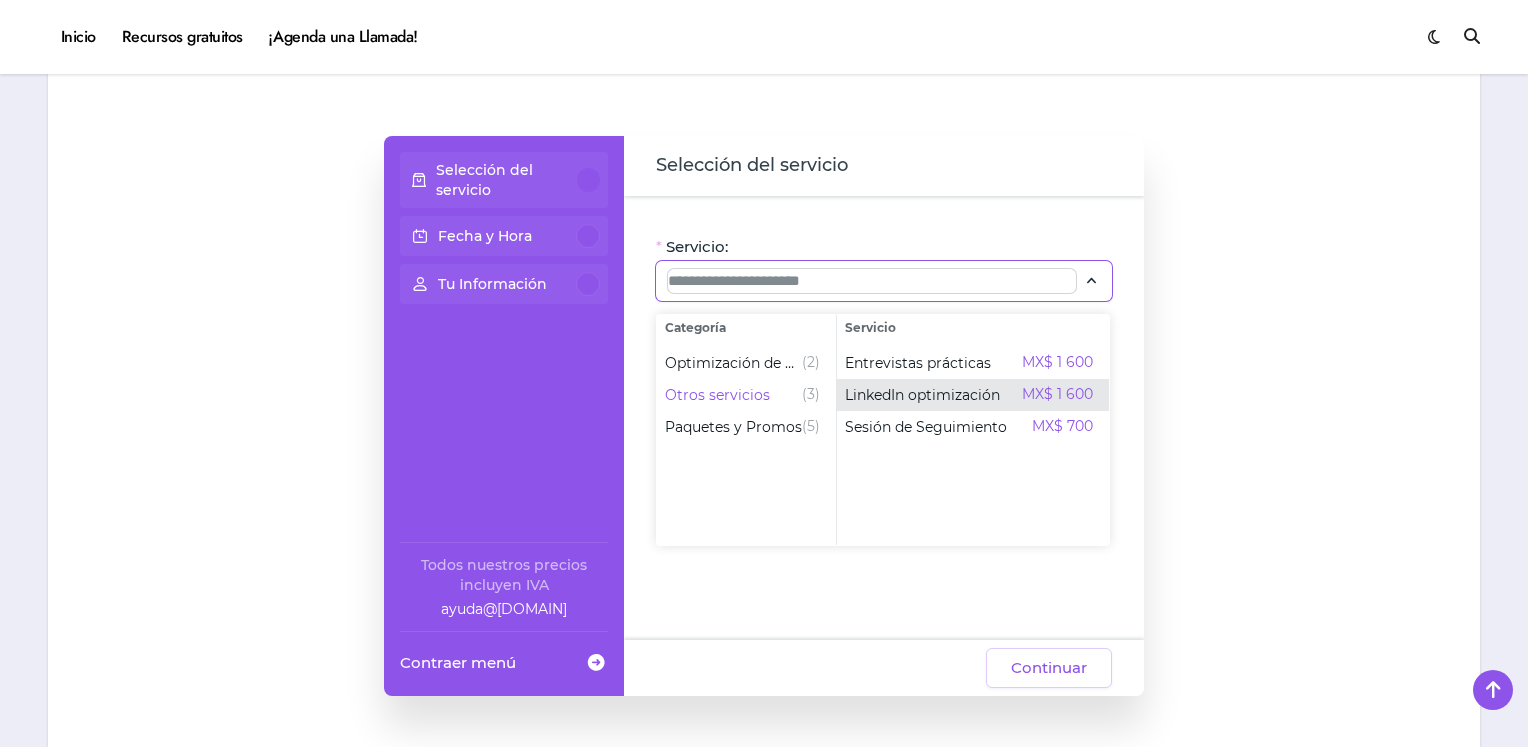 type on "**********" 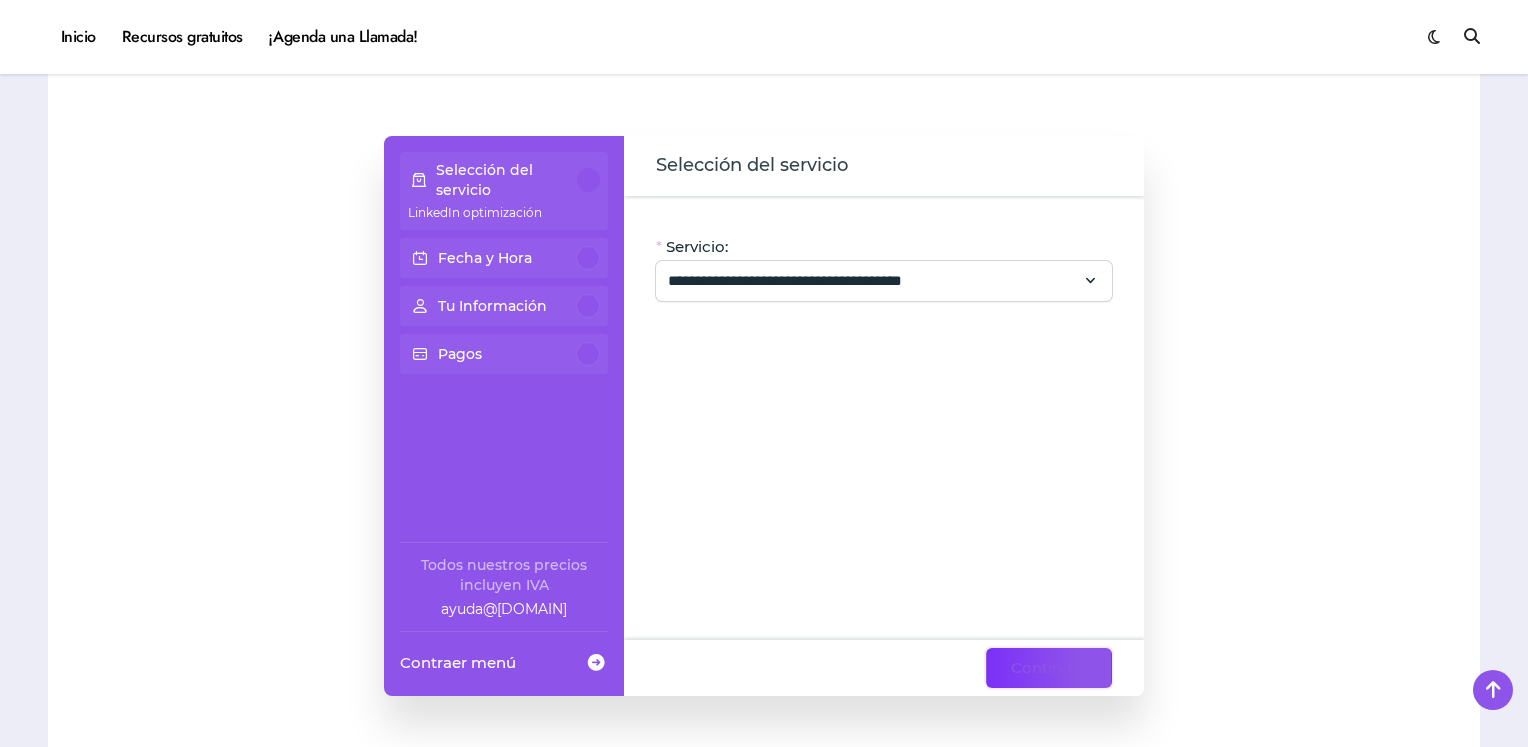 click on "Continuar" 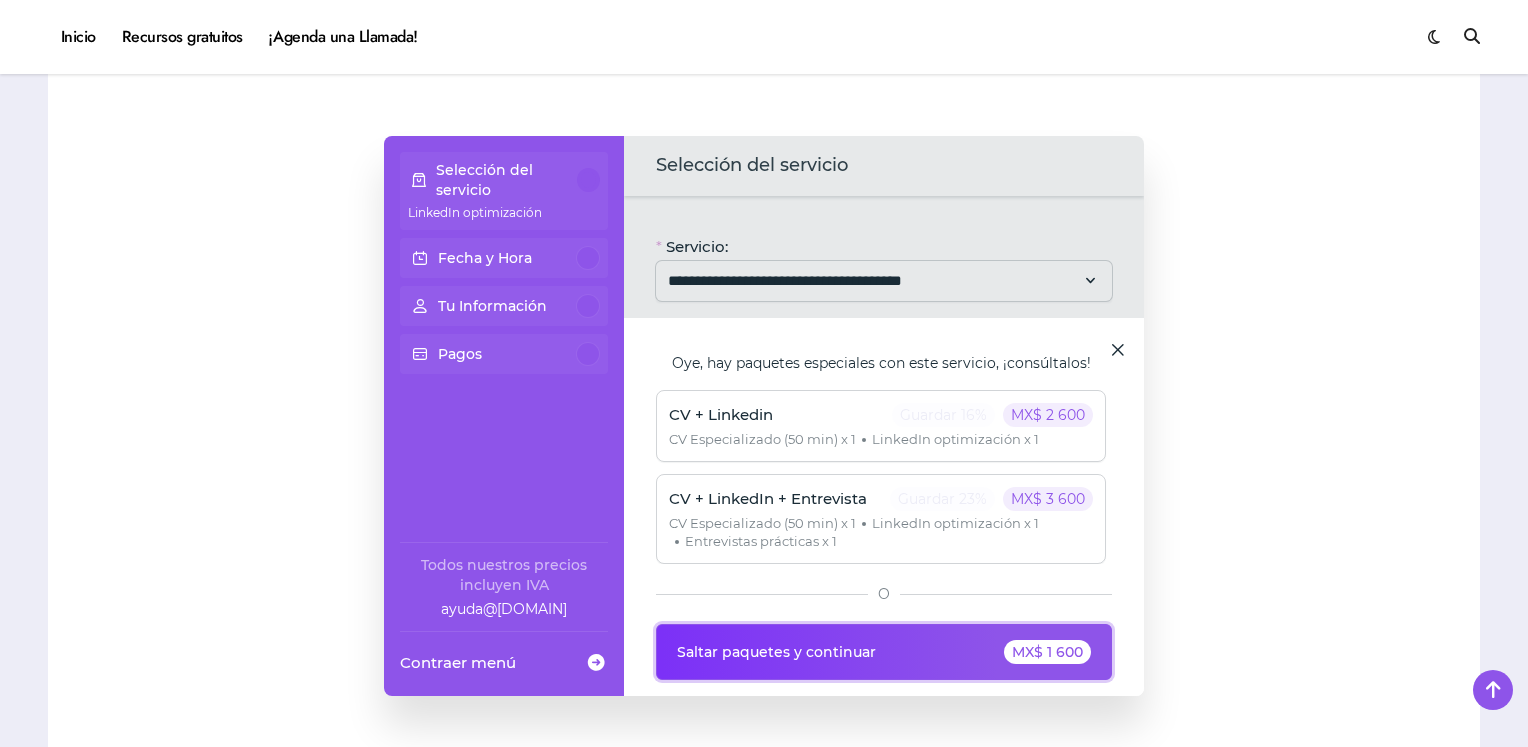 click on "Saltar paquetes y continuar MX$ 1 600" 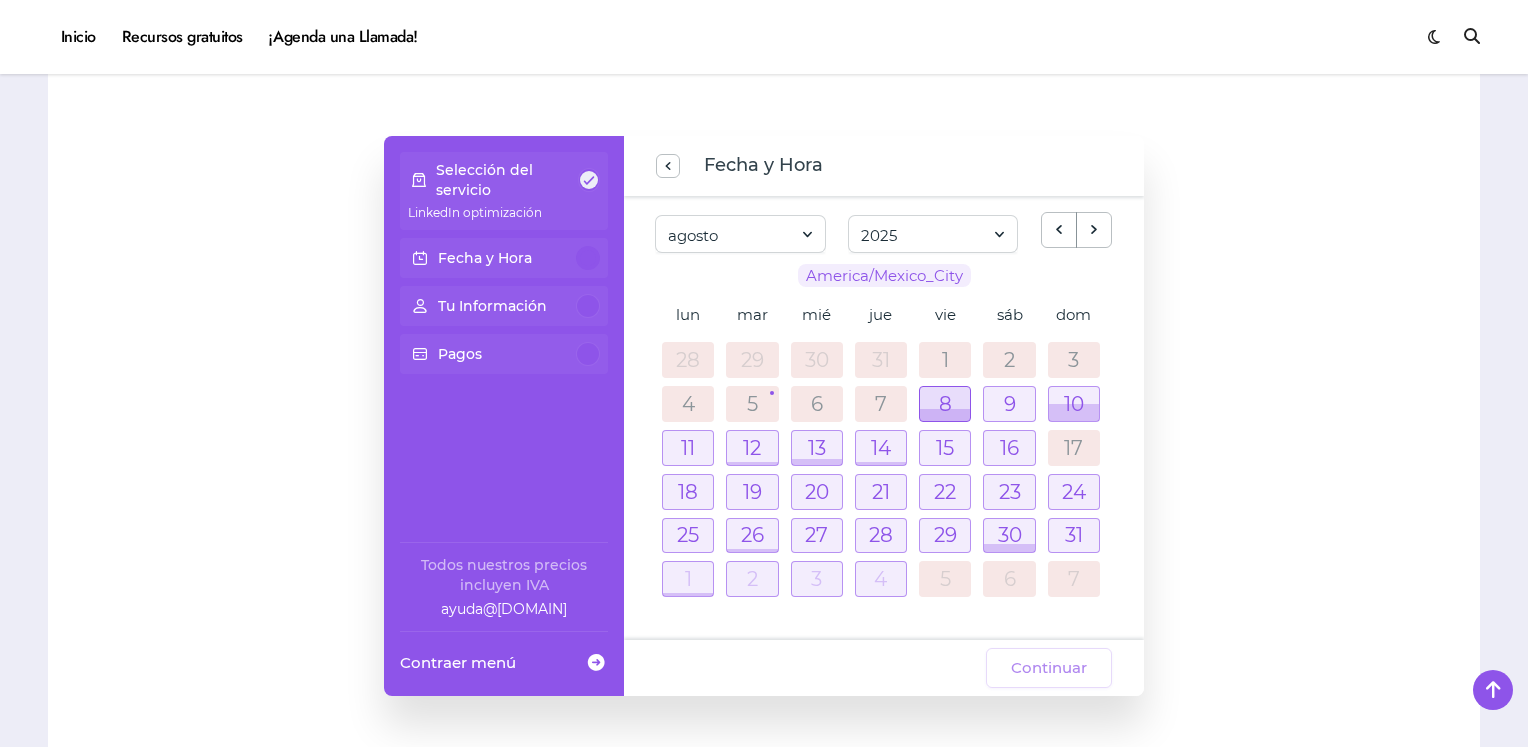 click at bounding box center (945, 404) 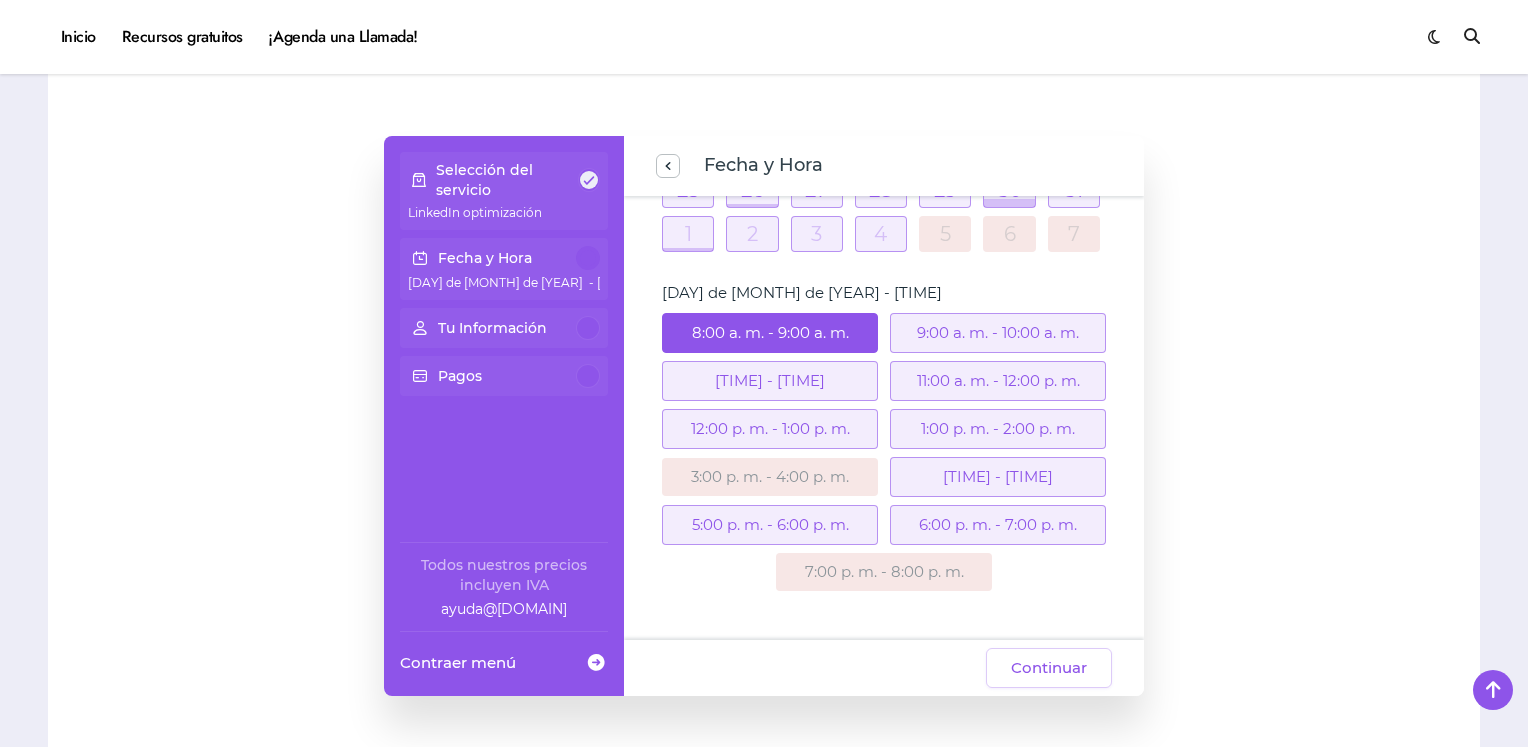 scroll, scrollTop: 328, scrollLeft: 0, axis: vertical 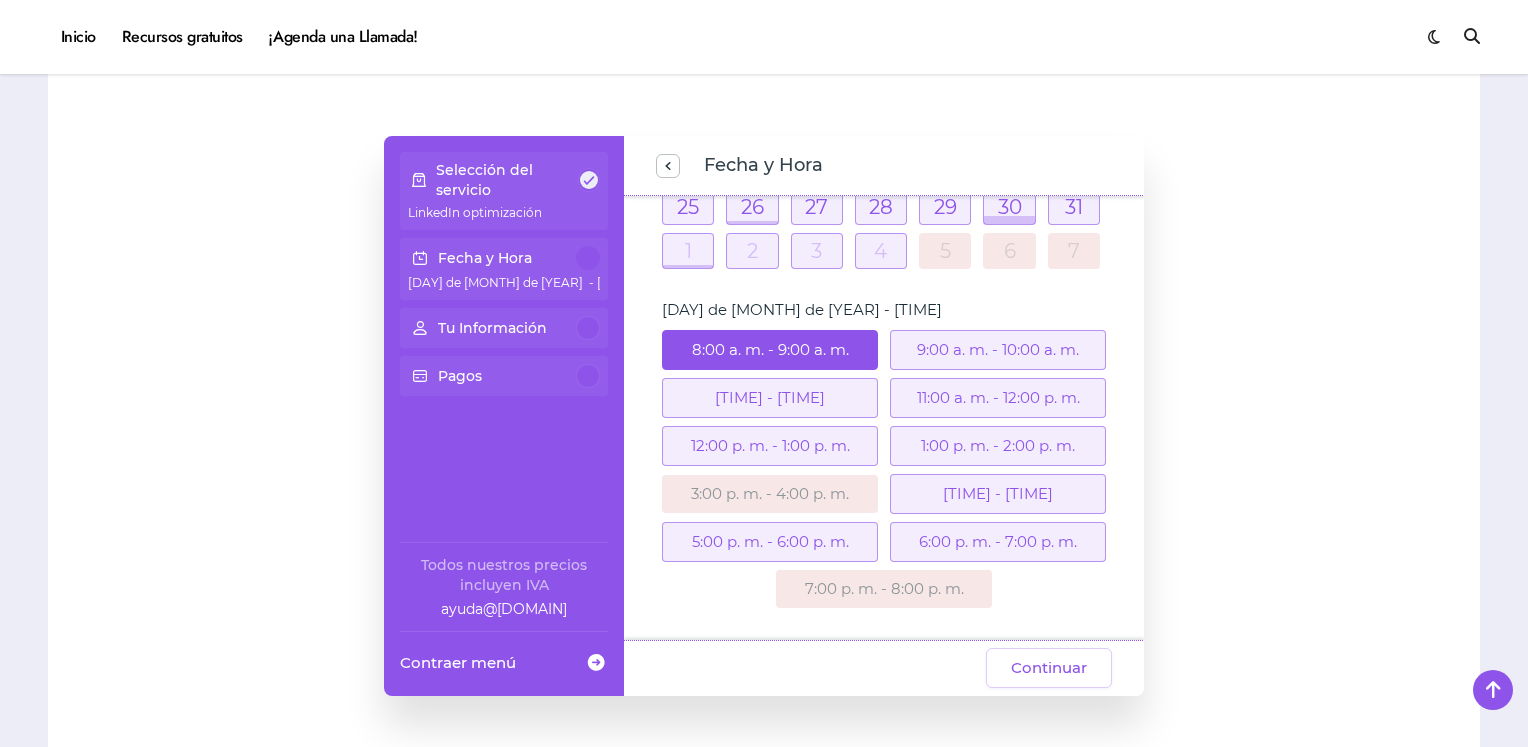 click on "5:00 p. m. - 6:00 p. m." at bounding box center [770, 542] 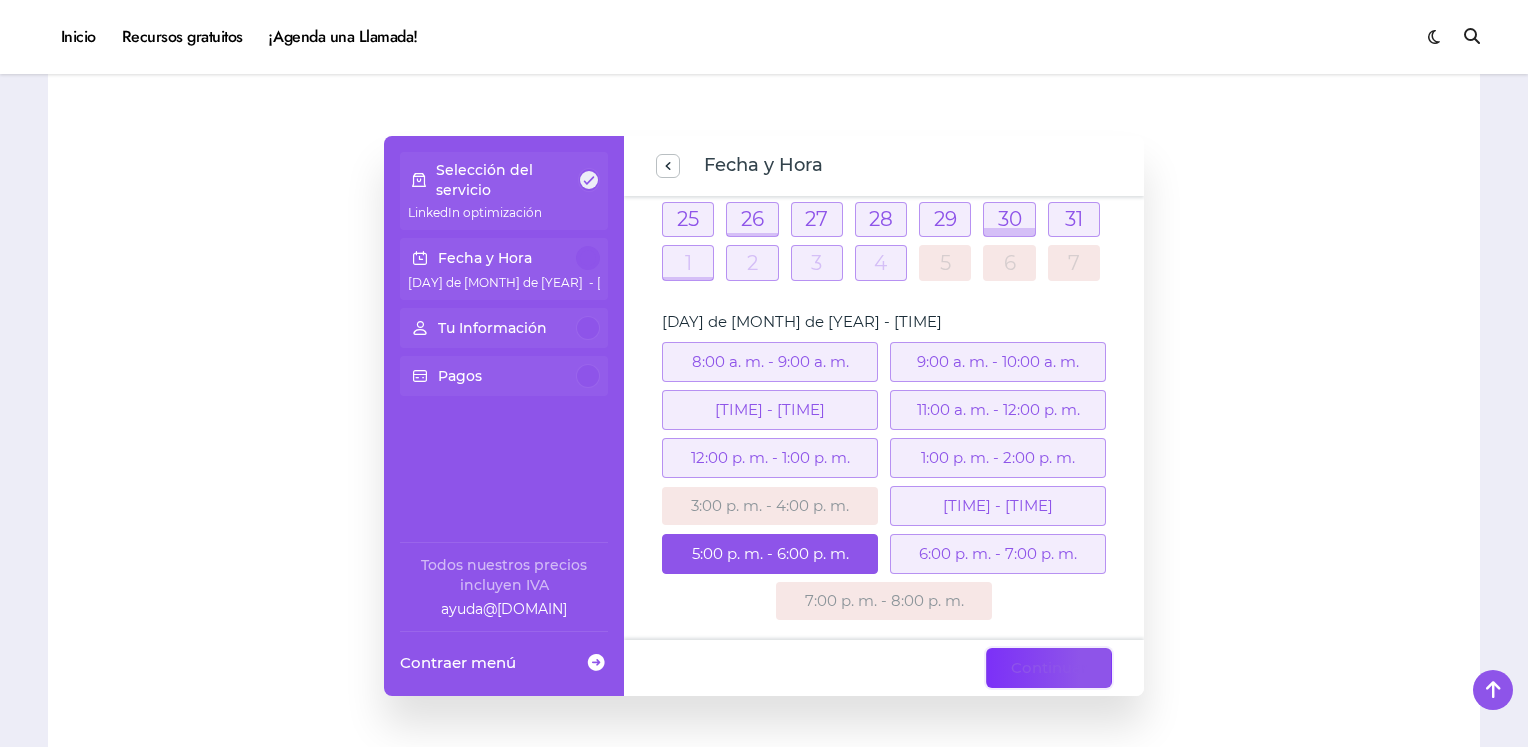 click on "Continuar" at bounding box center (1049, 668) 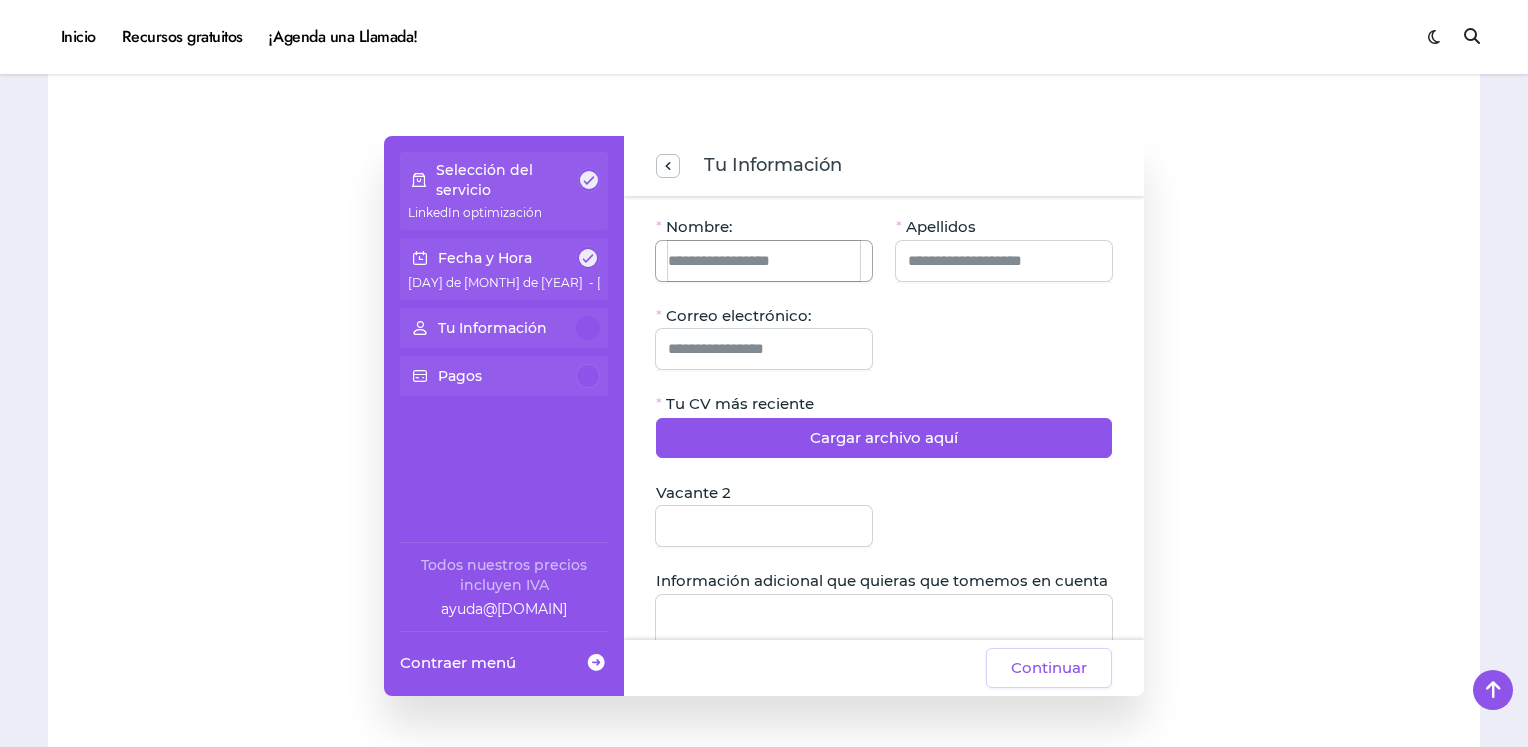 click on "Nombre:" at bounding box center [764, 261] 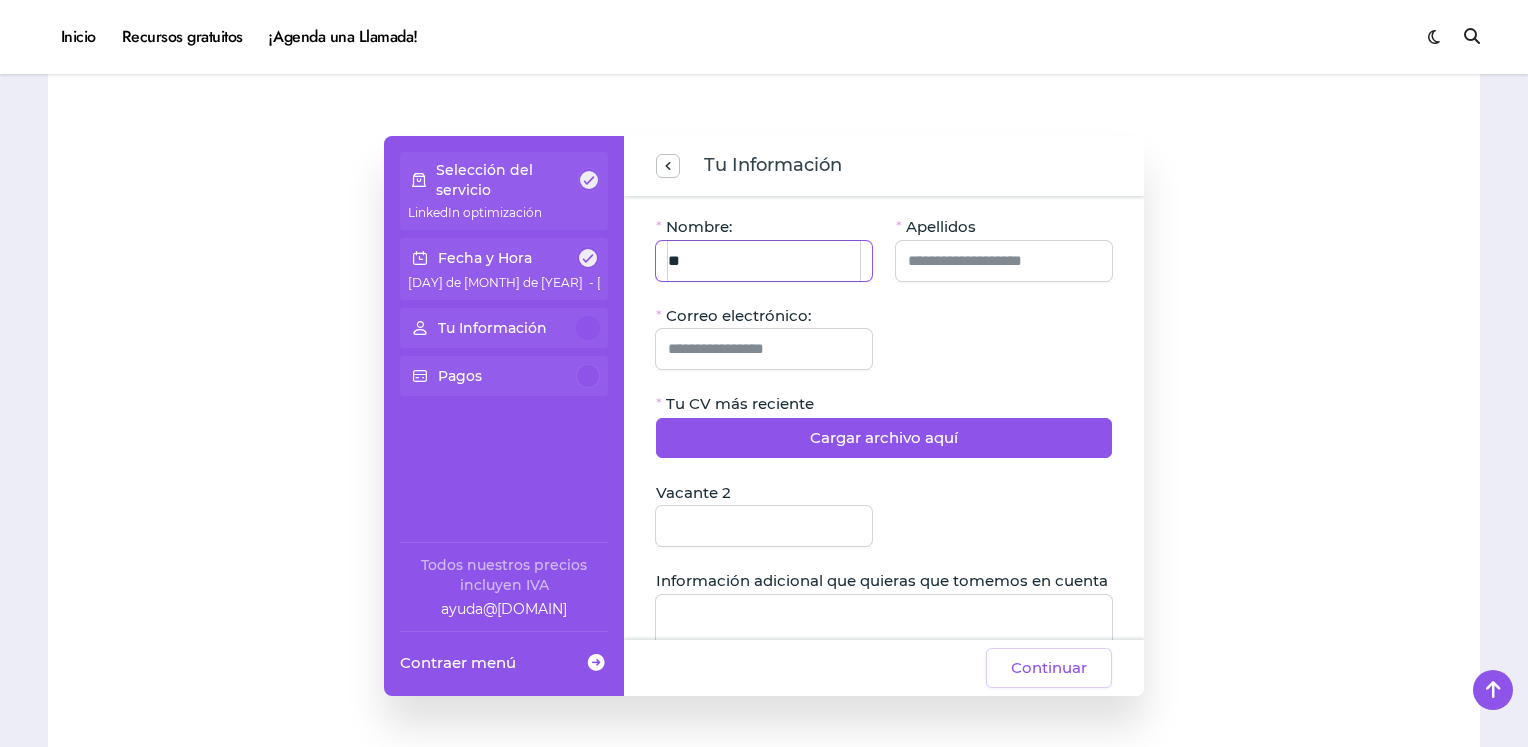 type on "*" 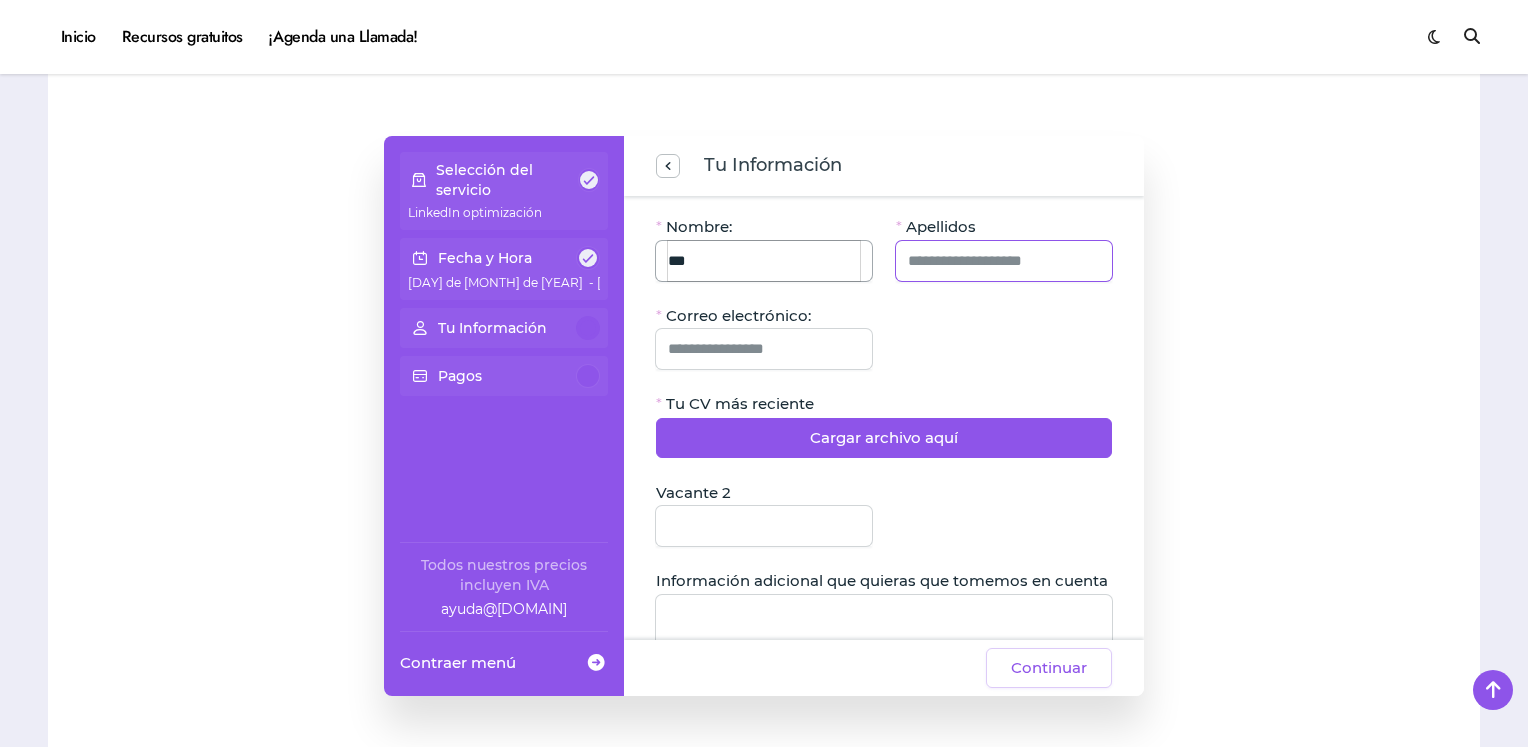 click on "***" at bounding box center (764, 261) 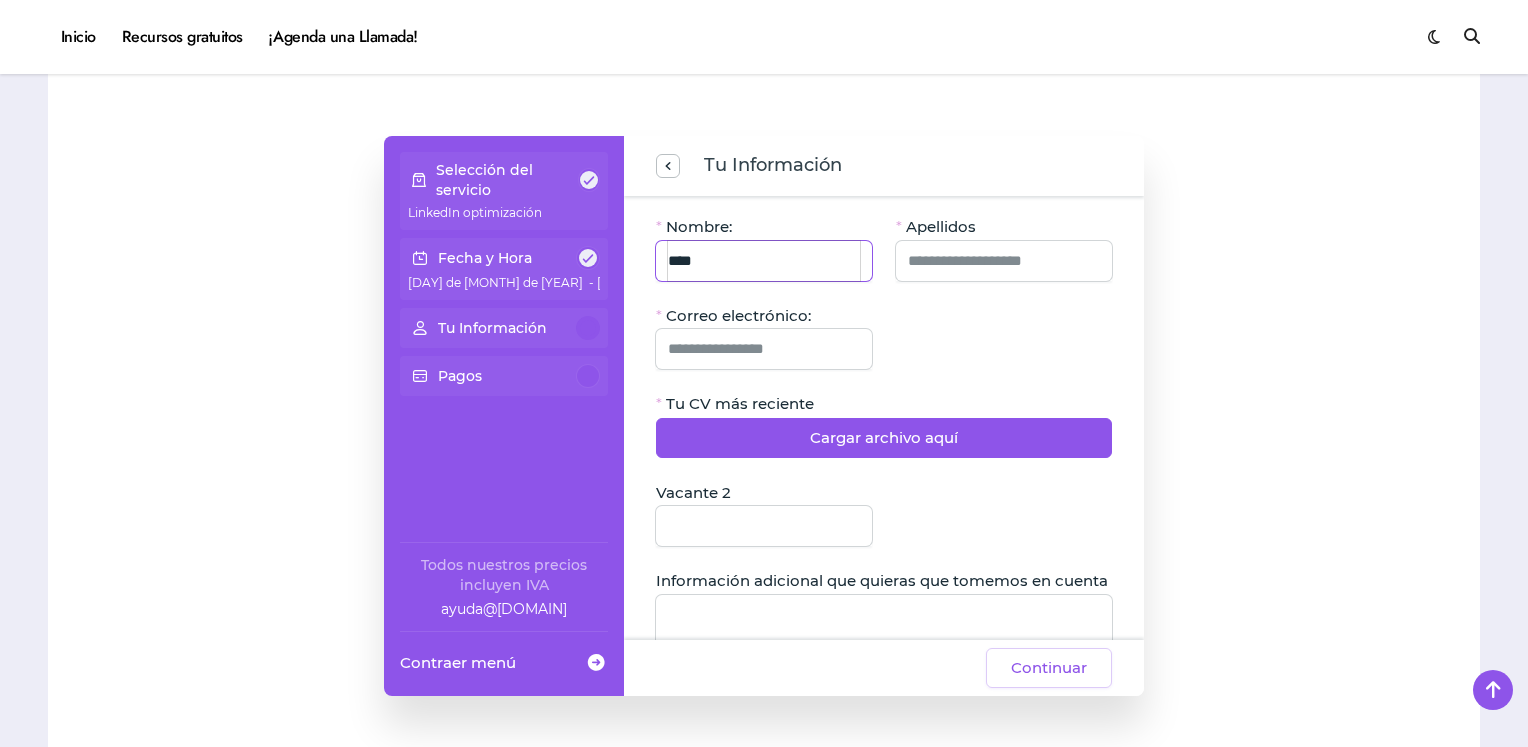 type on "****" 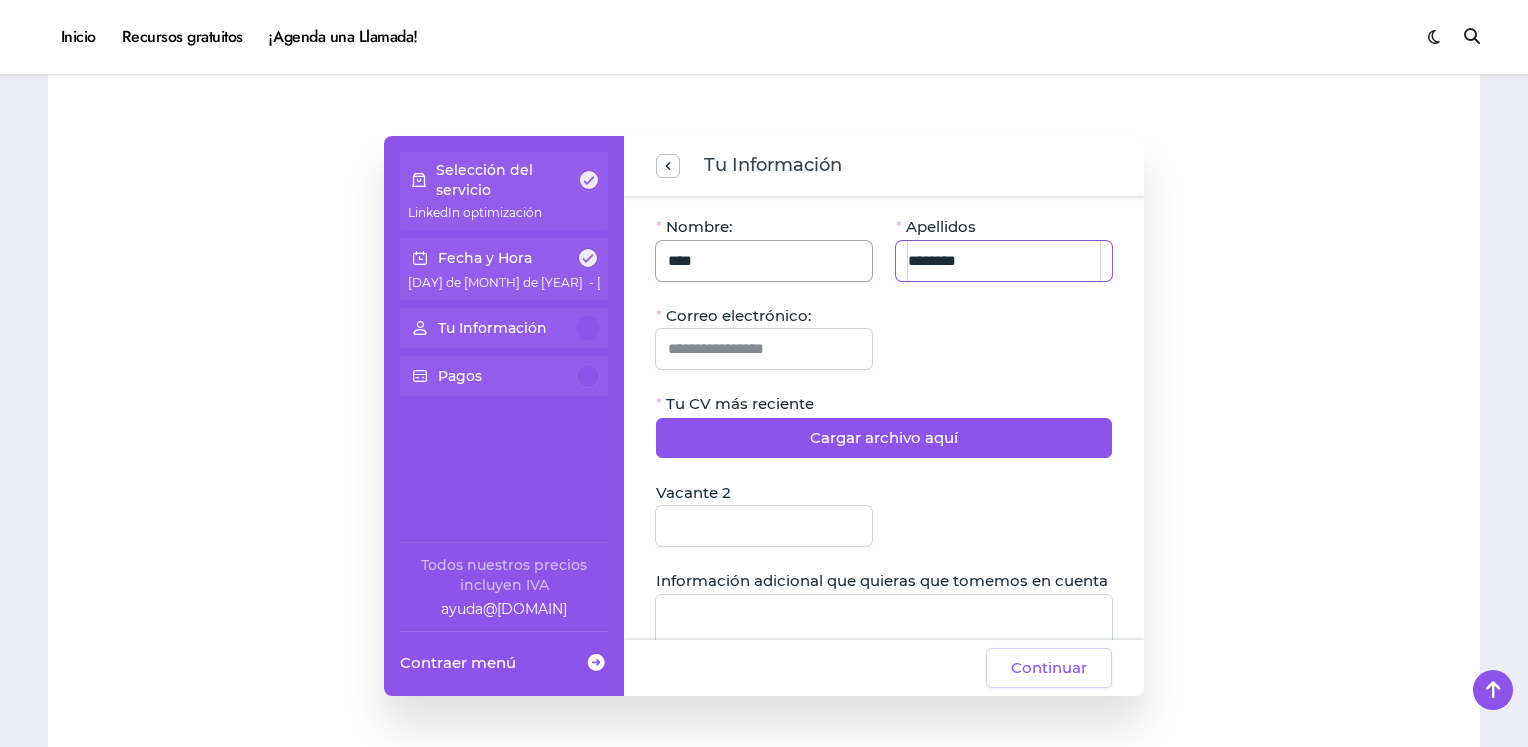 type on "********" 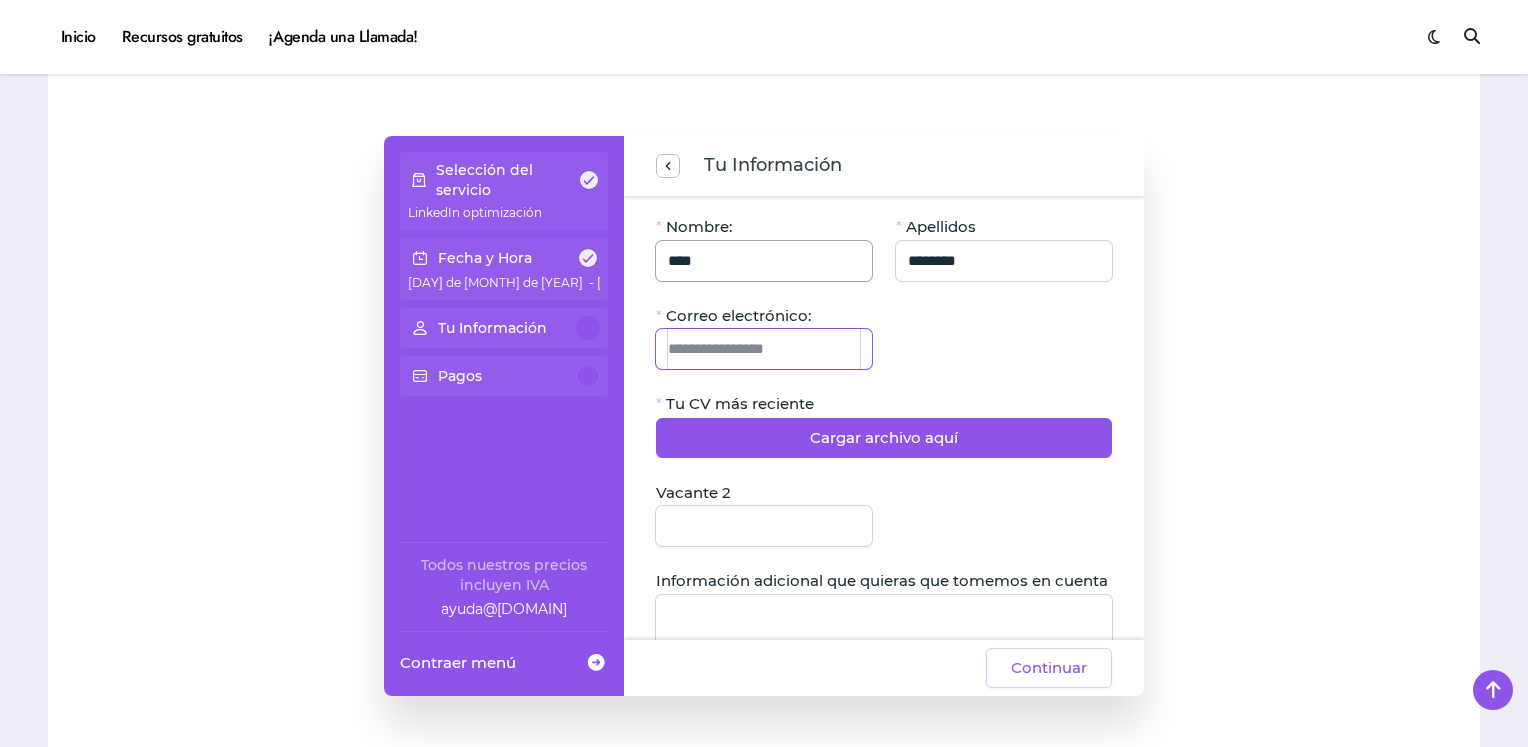 type on "*" 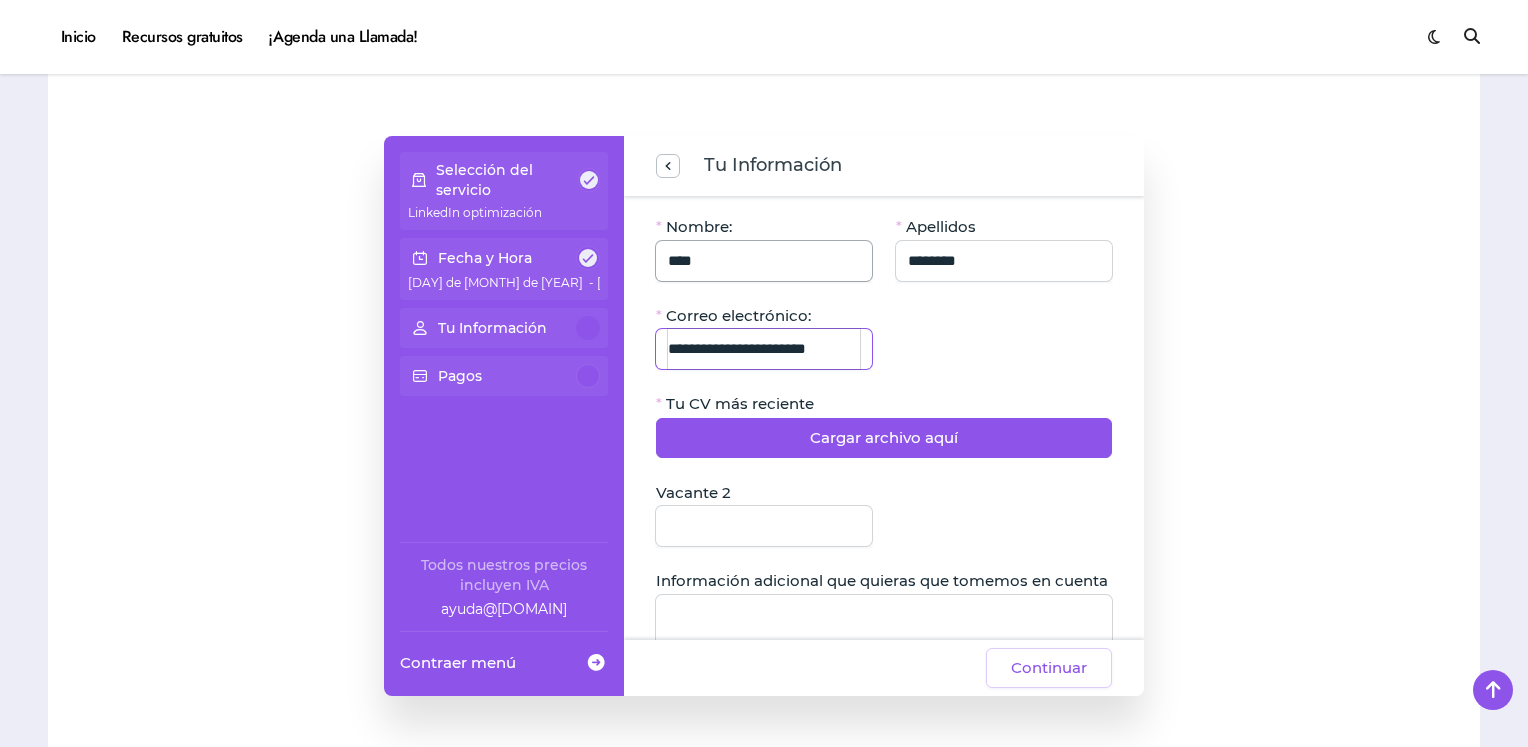 scroll, scrollTop: 0, scrollLeft: 5, axis: horizontal 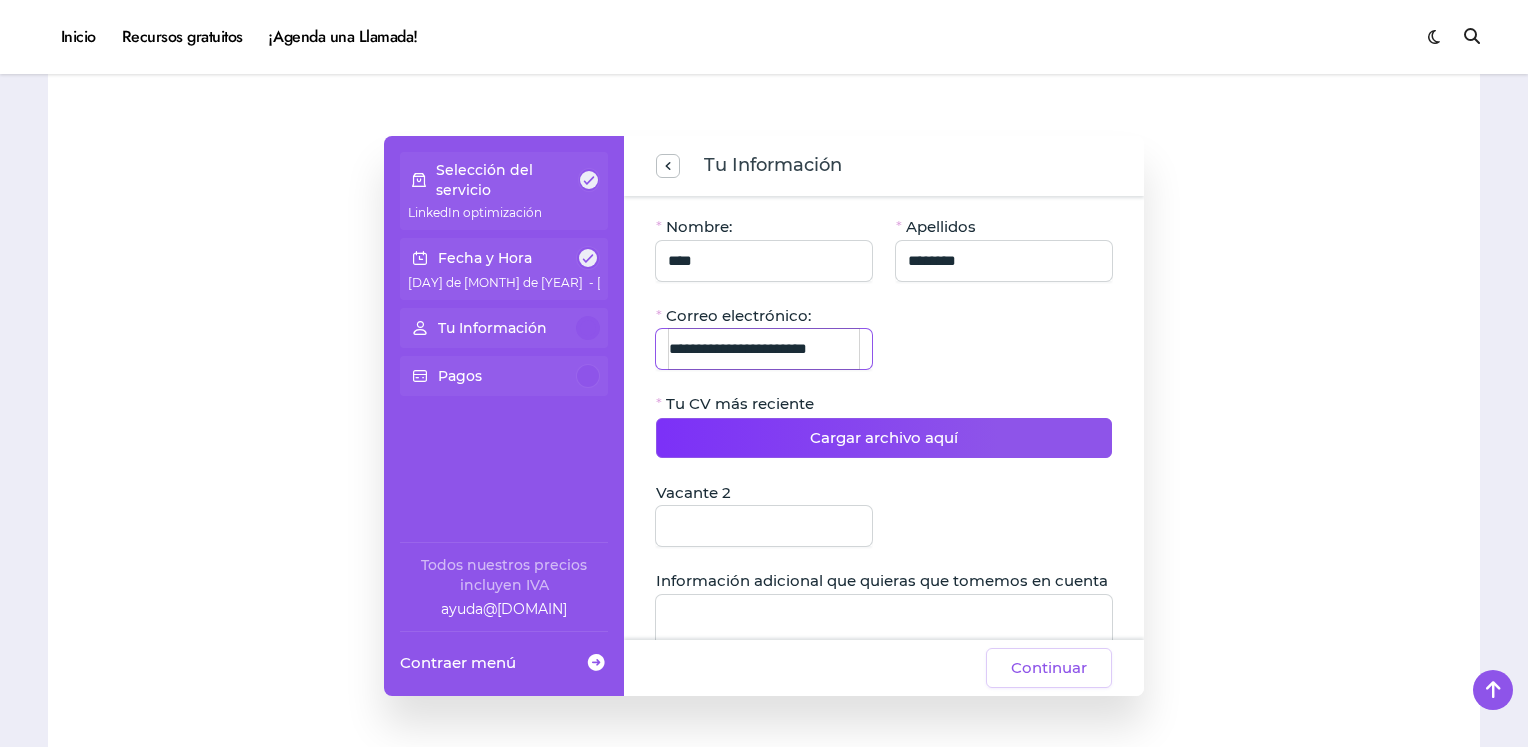 type on "**********" 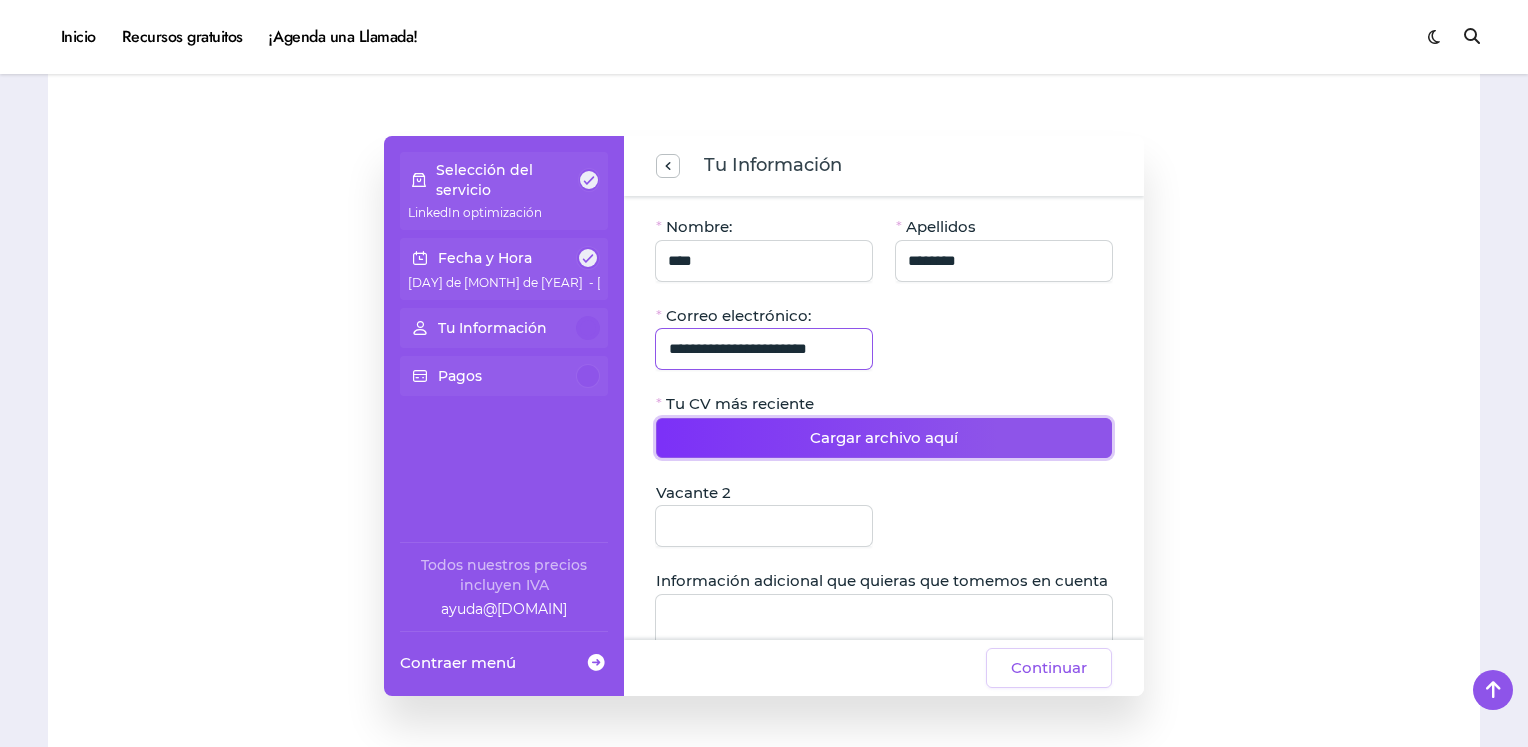 click on "Cargar archivo aquí" 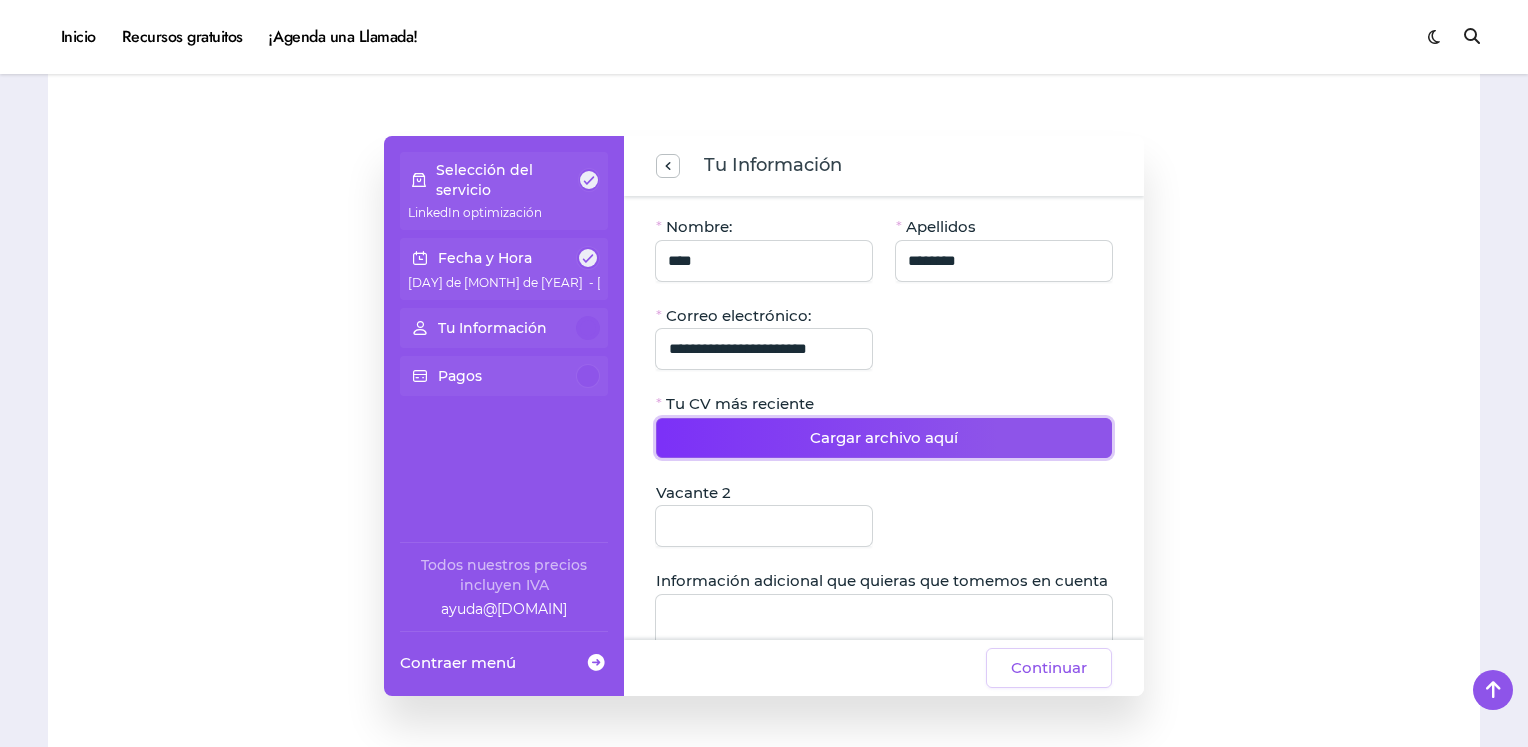 scroll, scrollTop: 0, scrollLeft: 0, axis: both 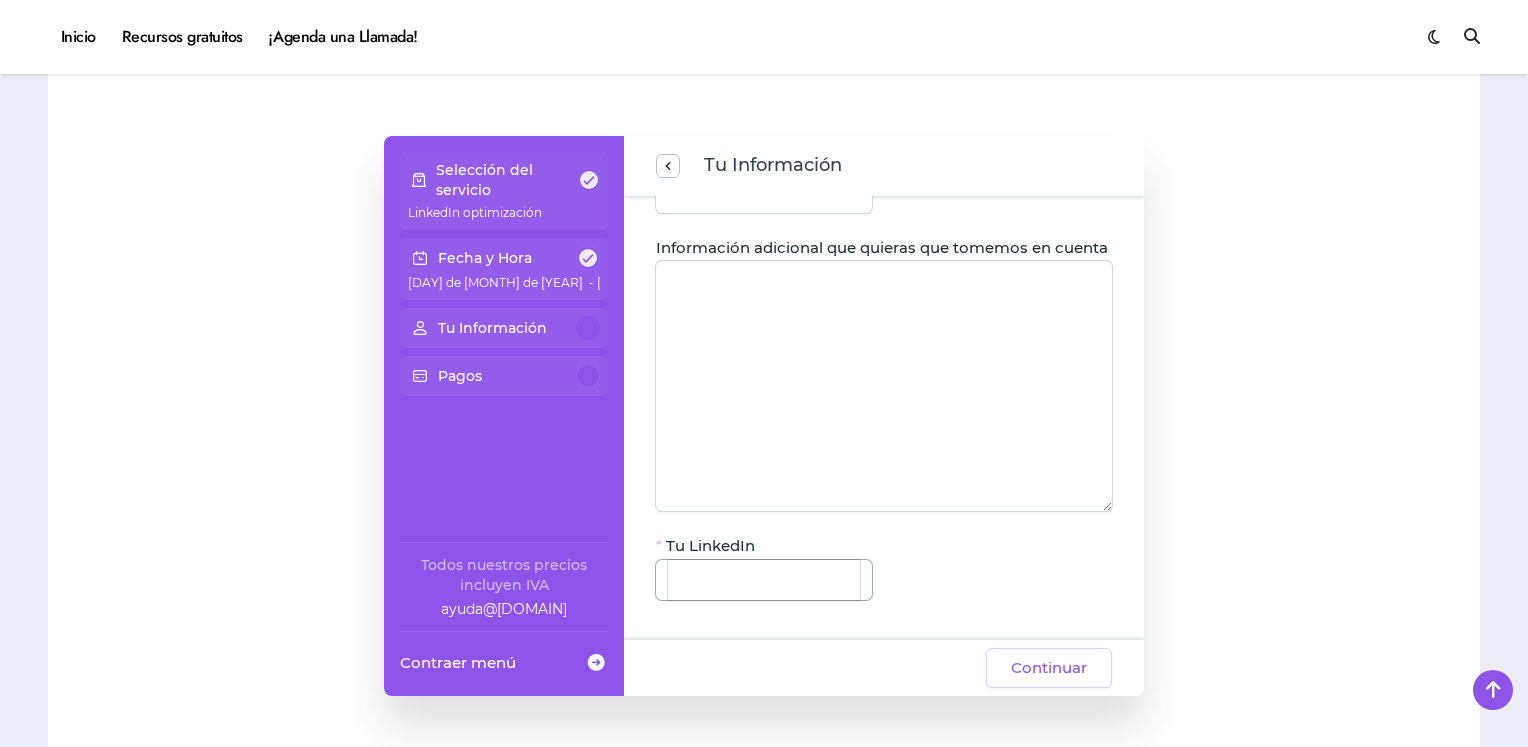click on "Tu LinkedIn" at bounding box center (764, 580) 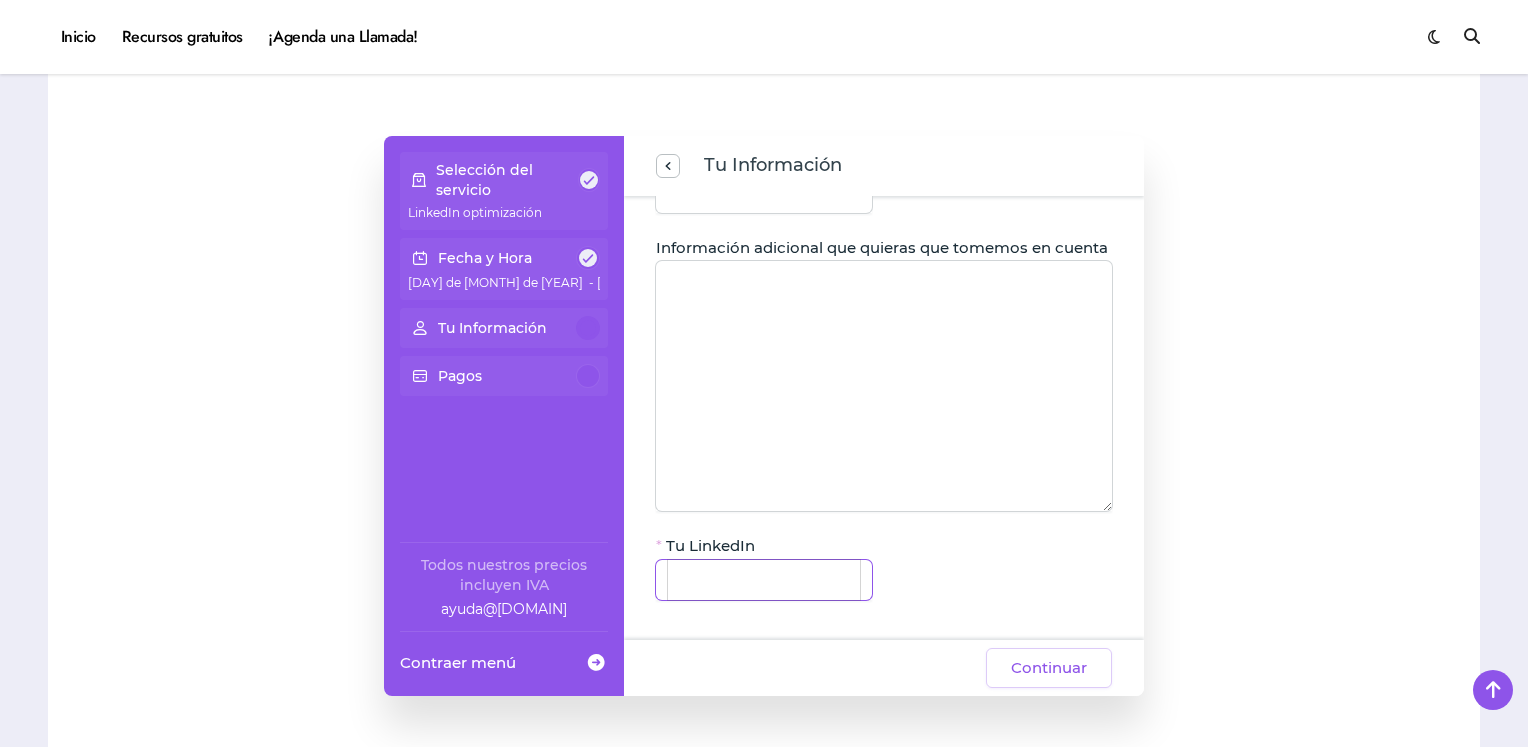 paste on "**********" 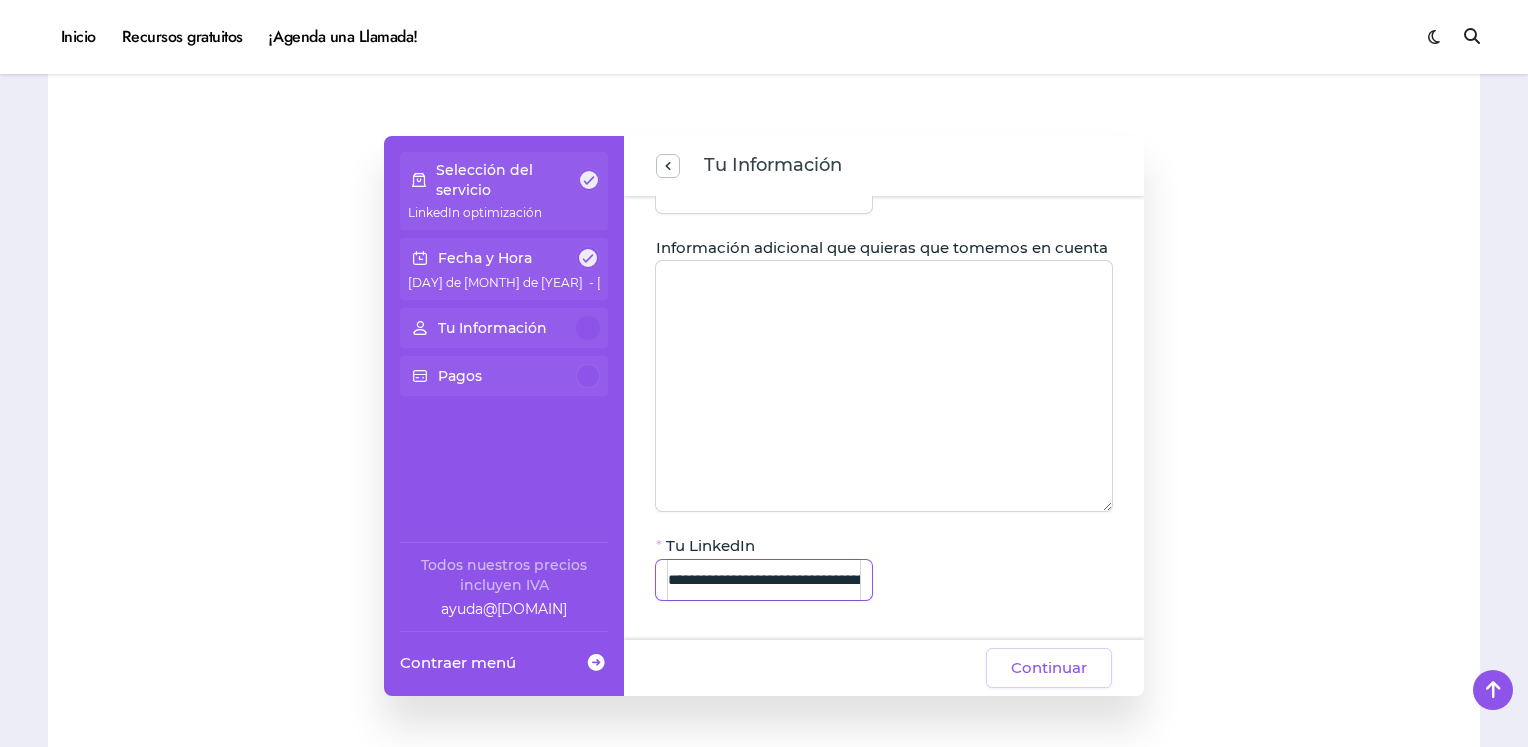 scroll, scrollTop: 0, scrollLeft: 489, axis: horizontal 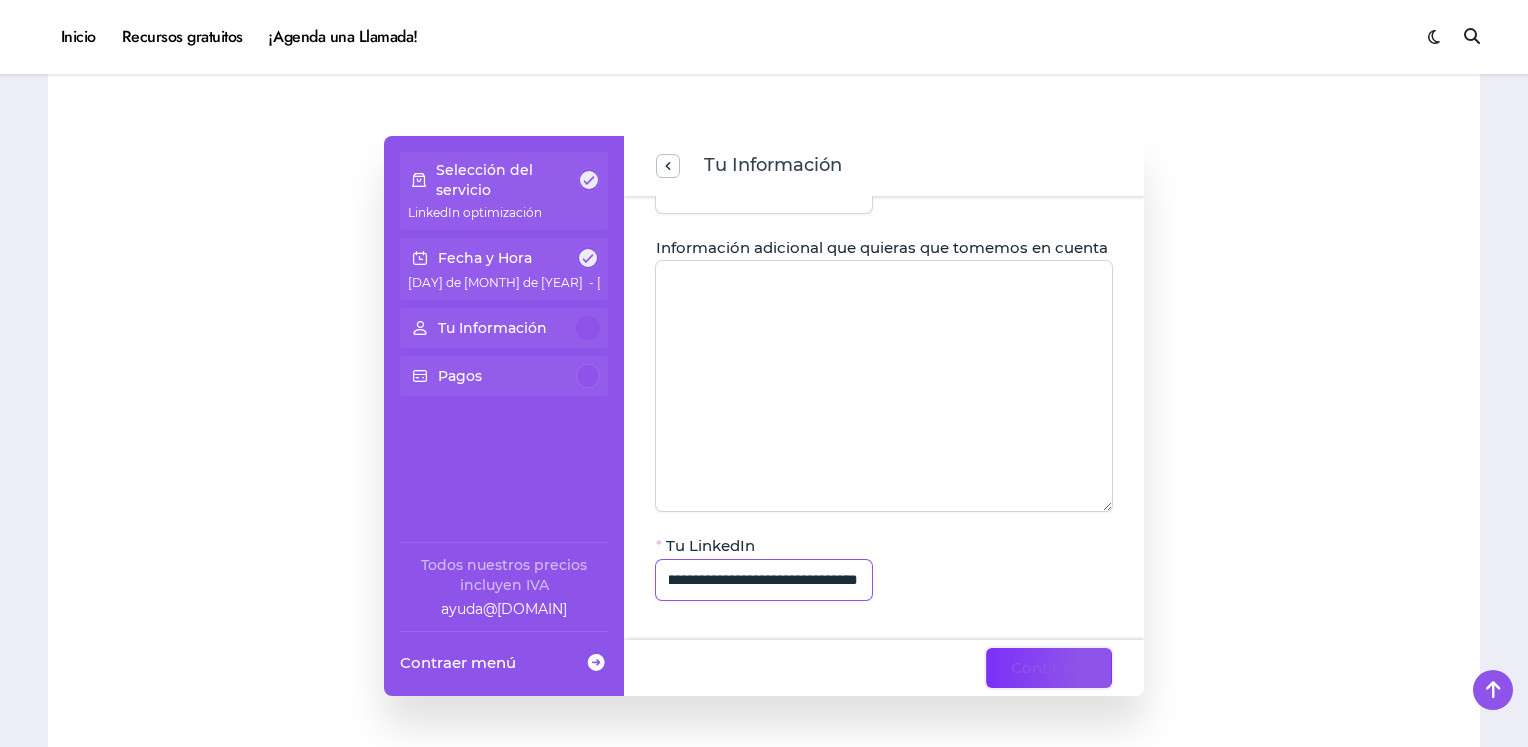click on "Continuar" at bounding box center (1049, 668) 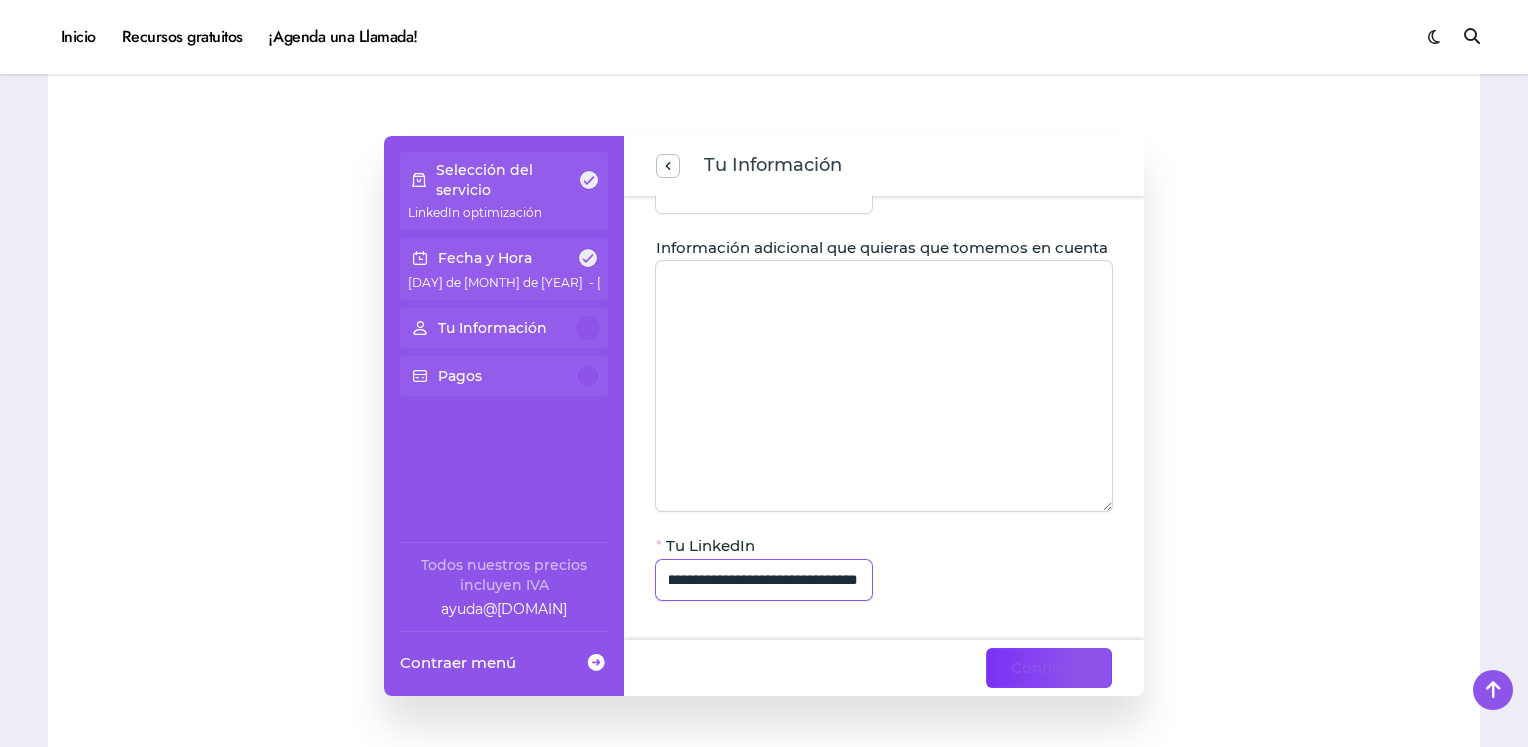 scroll, scrollTop: 0, scrollLeft: 0, axis: both 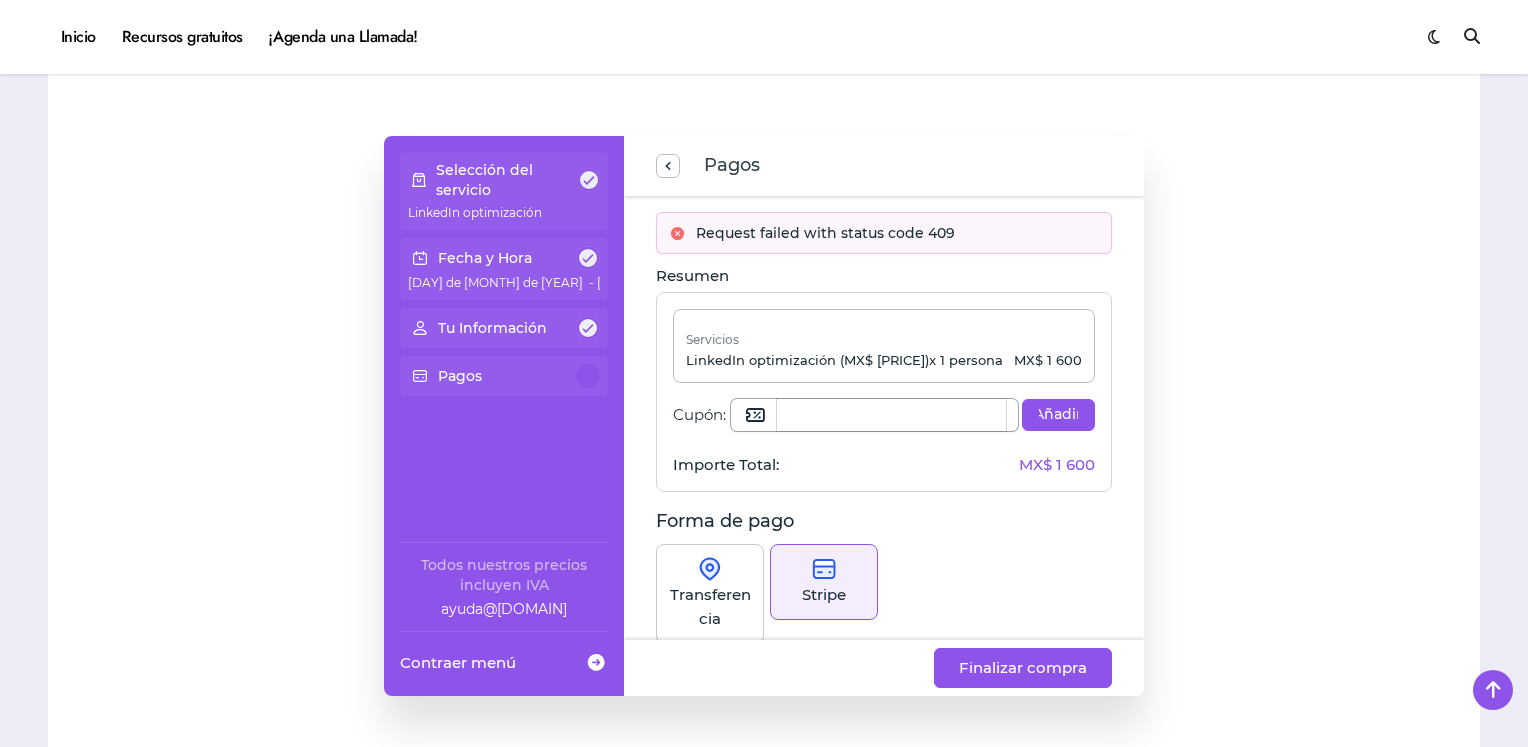 click on "Cupón:" at bounding box center (891, 415) 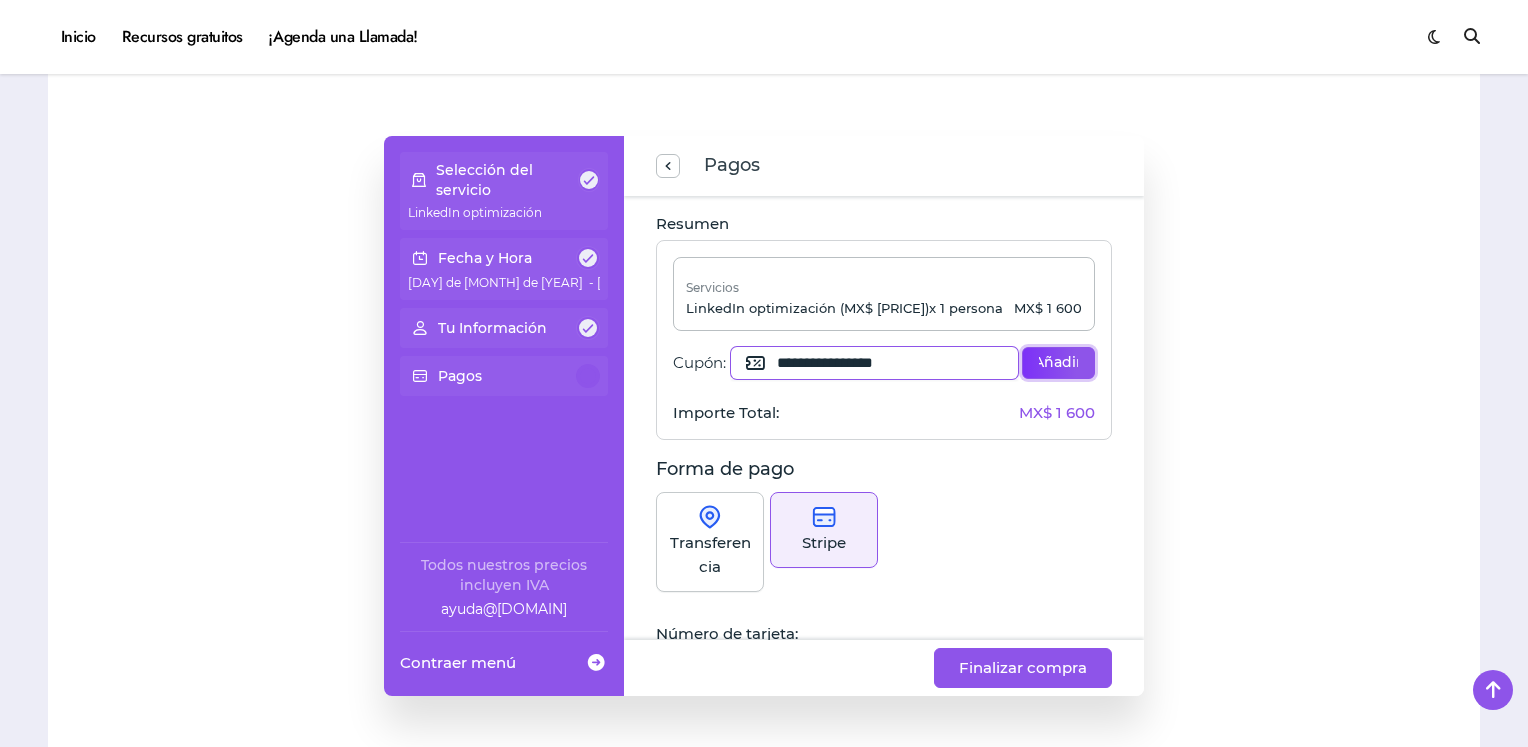 click on "Añadir" at bounding box center [1058, 363] 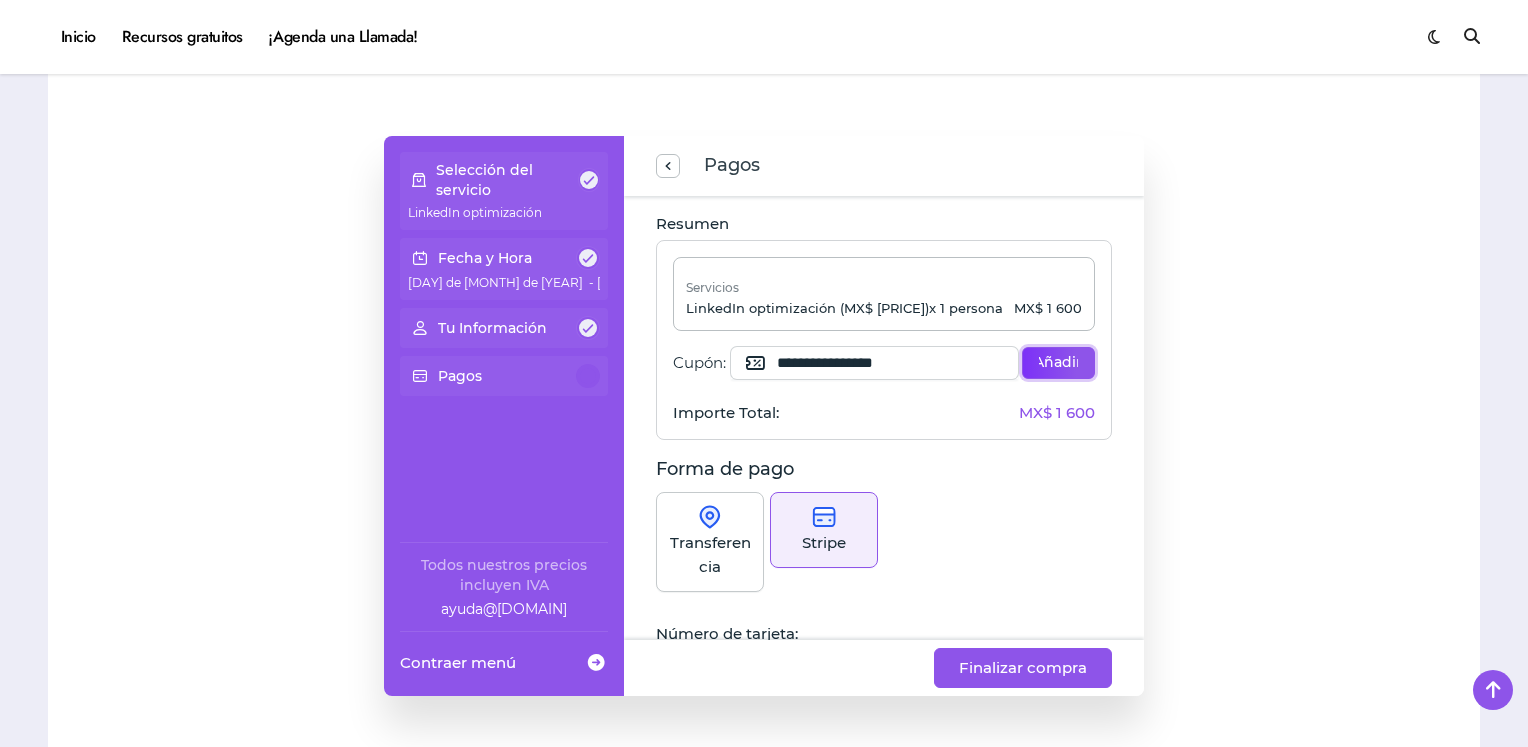 type on "**********" 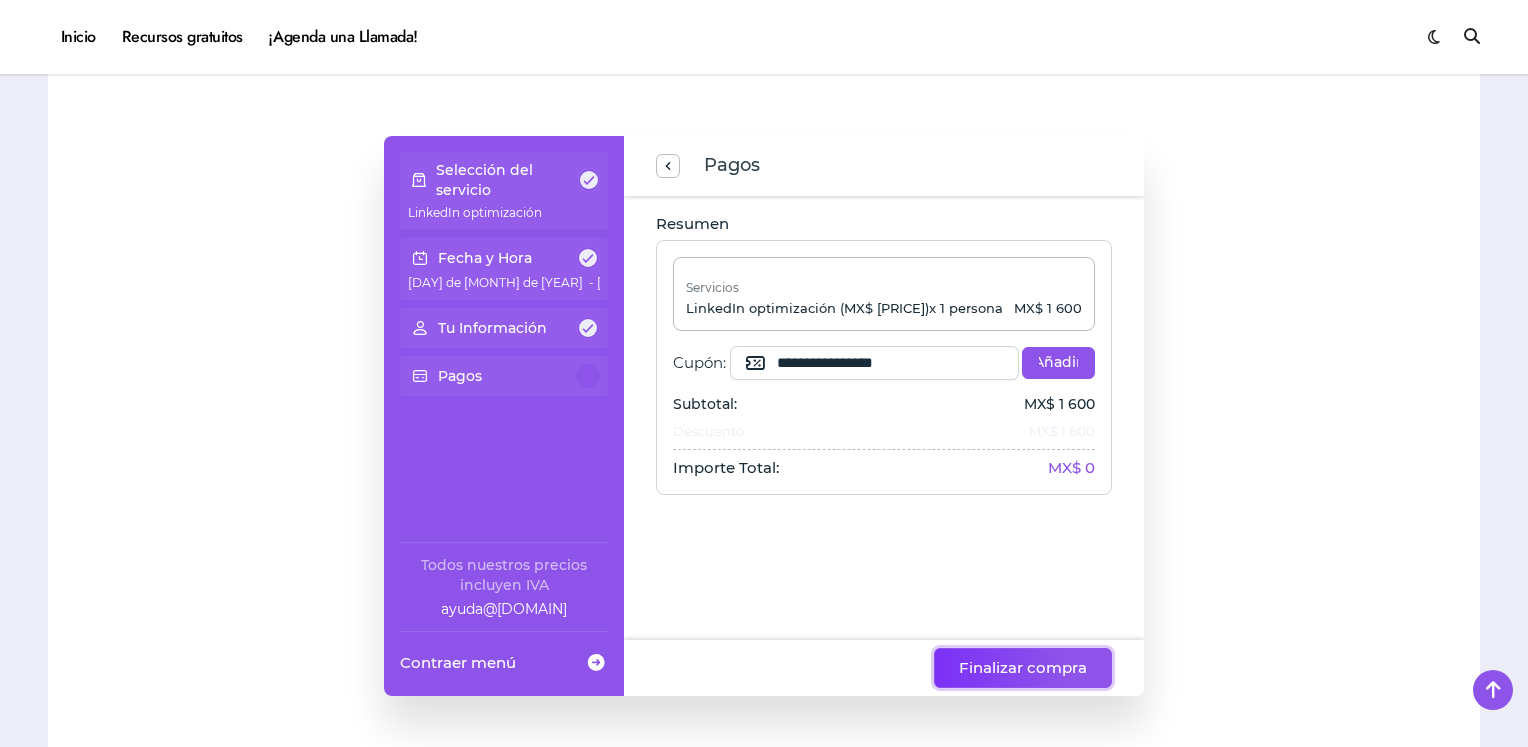click on "Finalizar compra" at bounding box center [1023, 668] 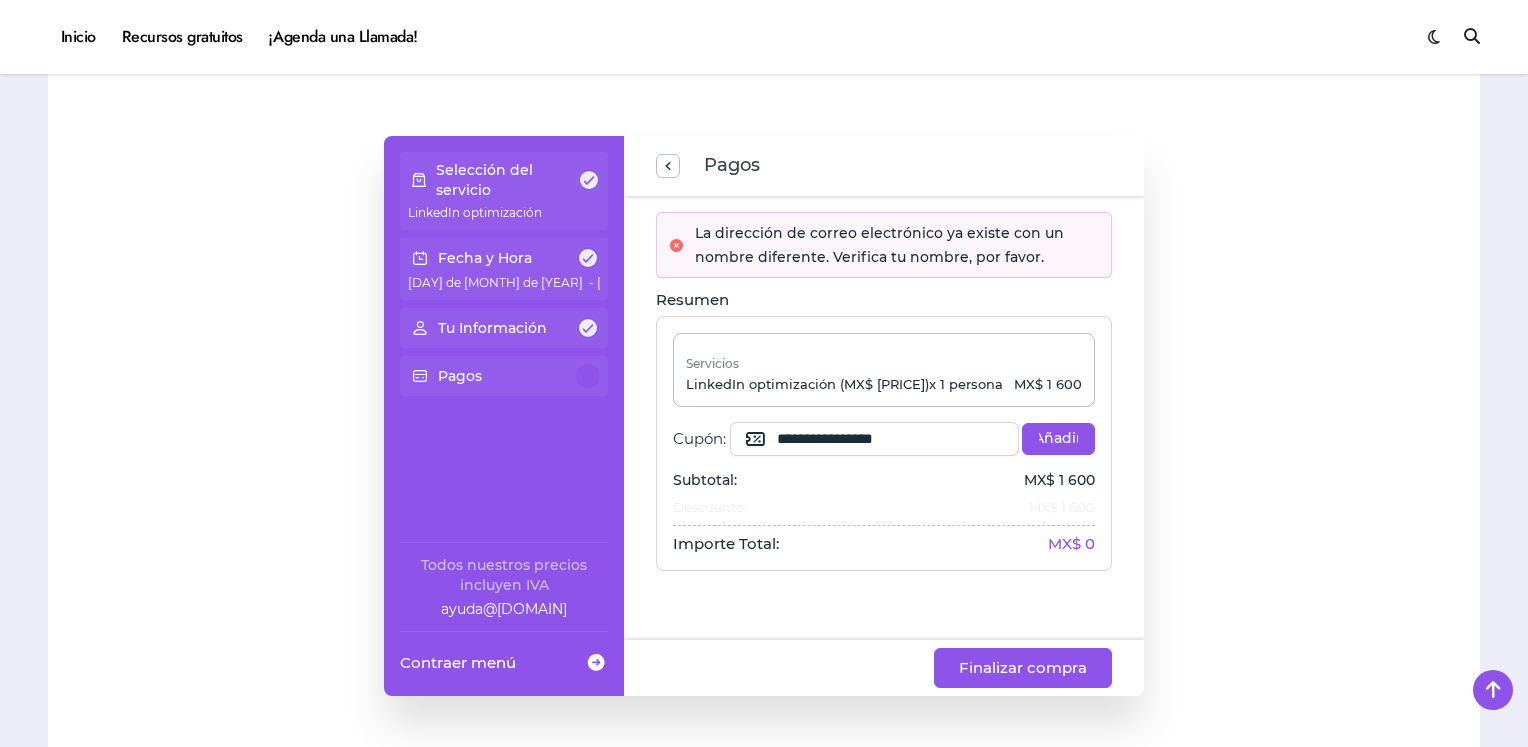 click on "**********" at bounding box center [764, 416] 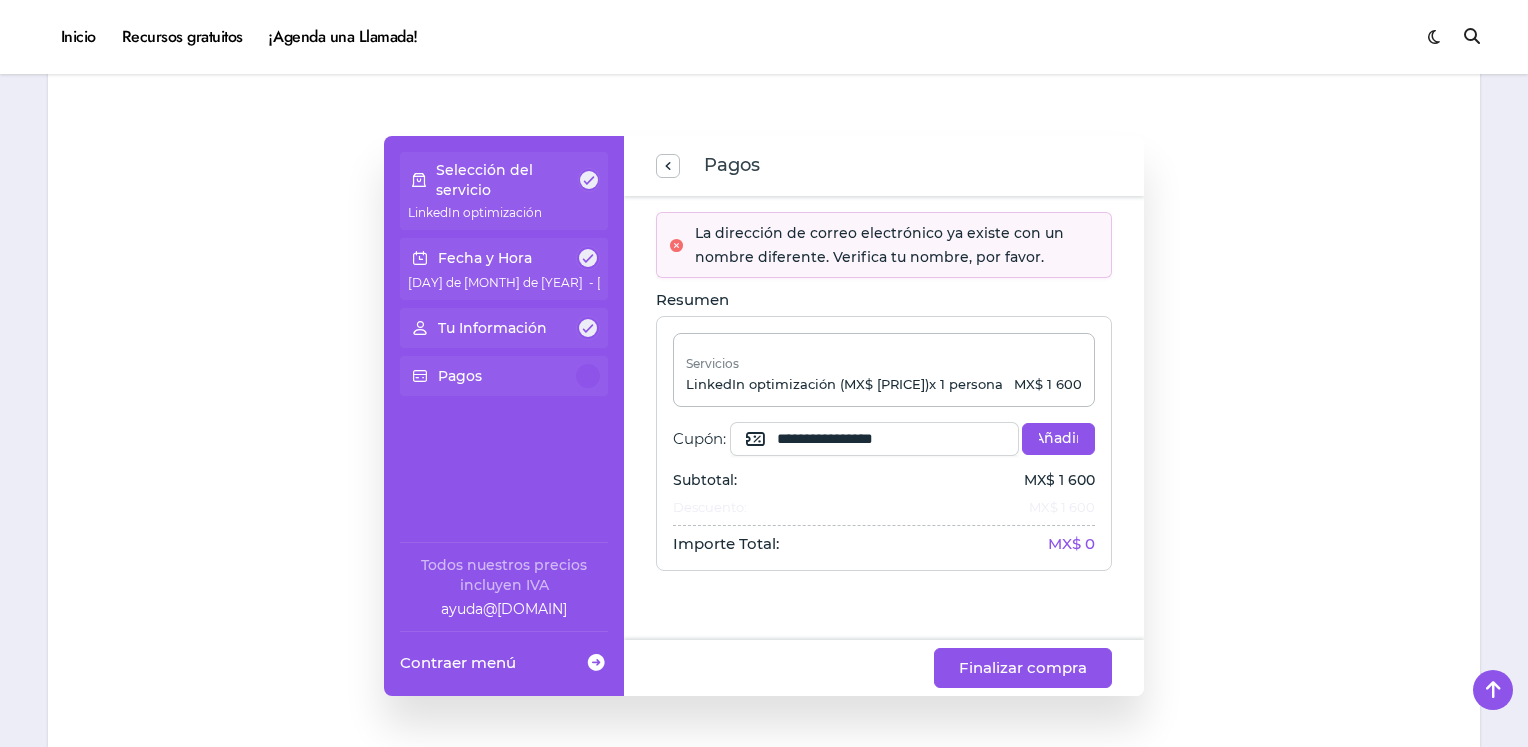 click at bounding box center (588, 328) 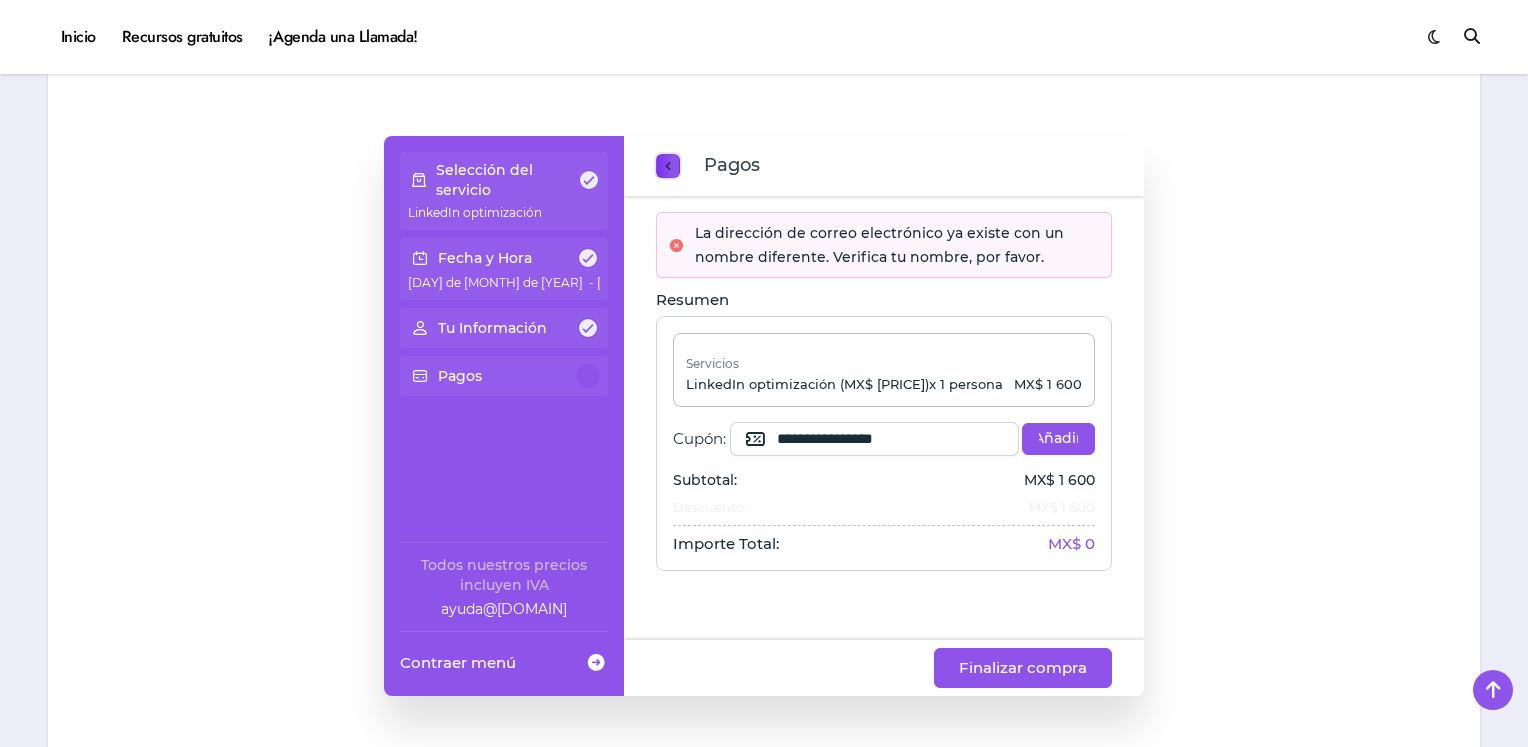 click 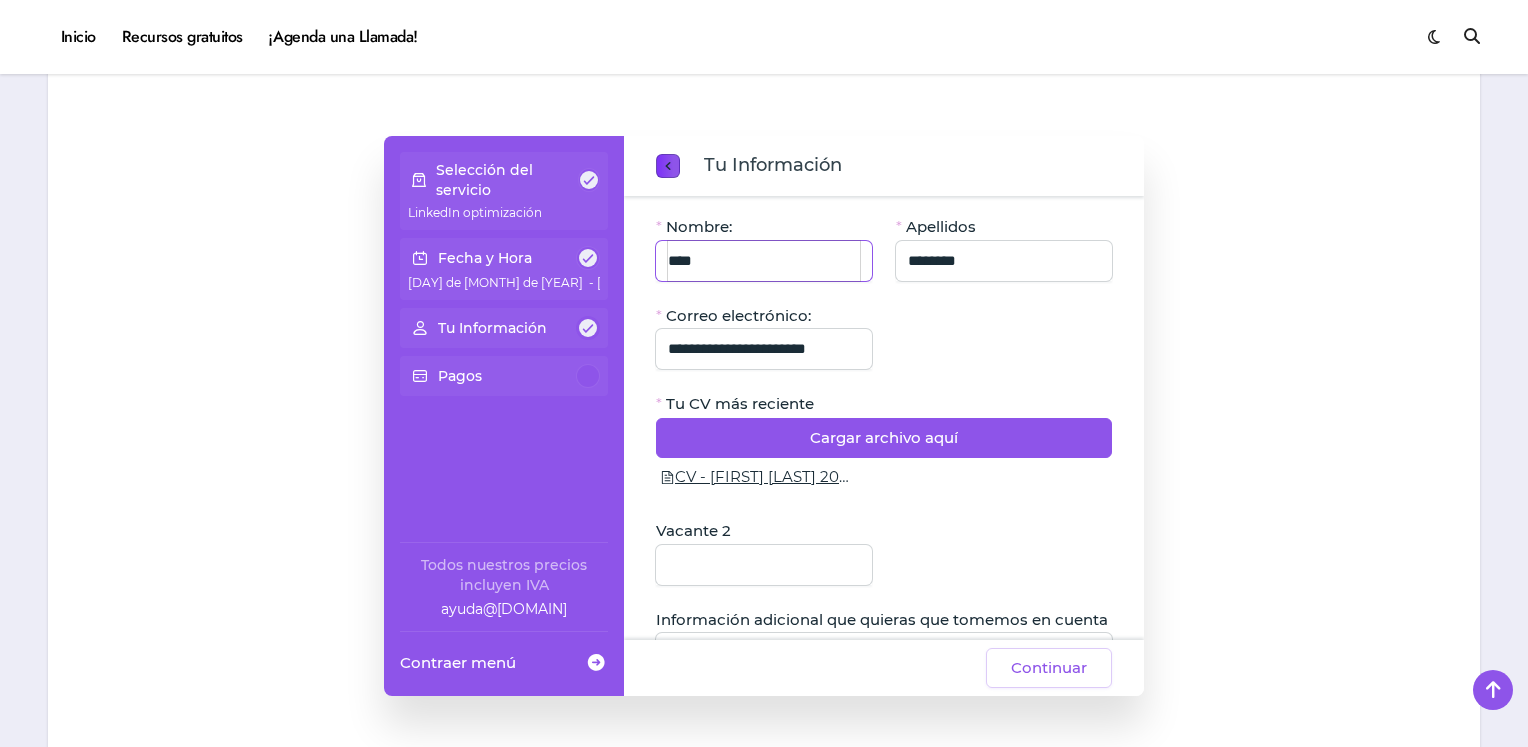 click on "****" at bounding box center [764, 261] 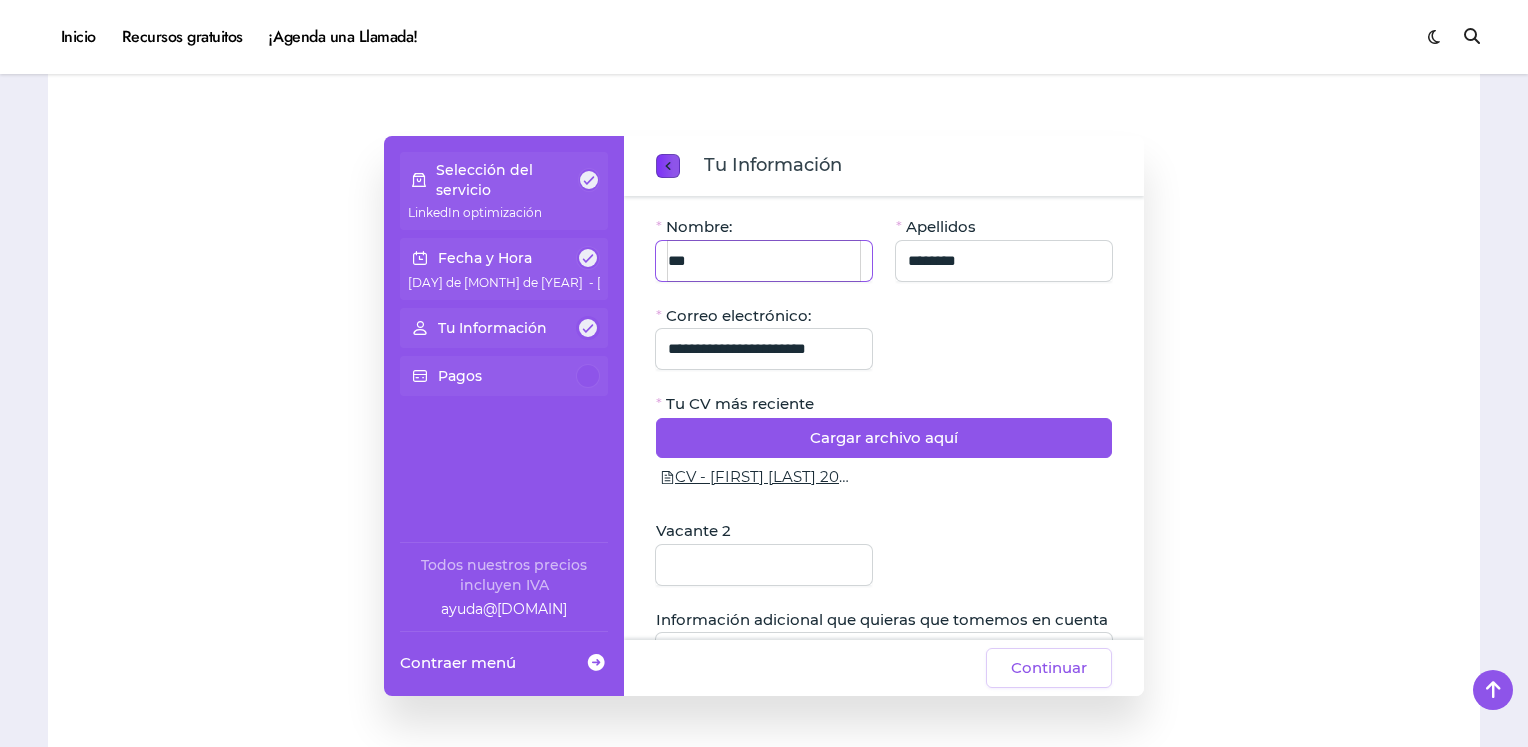 type on "****" 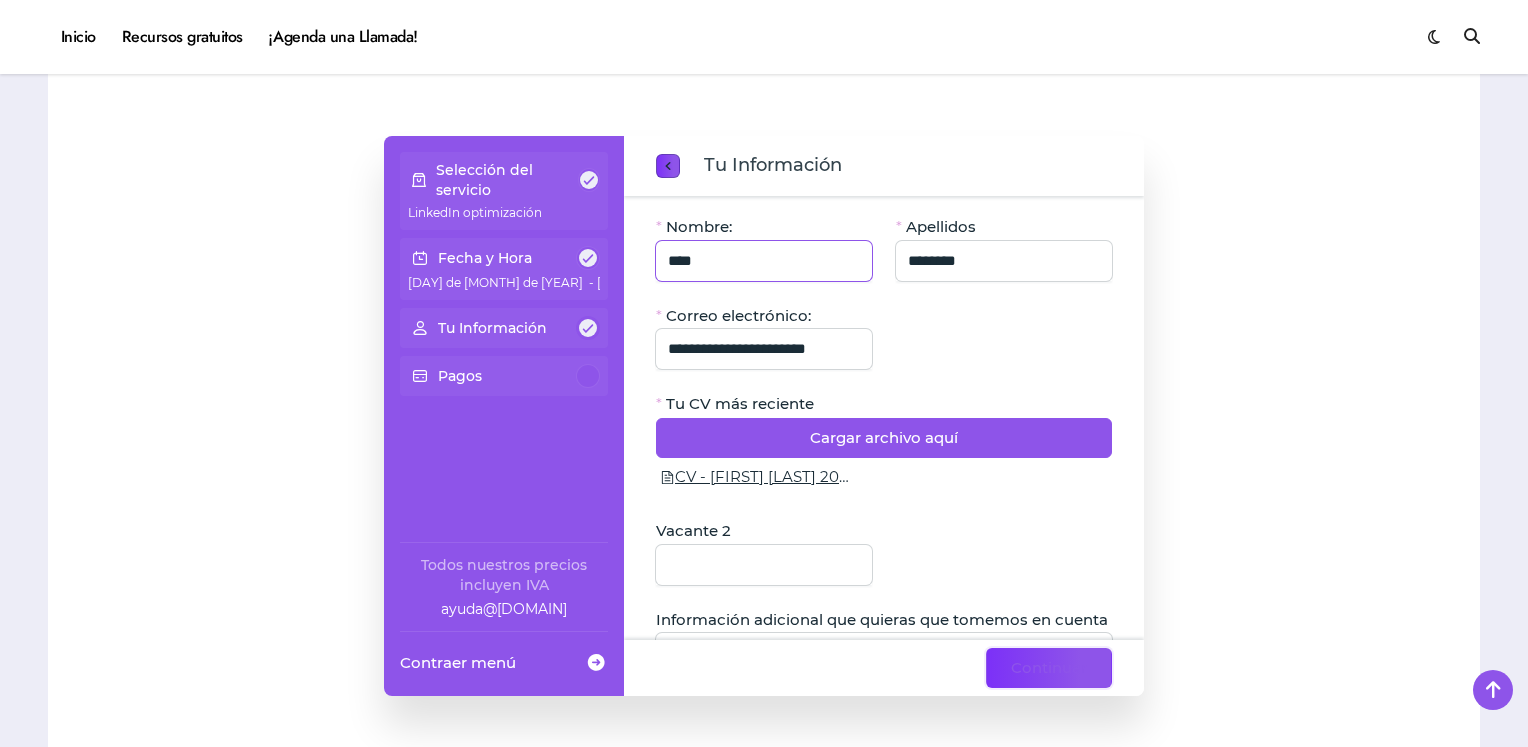click on "Continuar" at bounding box center (1049, 668) 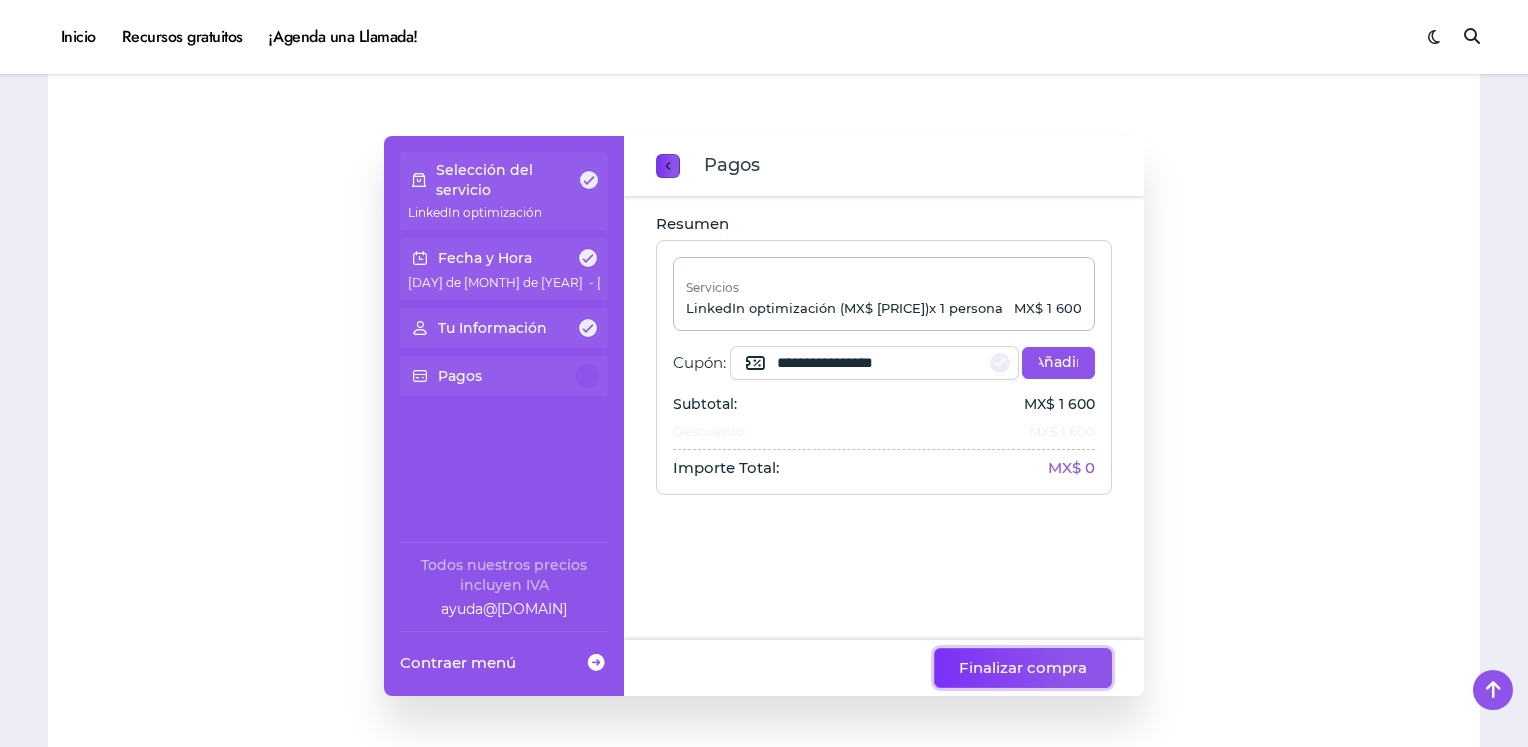 click on "Finalizar compra" at bounding box center (1023, 668) 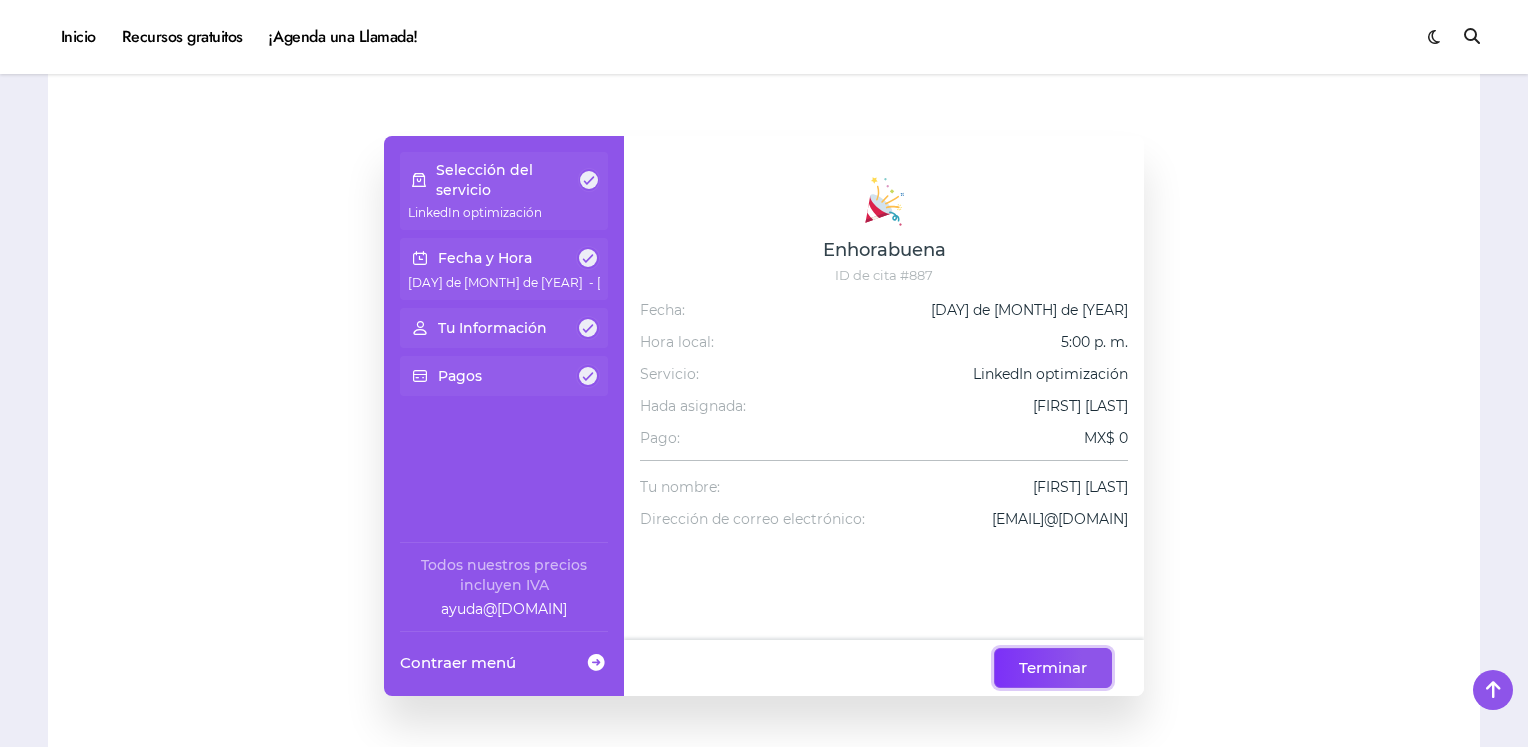 click on "Terminar" at bounding box center [1053, 668] 